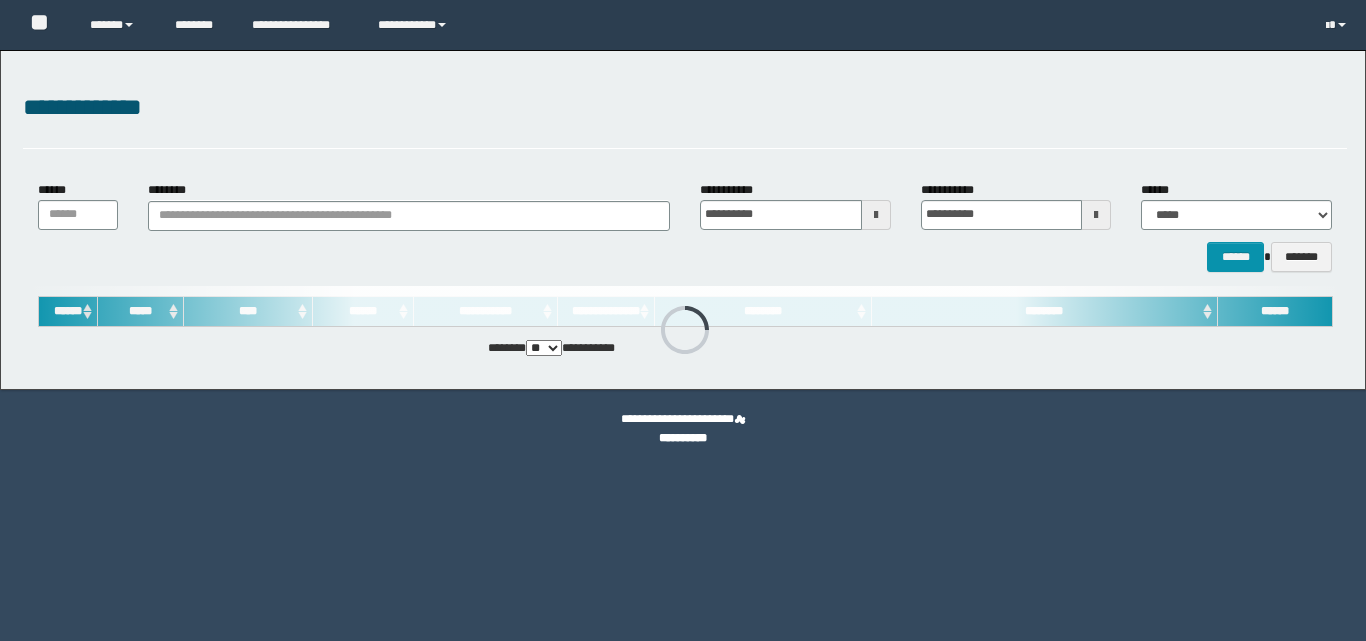 scroll, scrollTop: 0, scrollLeft: 0, axis: both 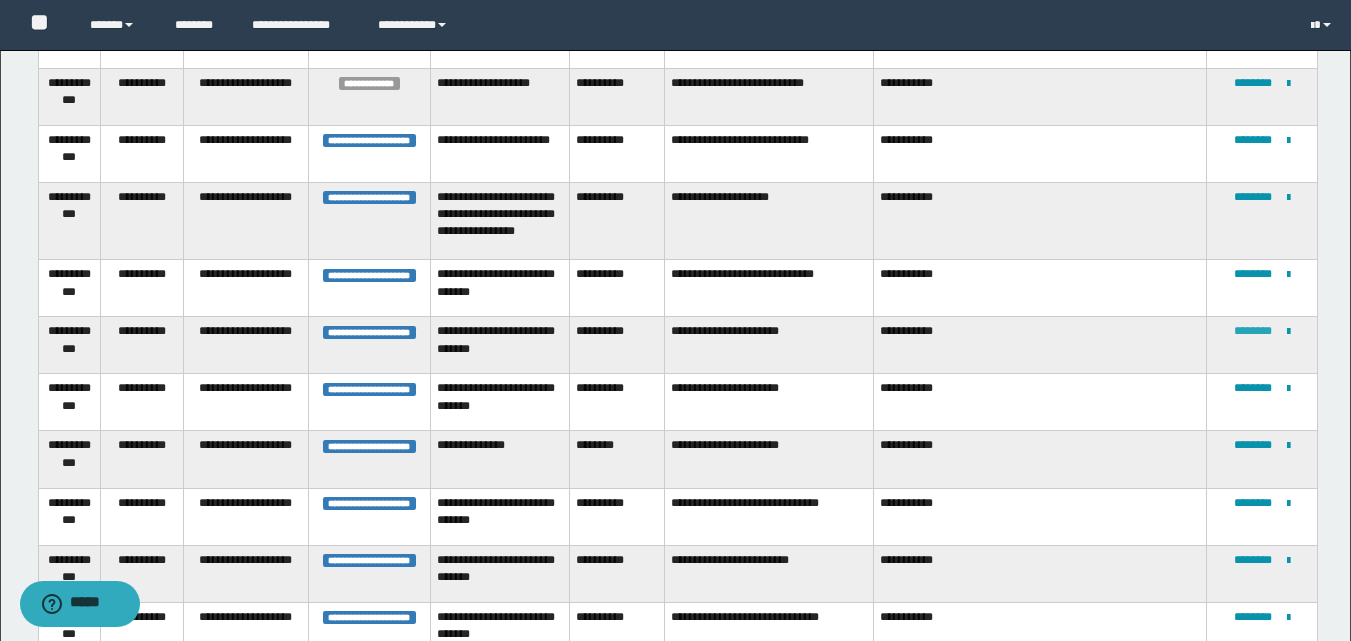 click on "********" at bounding box center (1253, 331) 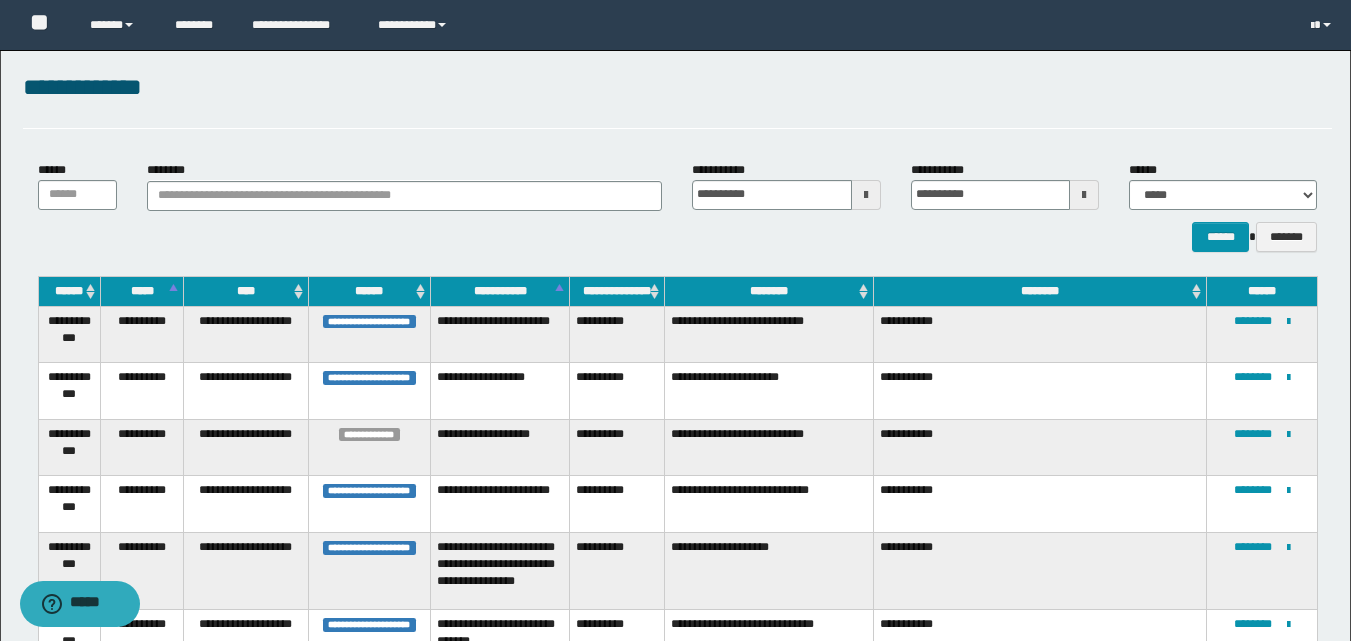 scroll, scrollTop: 437, scrollLeft: 0, axis: vertical 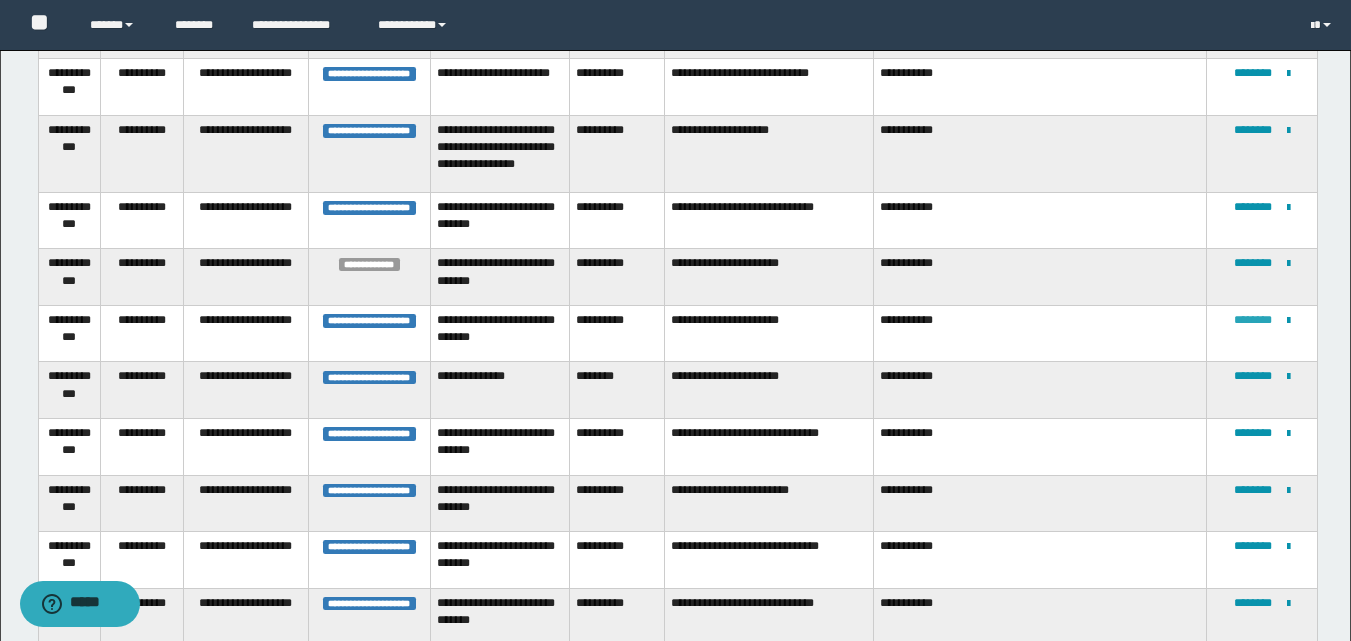 click on "********" at bounding box center [1253, 320] 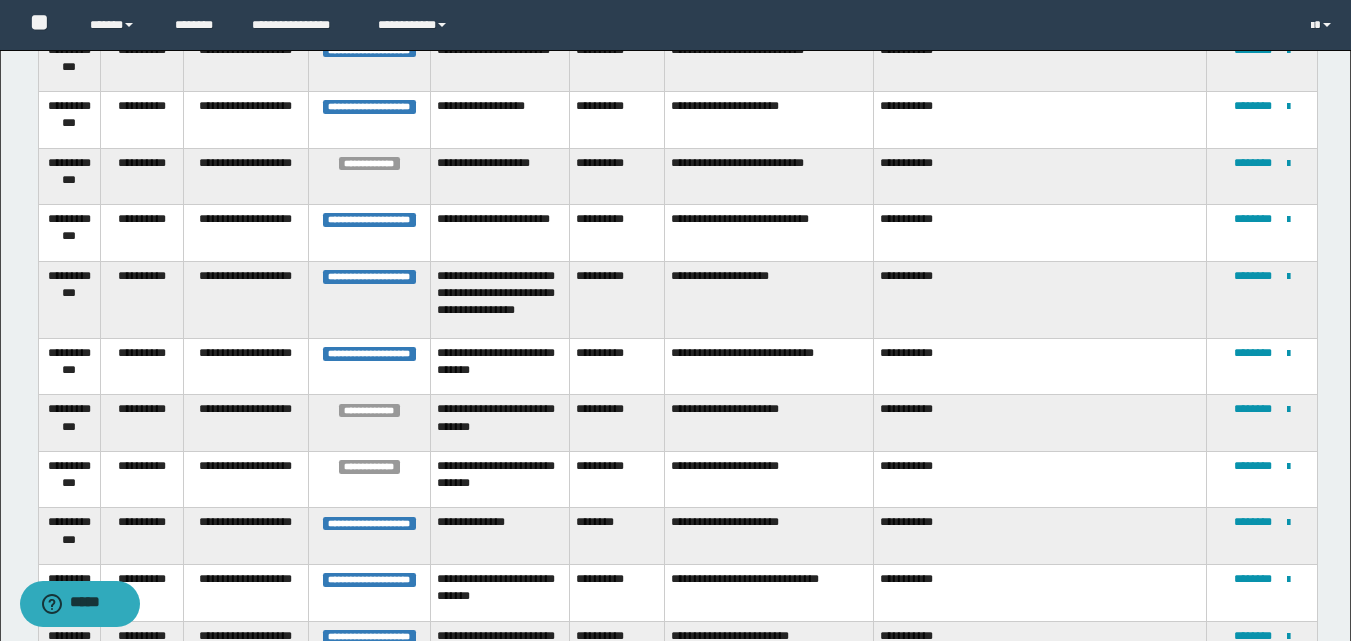 scroll, scrollTop: 320, scrollLeft: 0, axis: vertical 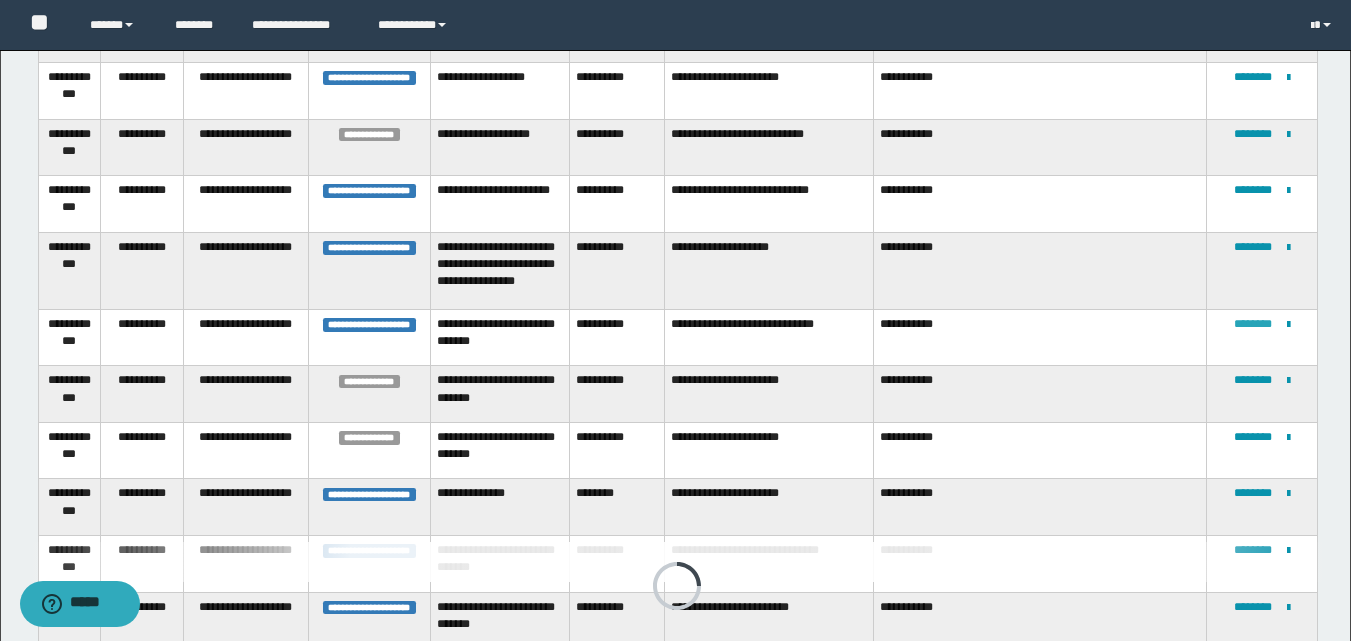 click on "********" at bounding box center (1253, 324) 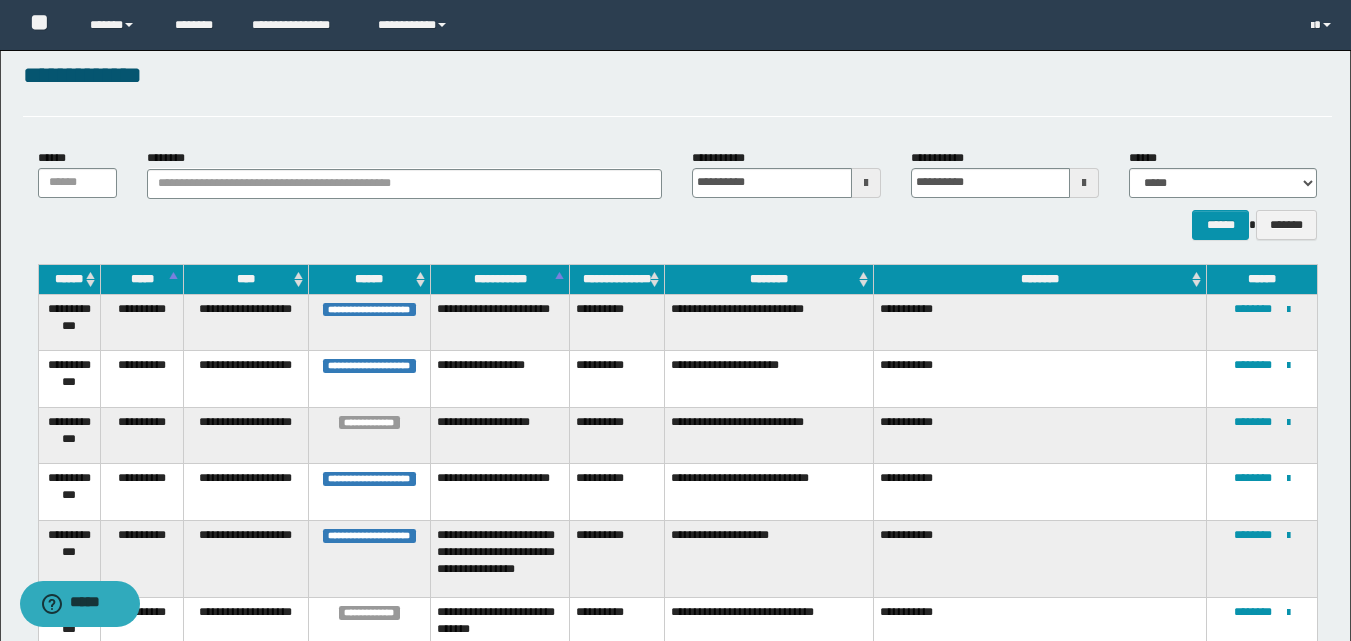 scroll, scrollTop: 596, scrollLeft: 0, axis: vertical 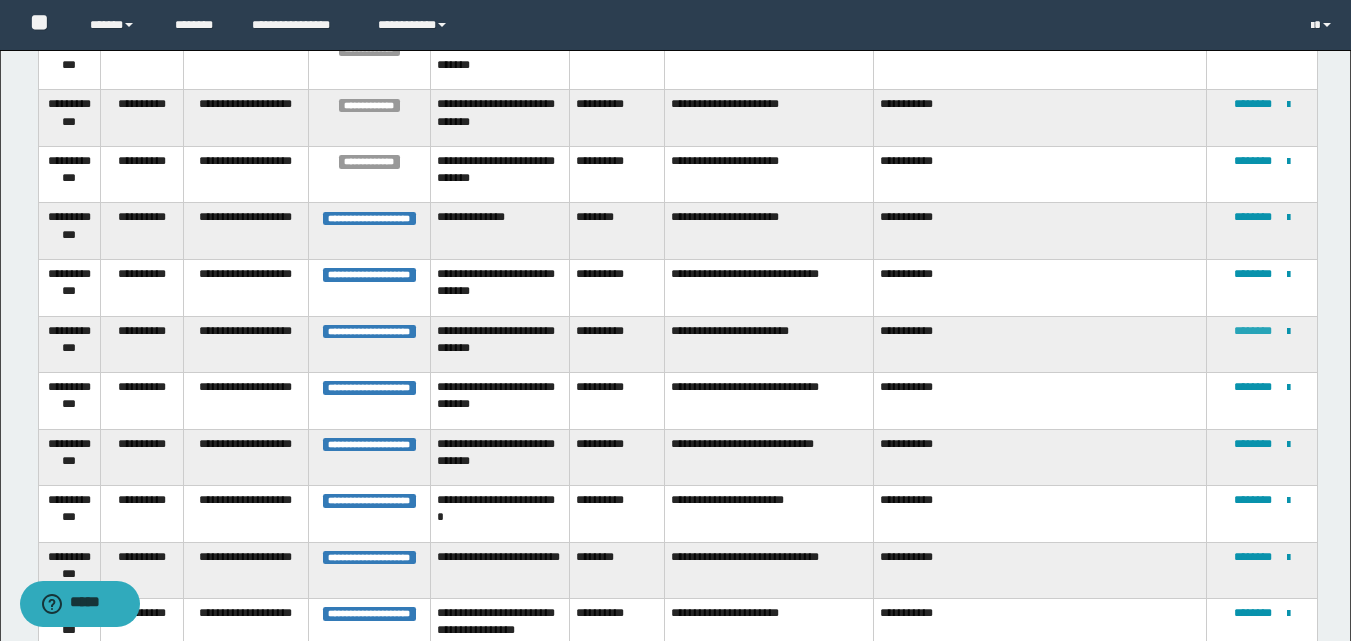 click at bounding box center (0, 0) 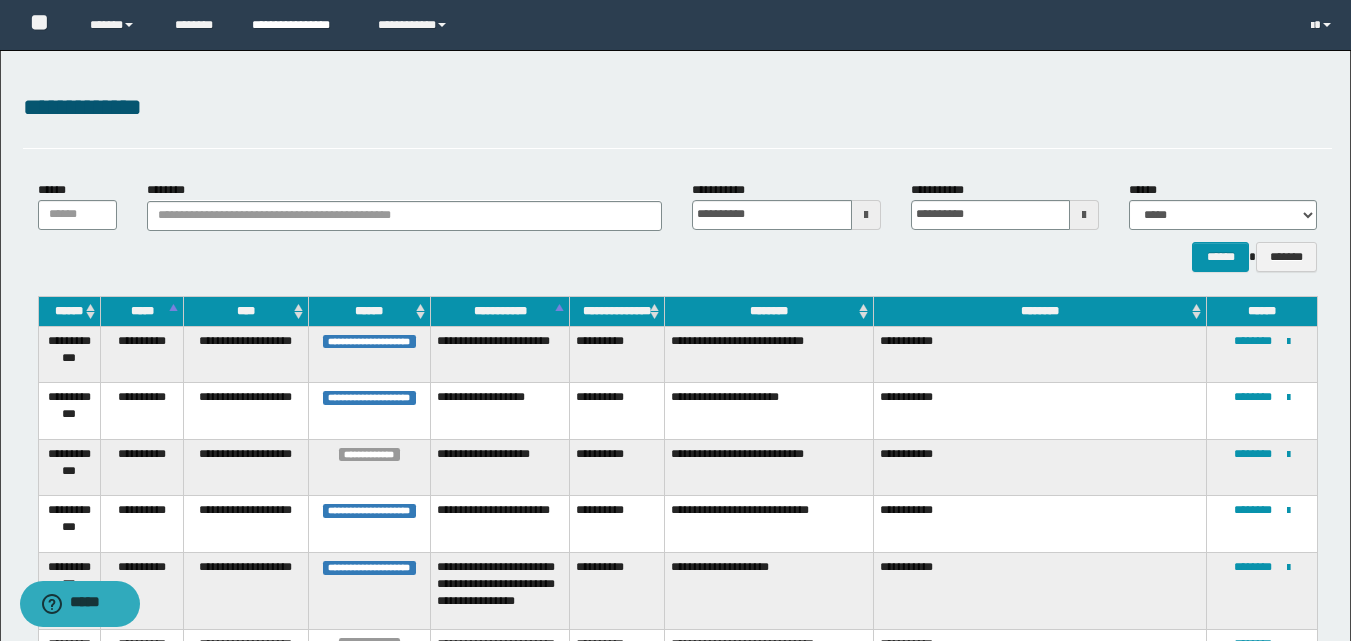 scroll, scrollTop: 660, scrollLeft: 0, axis: vertical 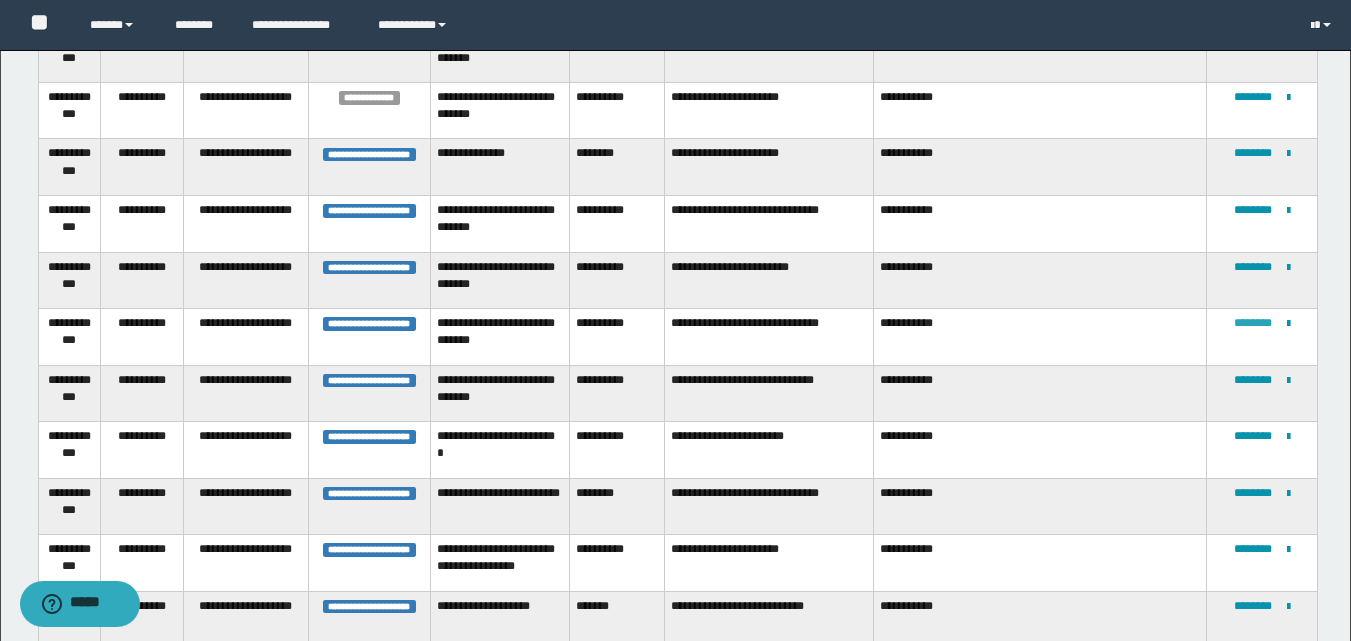 click on "********" at bounding box center [1253, 323] 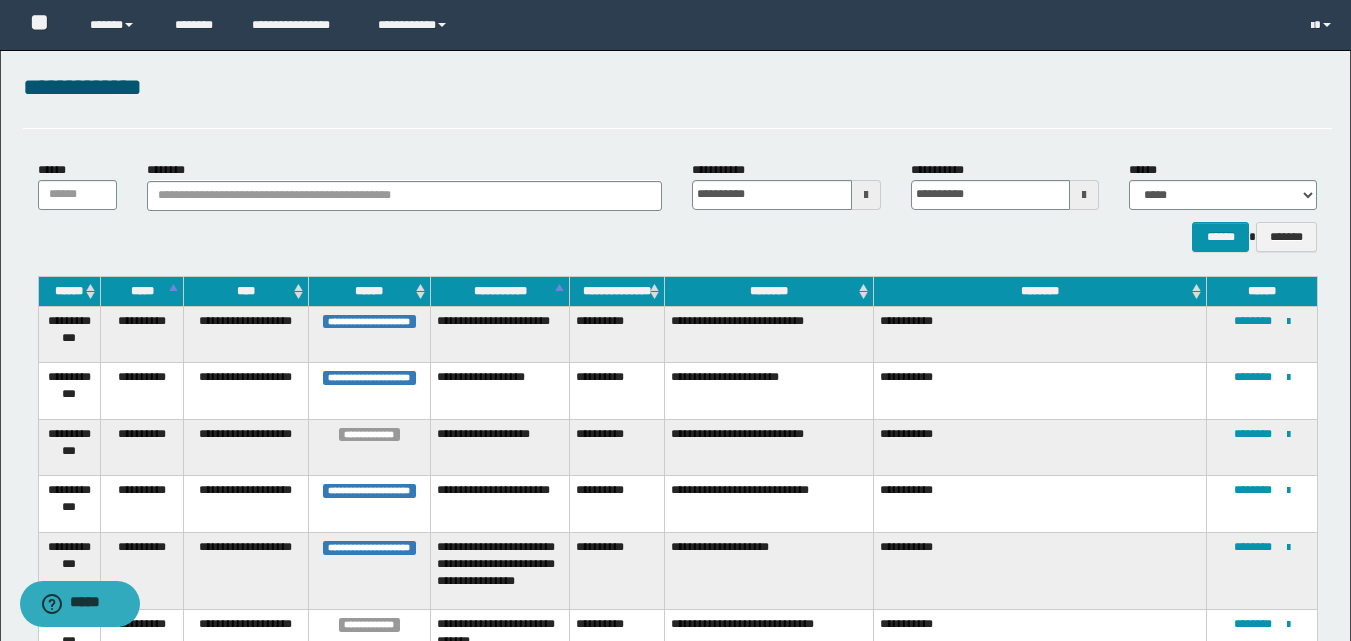 scroll, scrollTop: 725, scrollLeft: 0, axis: vertical 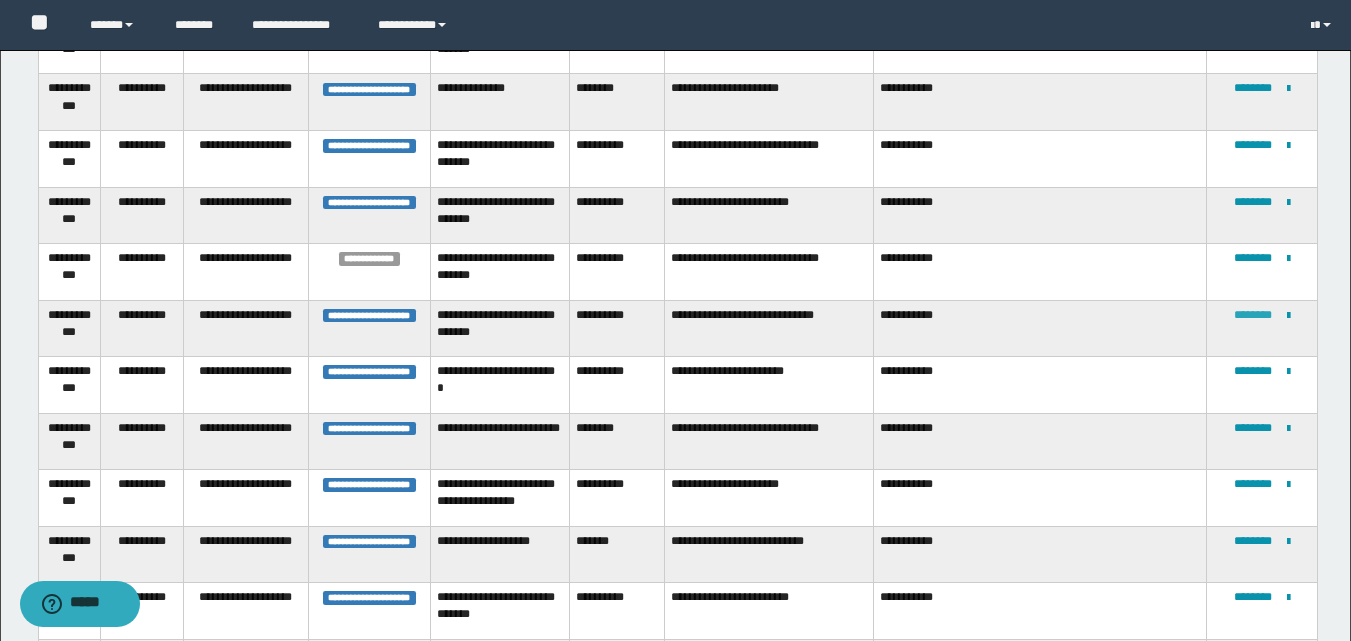 click on "********" at bounding box center [1253, 315] 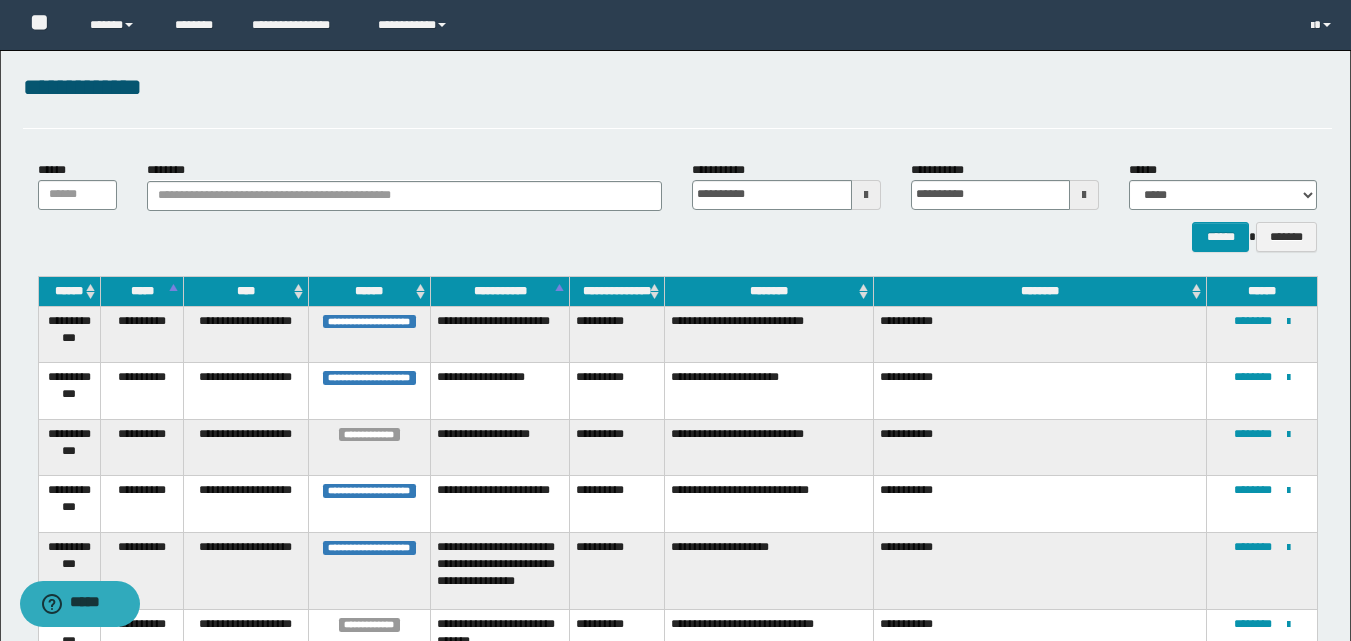 scroll, scrollTop: 994, scrollLeft: 0, axis: vertical 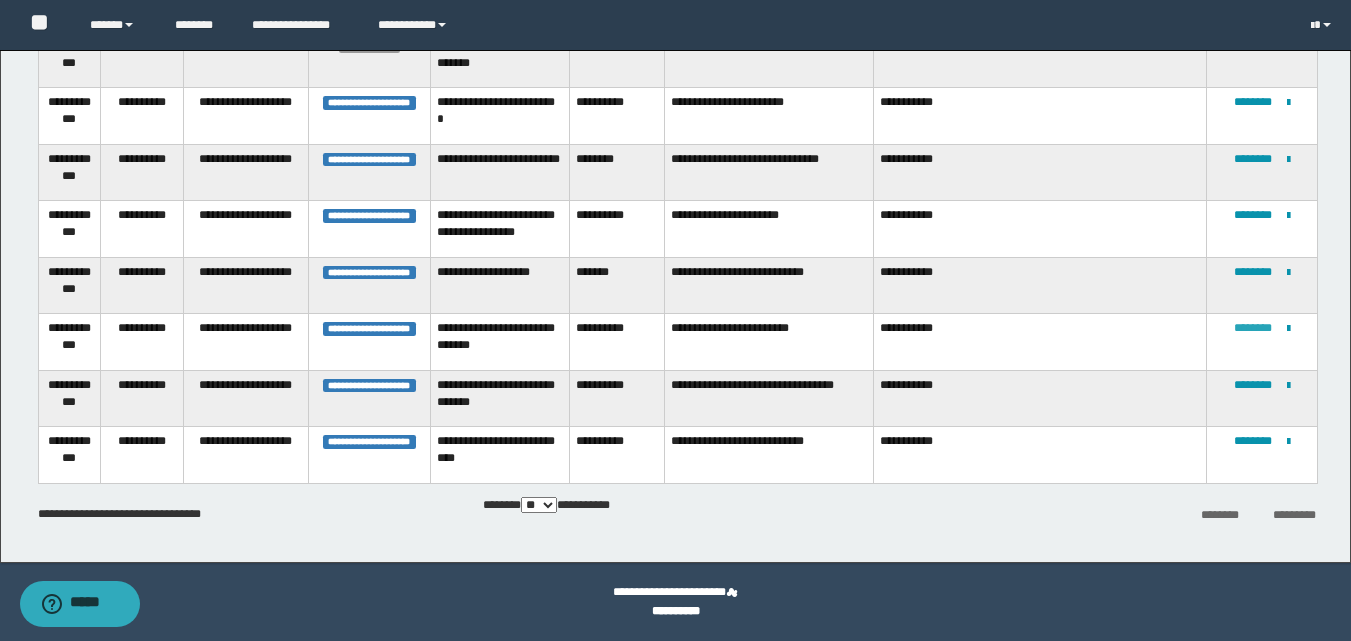 click on "********" at bounding box center (1253, 328) 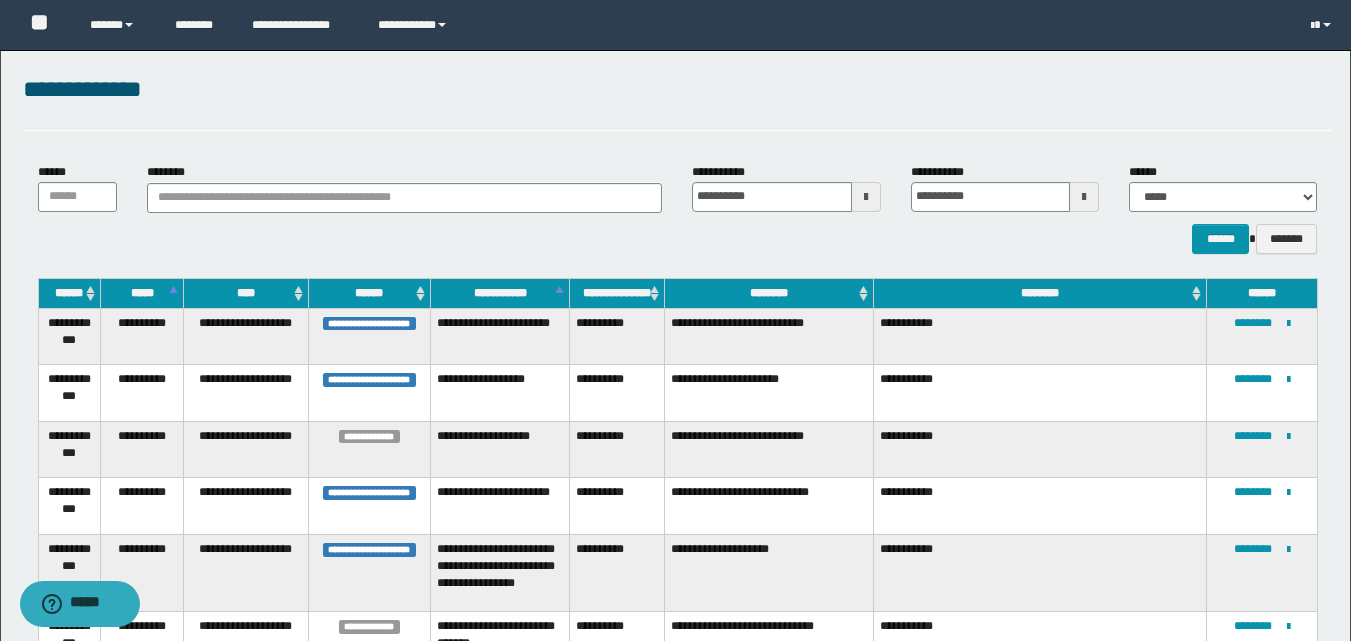 scroll, scrollTop: 994, scrollLeft: 0, axis: vertical 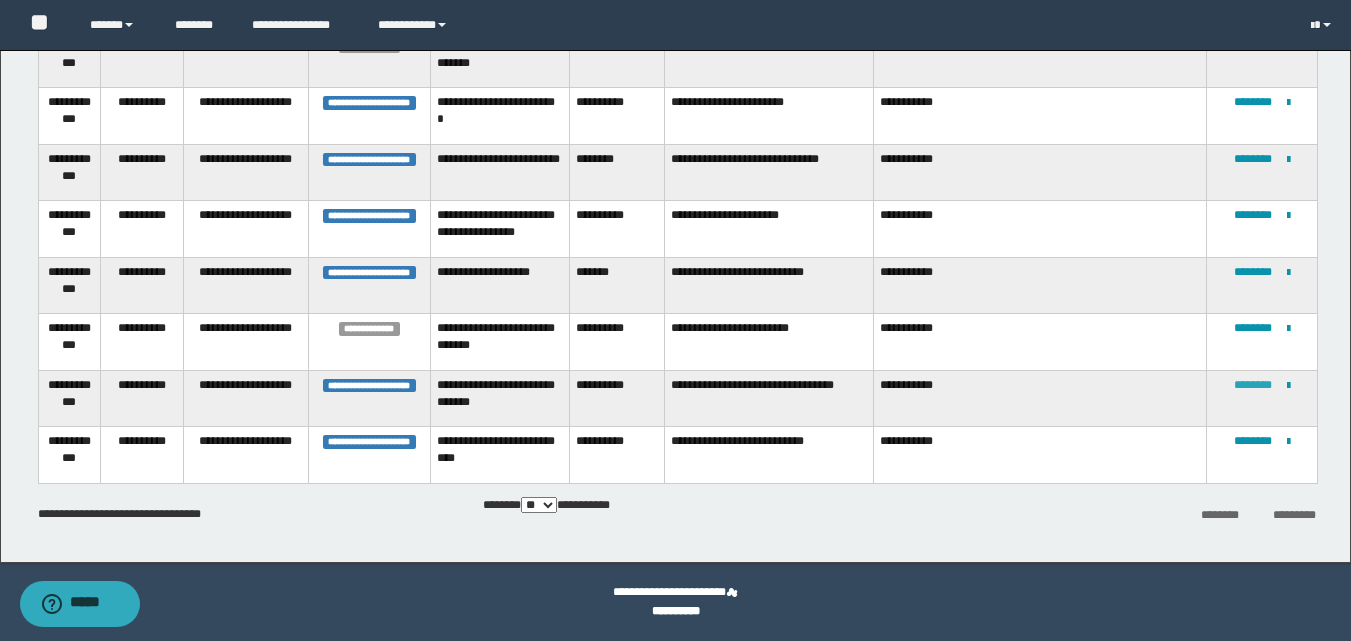 click on "********" at bounding box center [1253, 385] 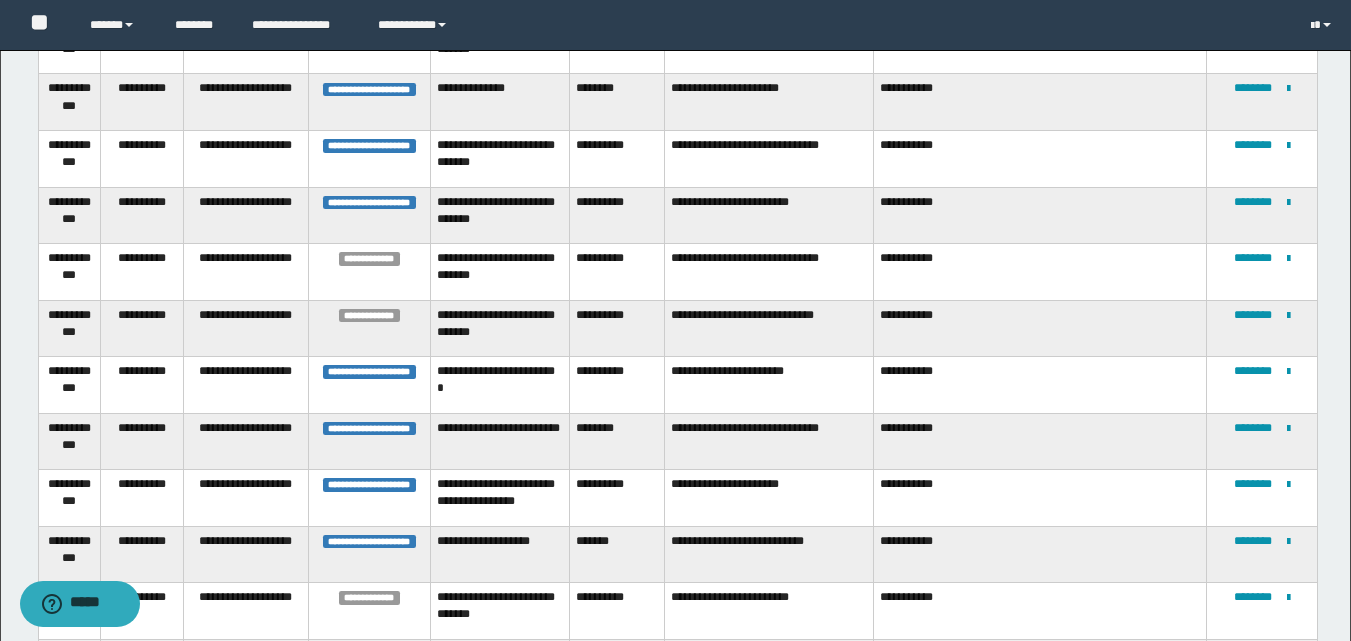 scroll, scrollTop: 994, scrollLeft: 0, axis: vertical 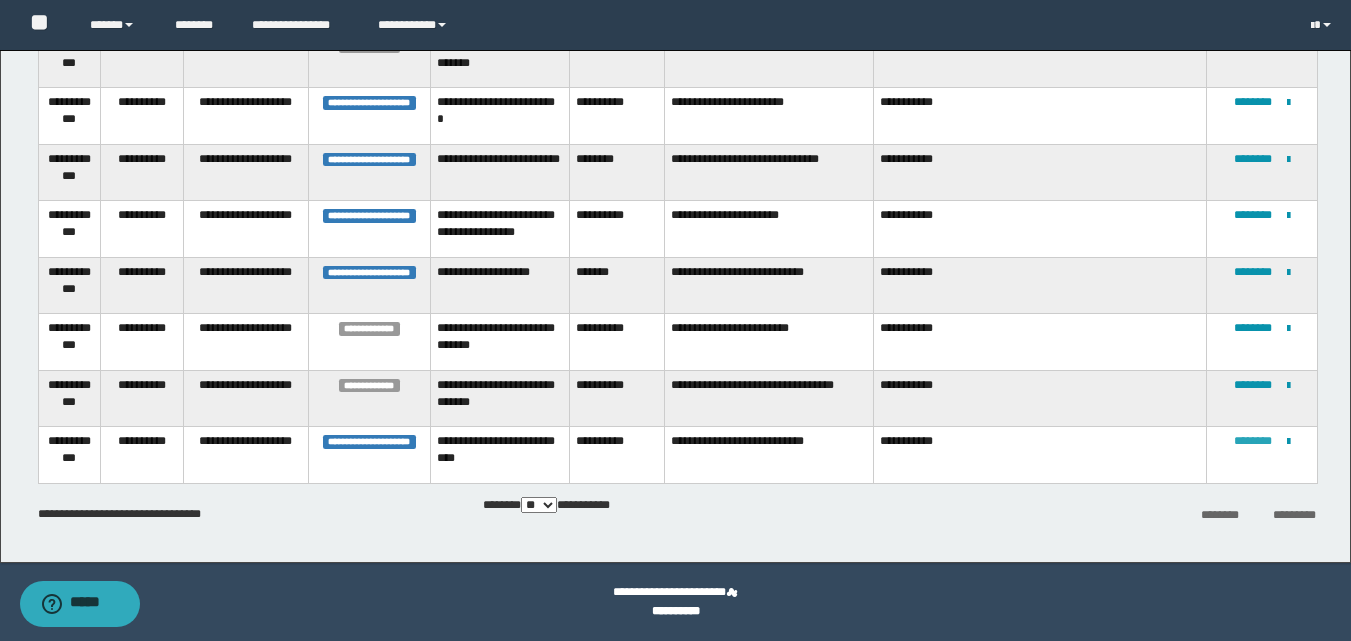 click on "********" at bounding box center (1253, 441) 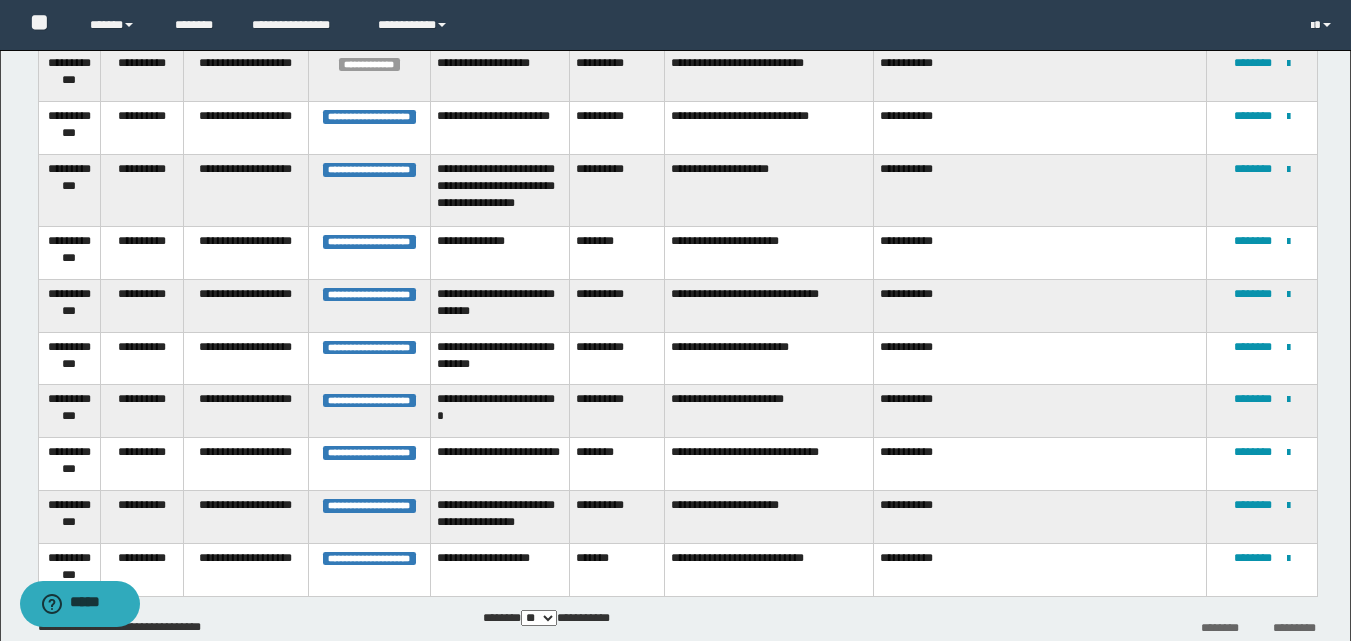 scroll, scrollTop: 400, scrollLeft: 0, axis: vertical 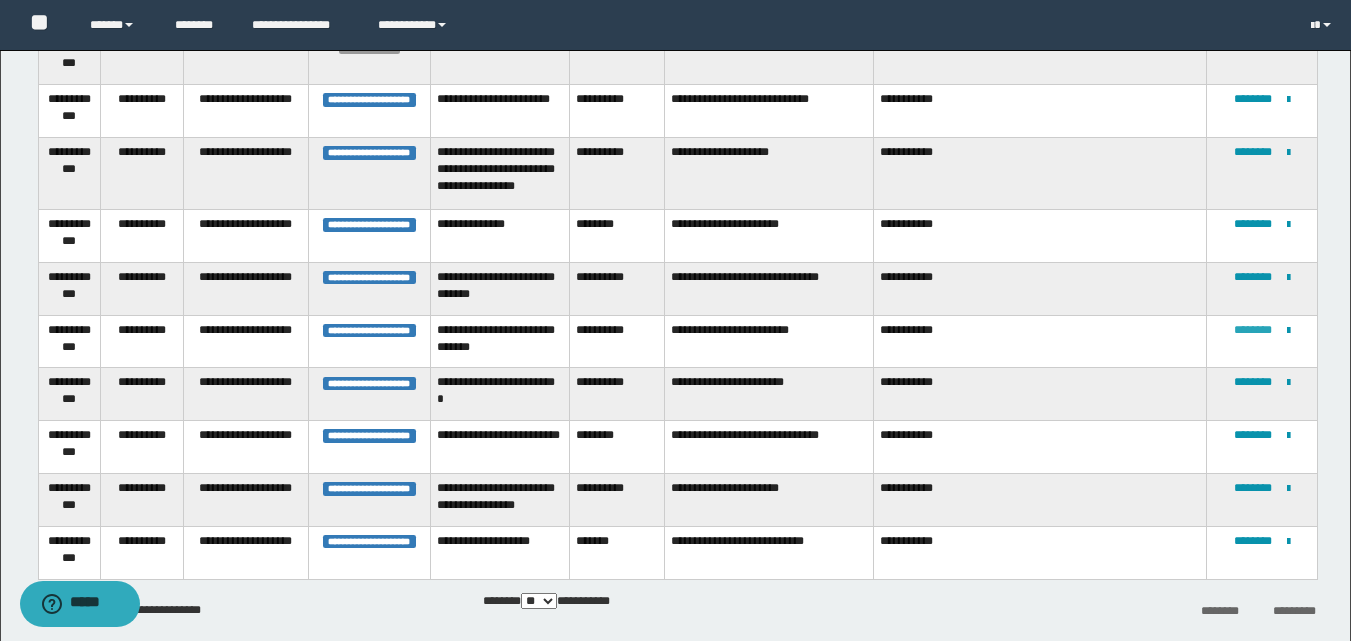 click on "********" at bounding box center [1253, 330] 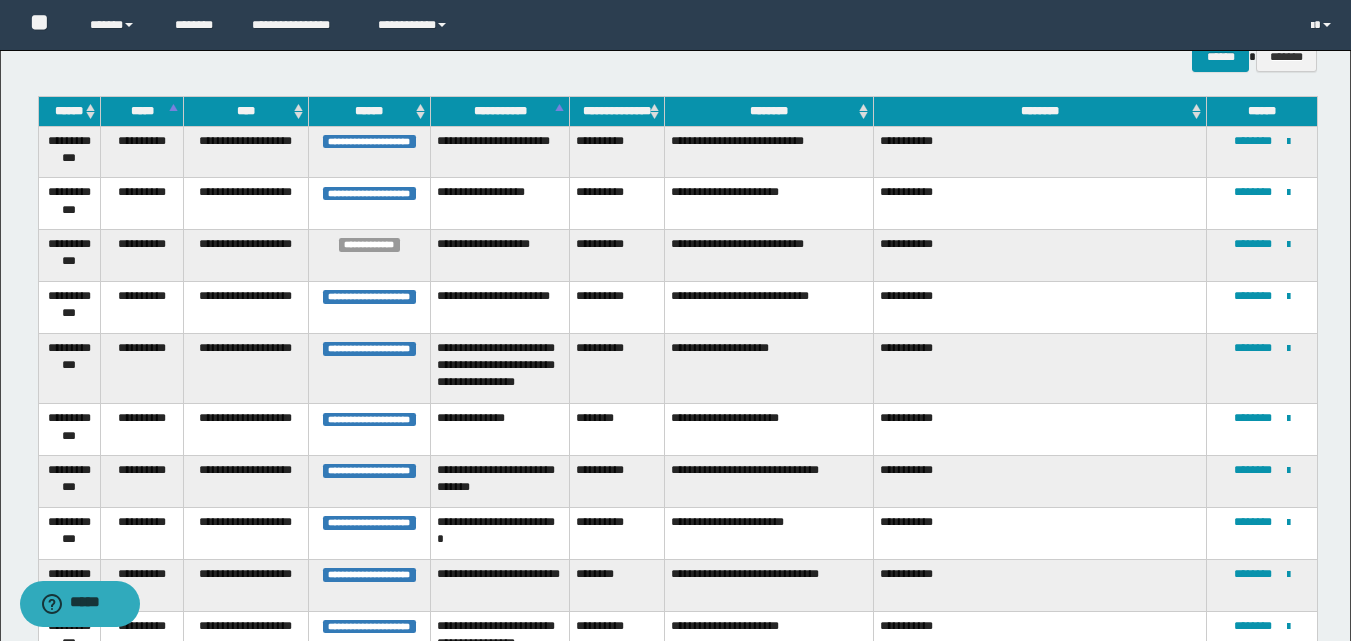 scroll, scrollTop: 0, scrollLeft: 0, axis: both 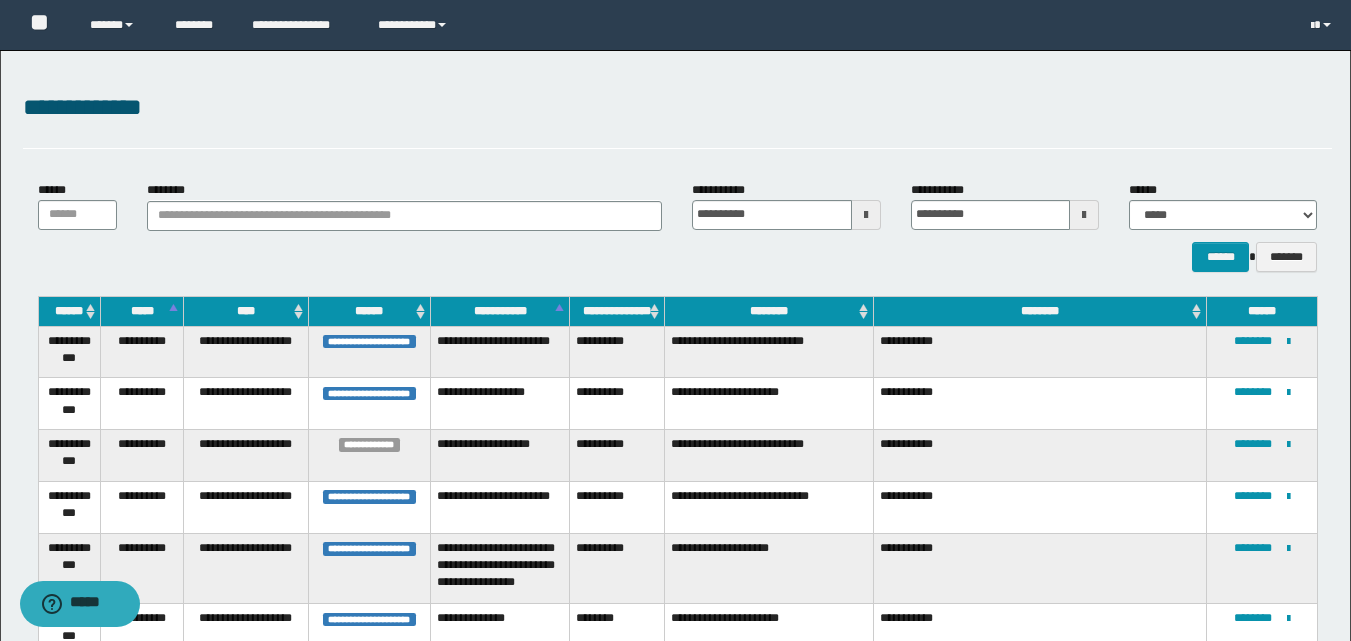 click at bounding box center [866, 215] 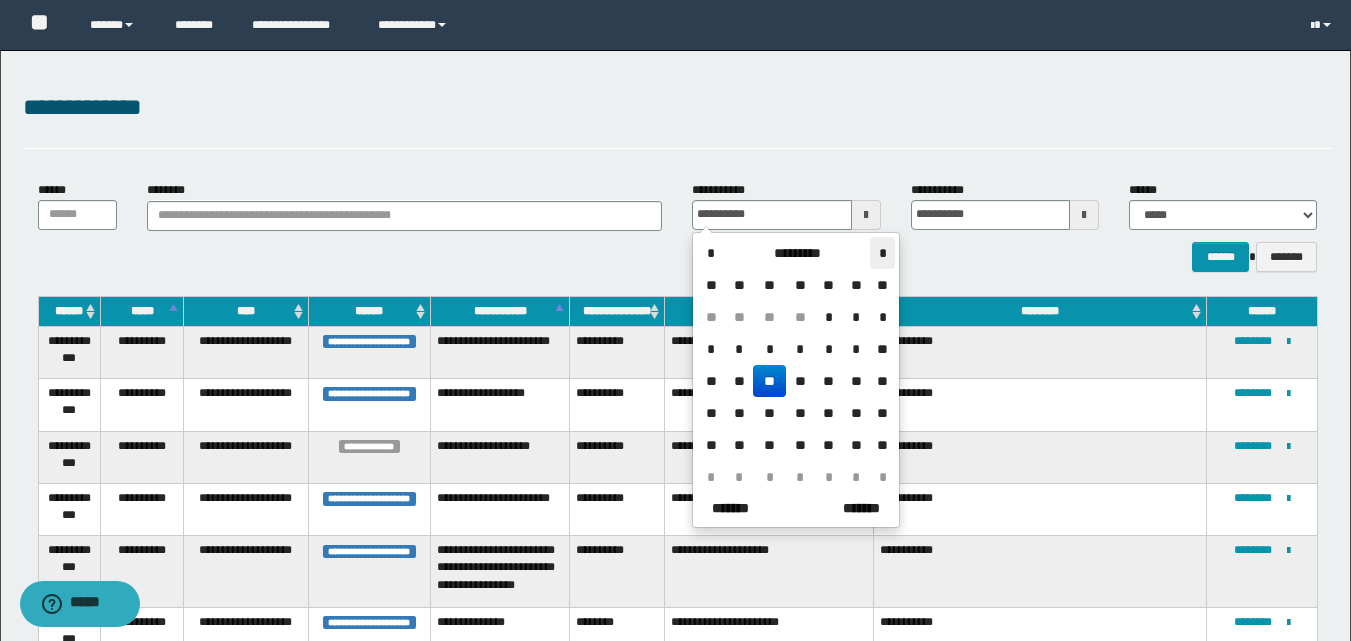click on "*" at bounding box center (882, 253) 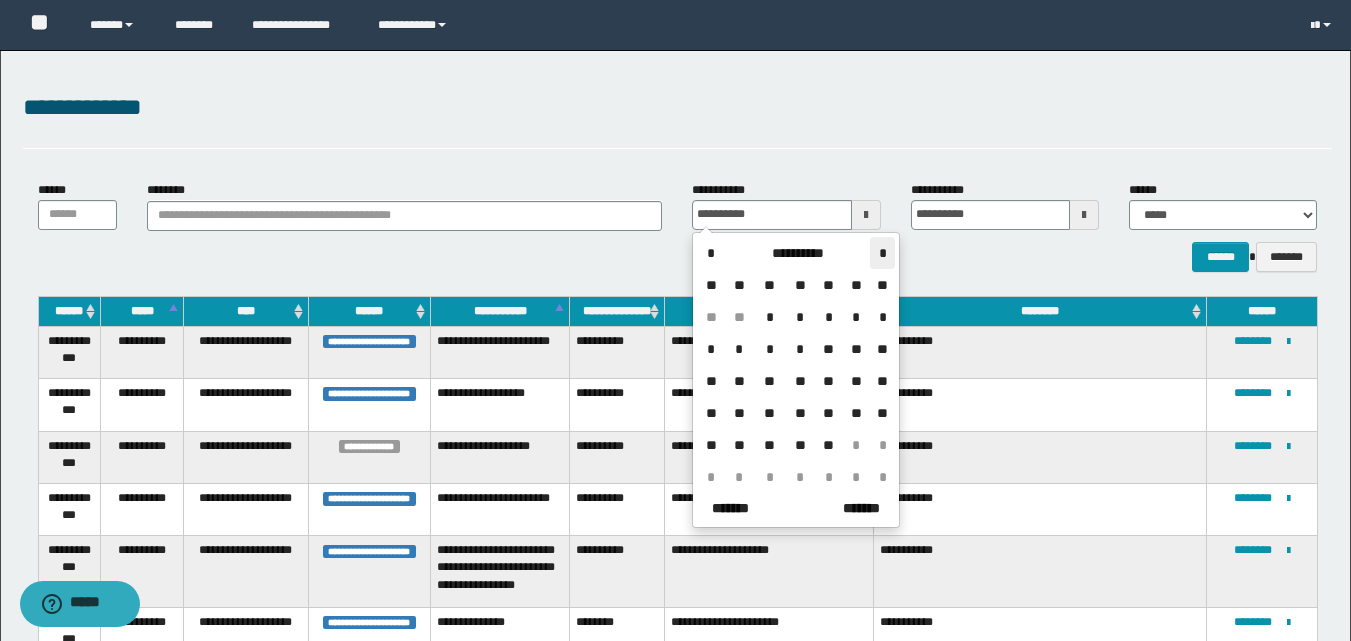 click on "*" at bounding box center (882, 253) 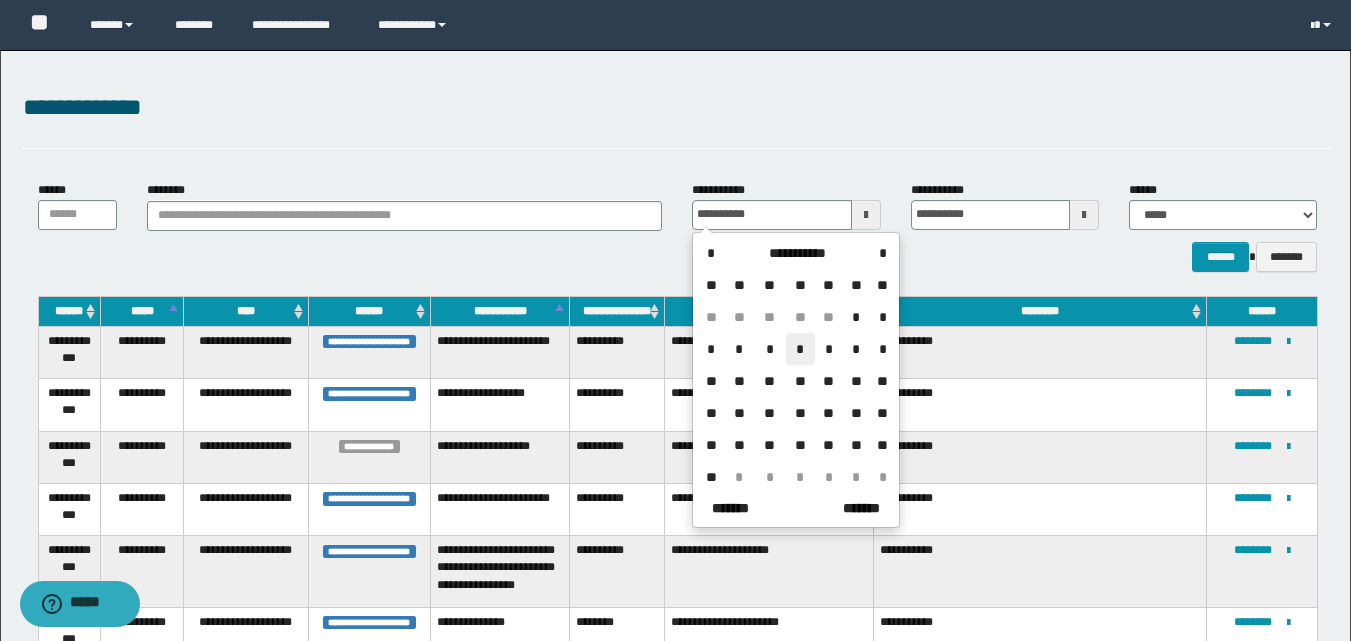 click on "*" at bounding box center (800, 349) 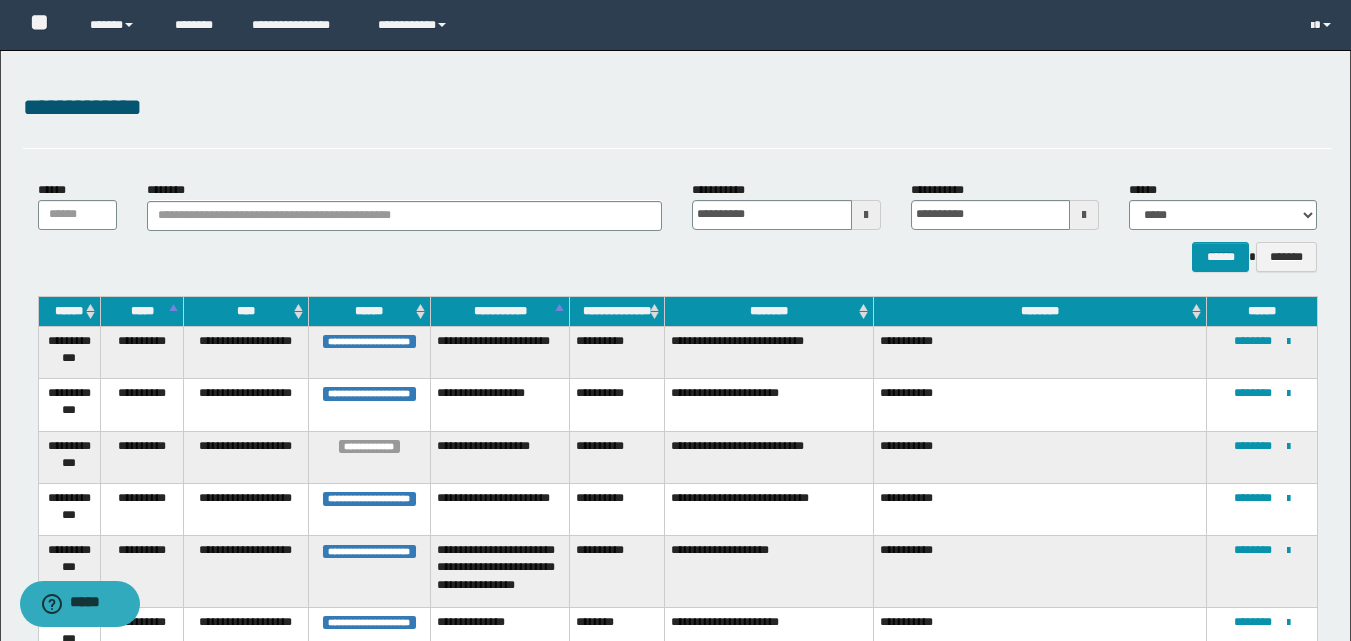 click at bounding box center [1084, 215] 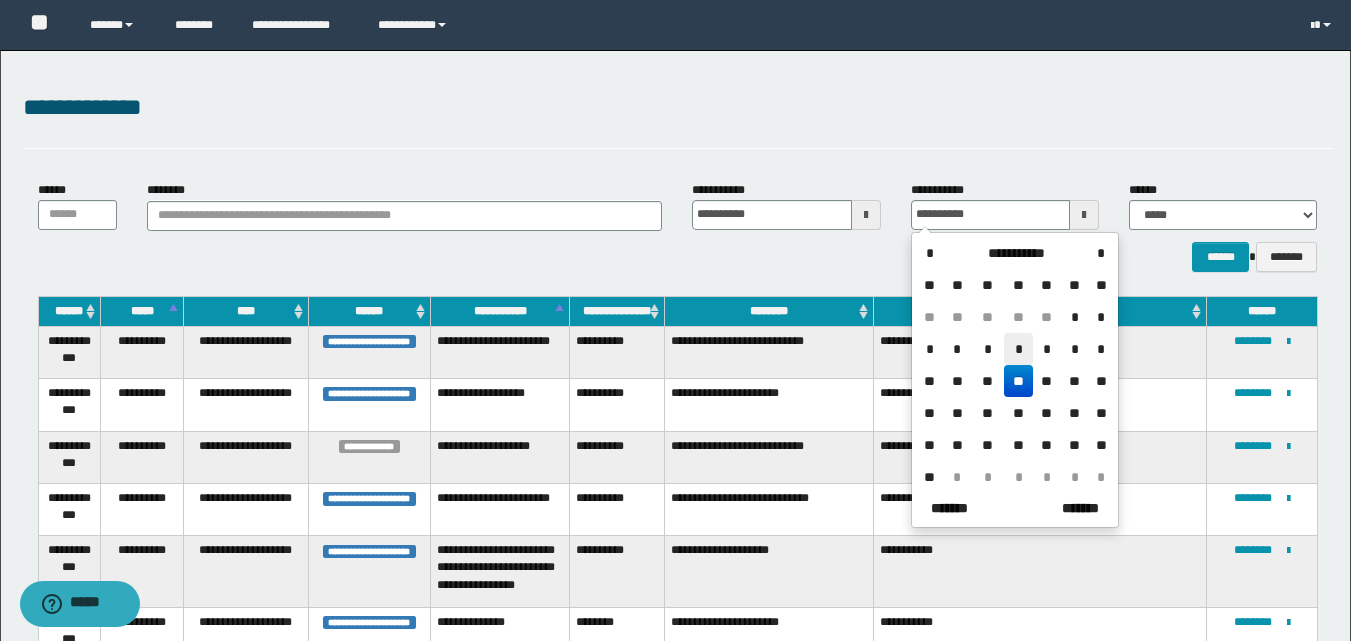 click on "*" at bounding box center [1018, 349] 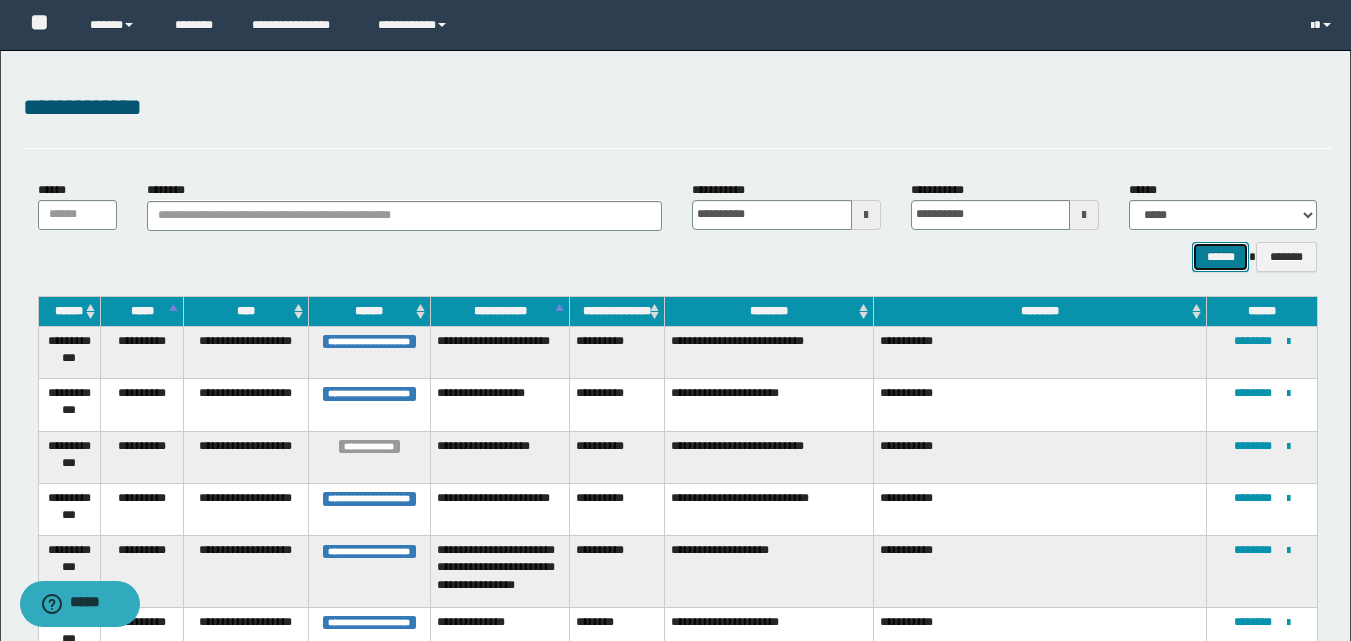 click on "******" at bounding box center [1220, 257] 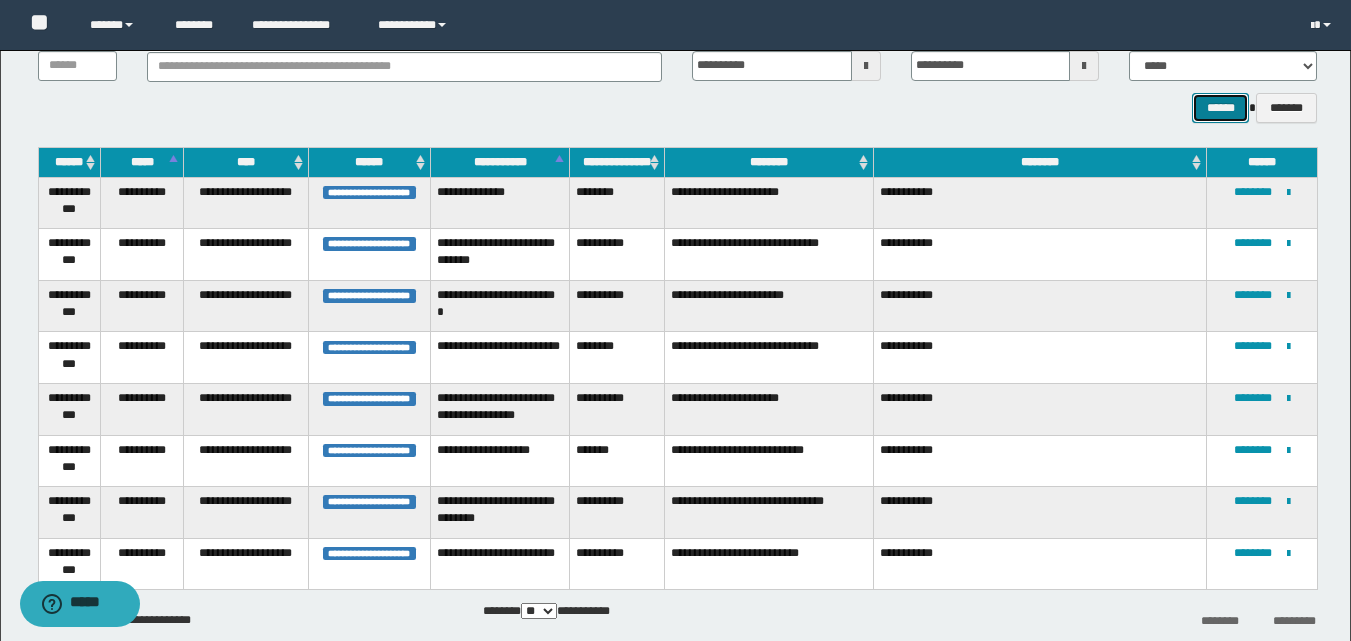 scroll, scrollTop: 200, scrollLeft: 0, axis: vertical 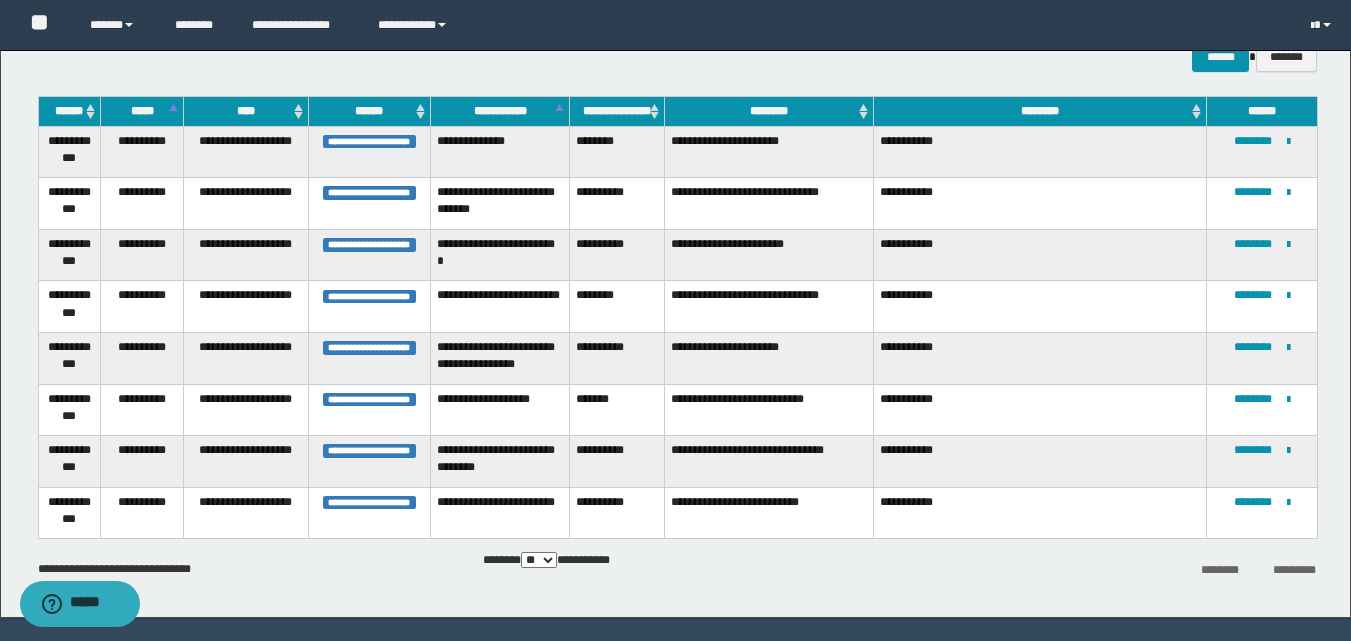 click on "**********" at bounding box center (769, 204) 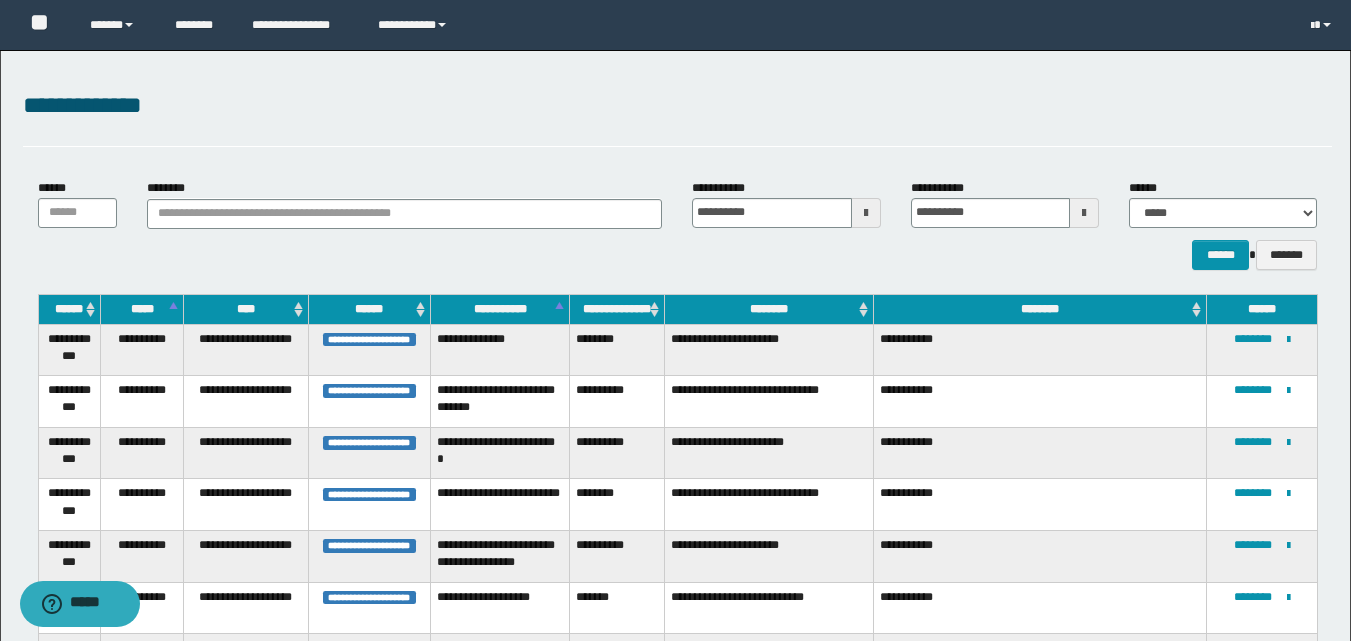 scroll, scrollTop: 0, scrollLeft: 0, axis: both 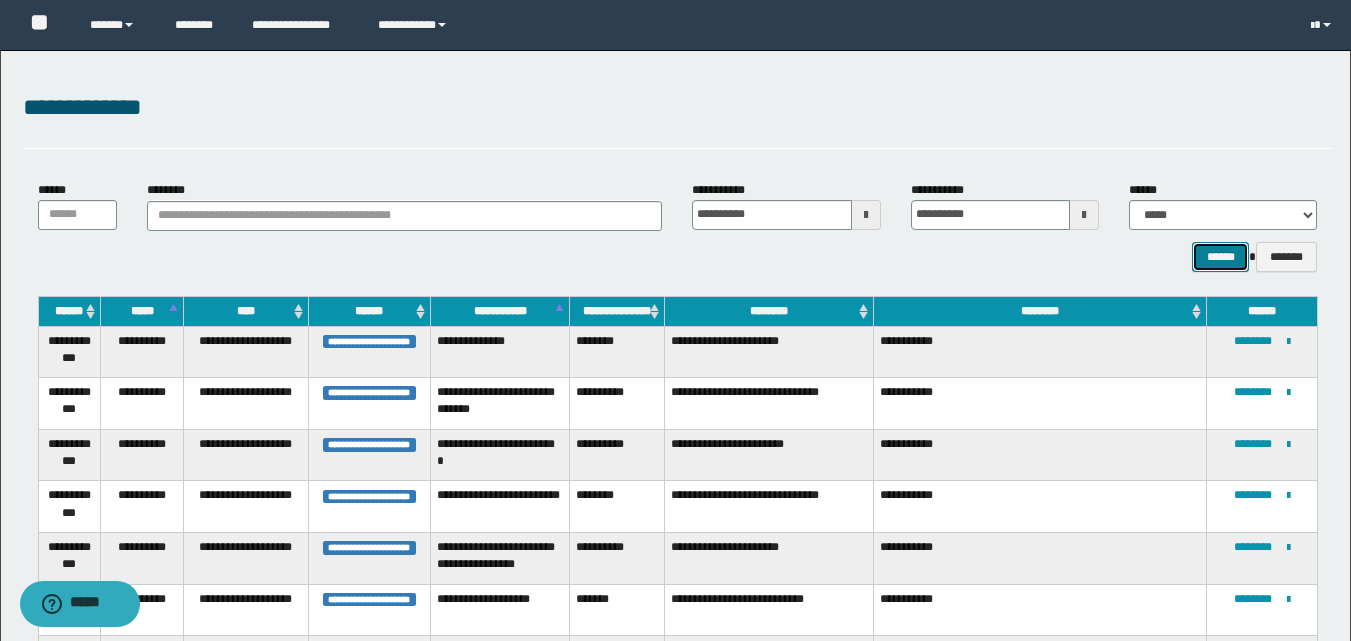 click on "******" at bounding box center (1220, 257) 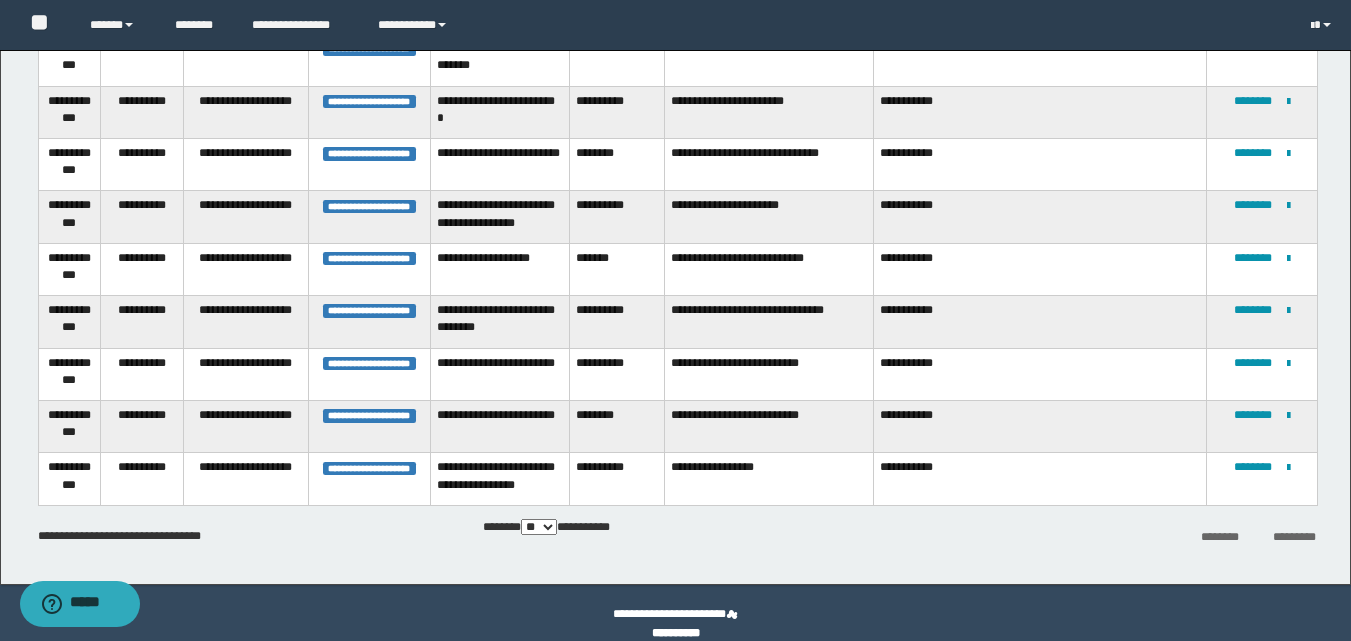 scroll, scrollTop: 366, scrollLeft: 0, axis: vertical 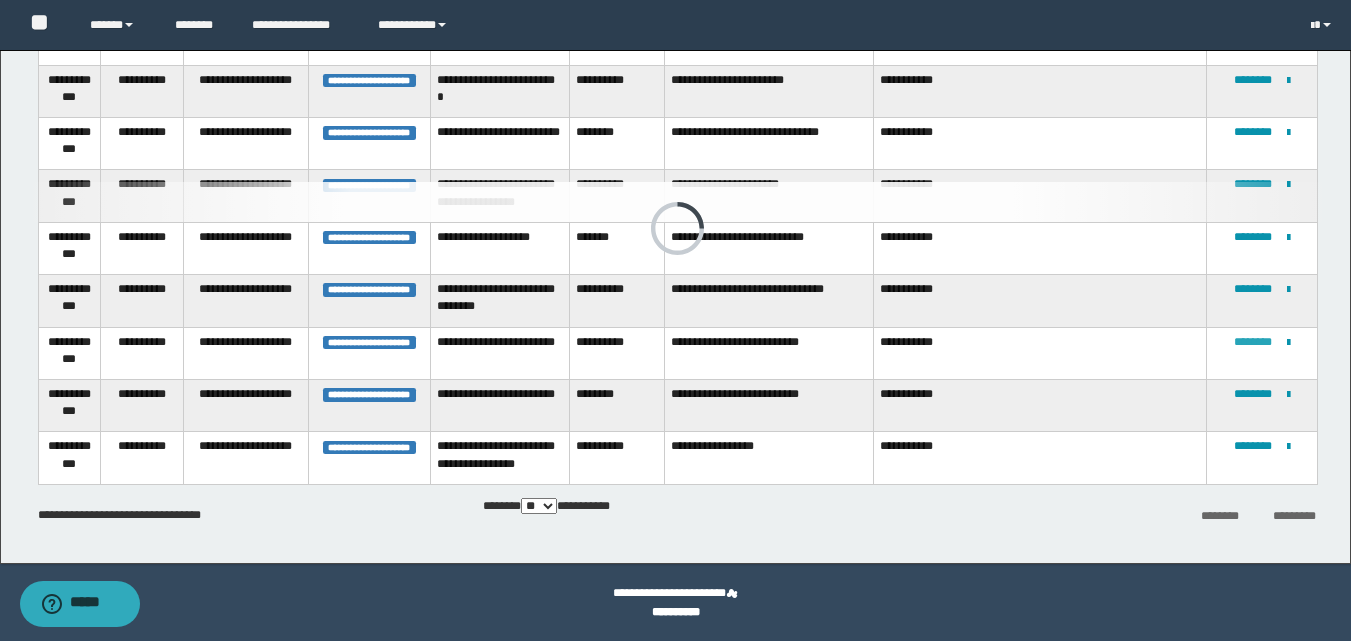 click on "********" at bounding box center (1253, 342) 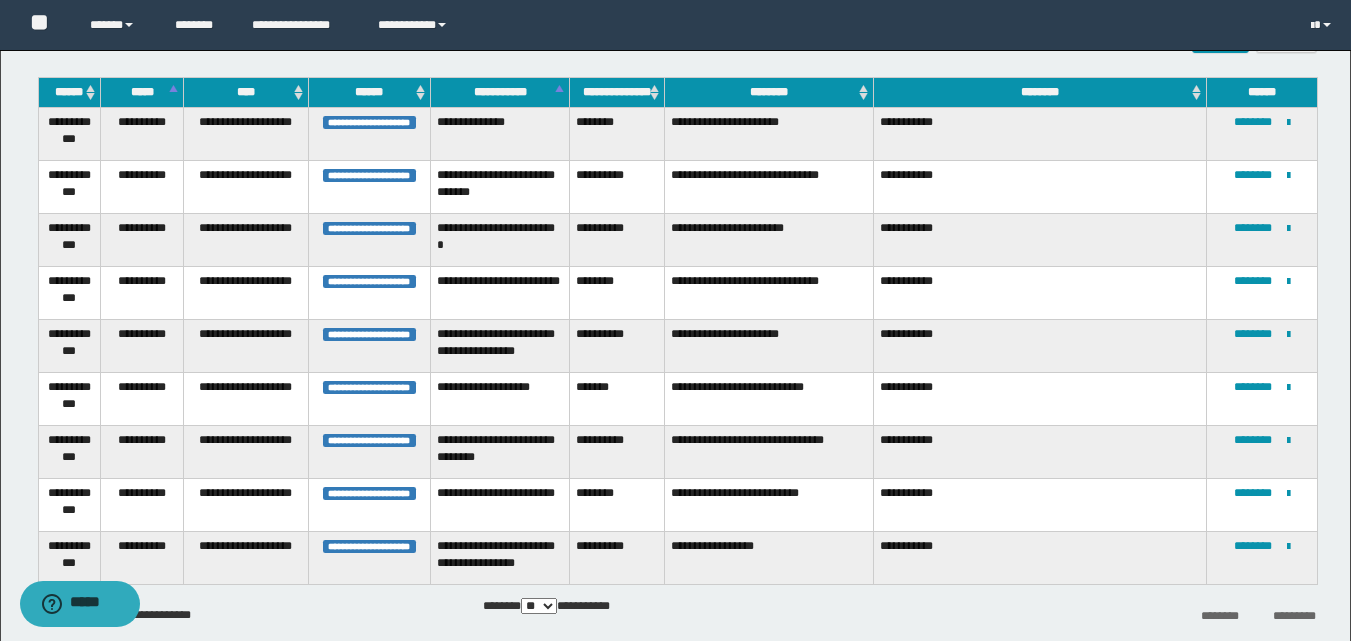 scroll, scrollTop: 119, scrollLeft: 0, axis: vertical 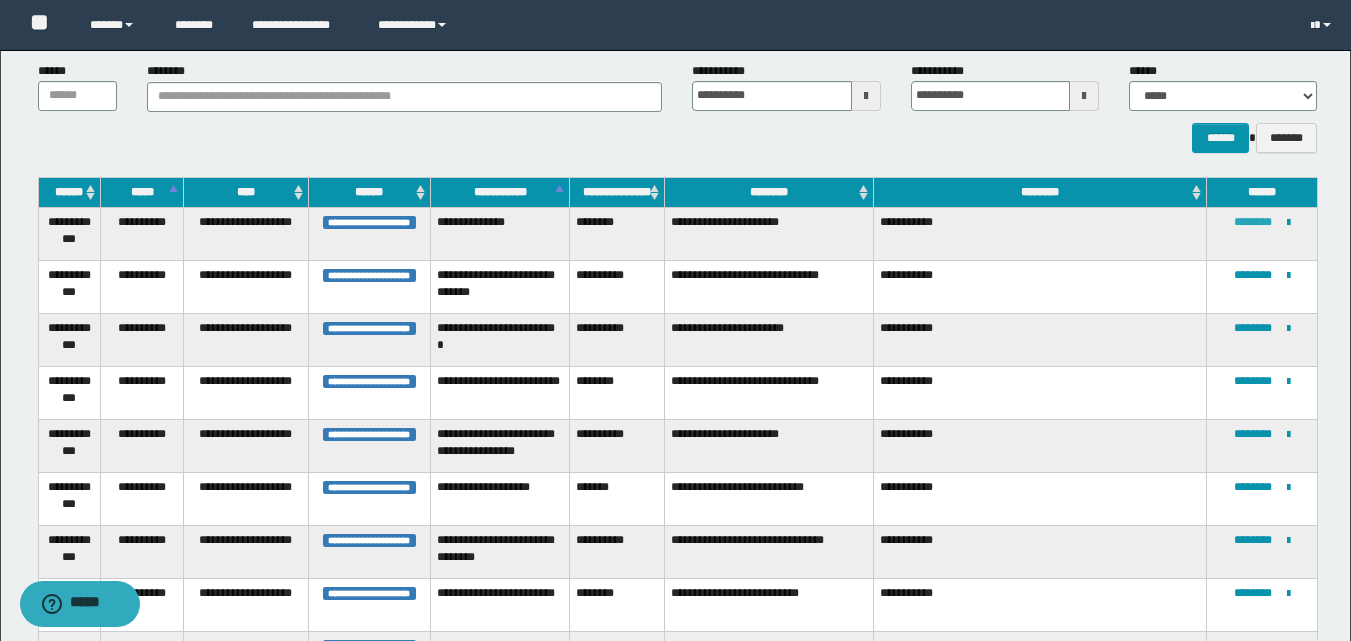 click on "********" at bounding box center (1253, 222) 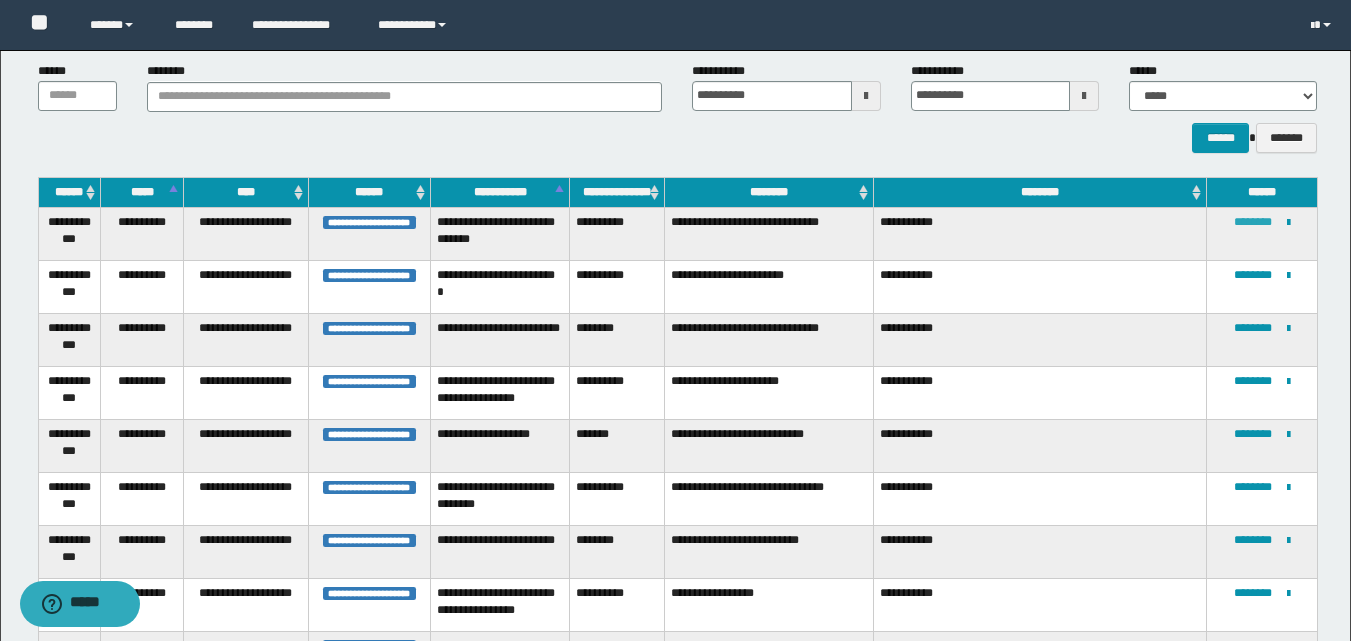 click on "********" at bounding box center (1253, 222) 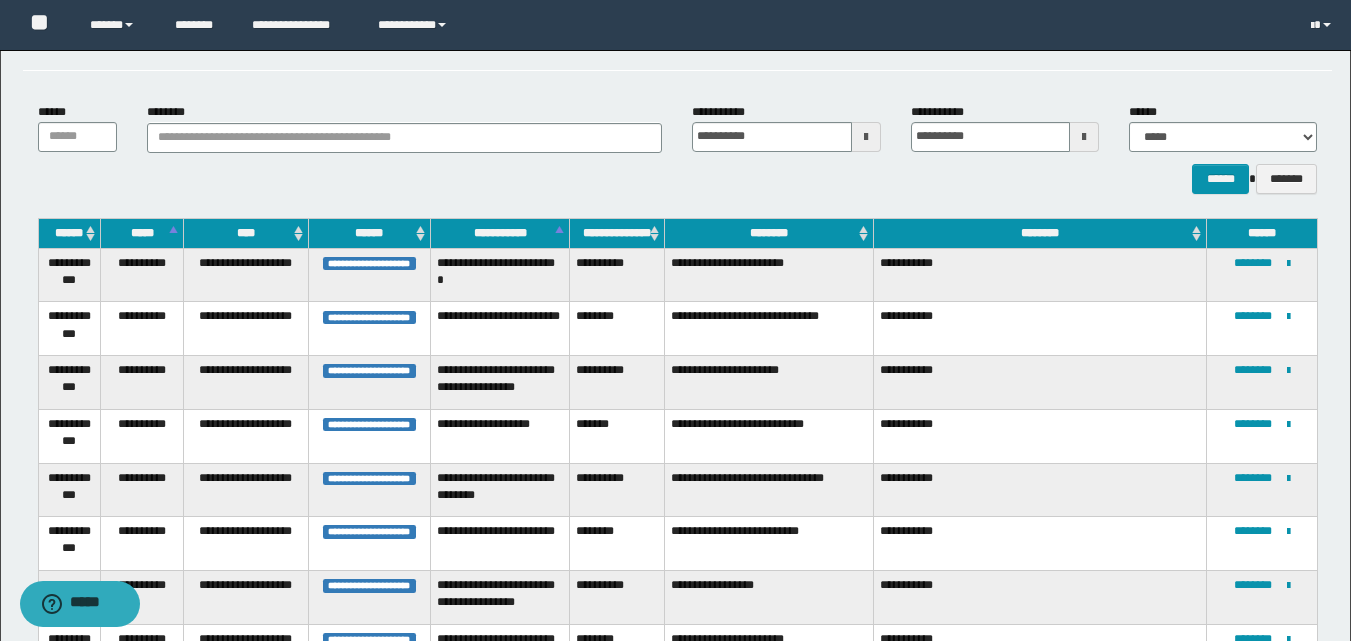scroll, scrollTop: 72, scrollLeft: 0, axis: vertical 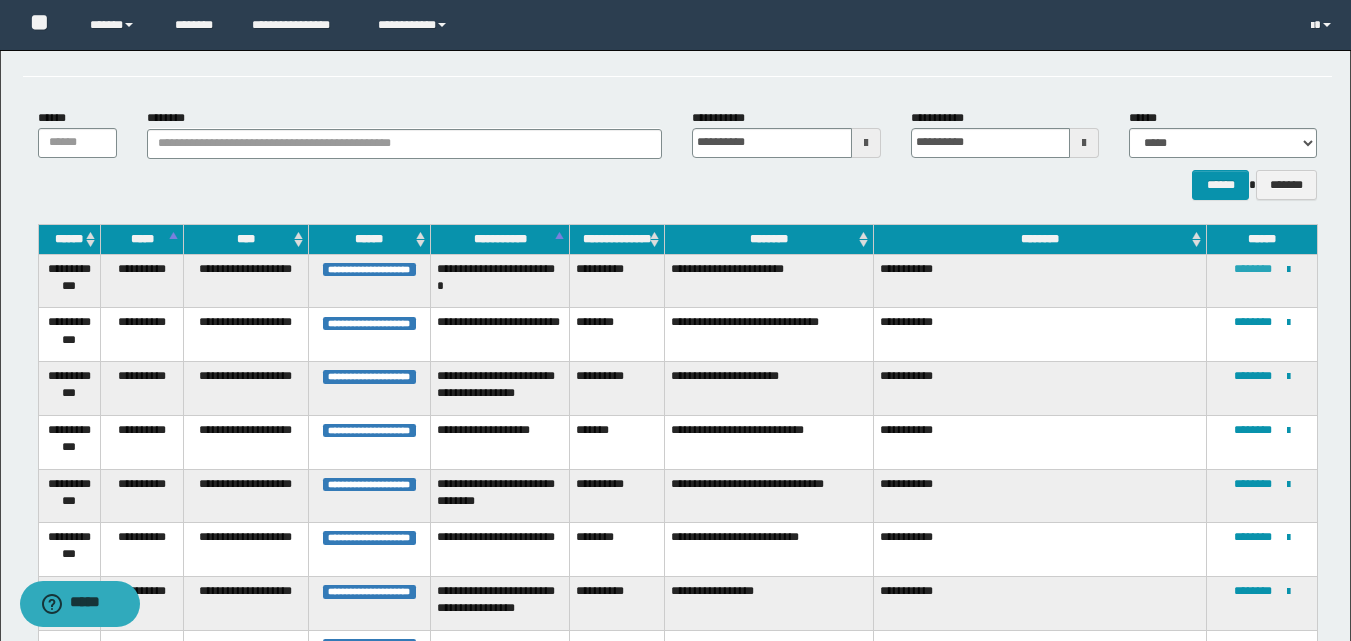 click on "********" at bounding box center [1253, 269] 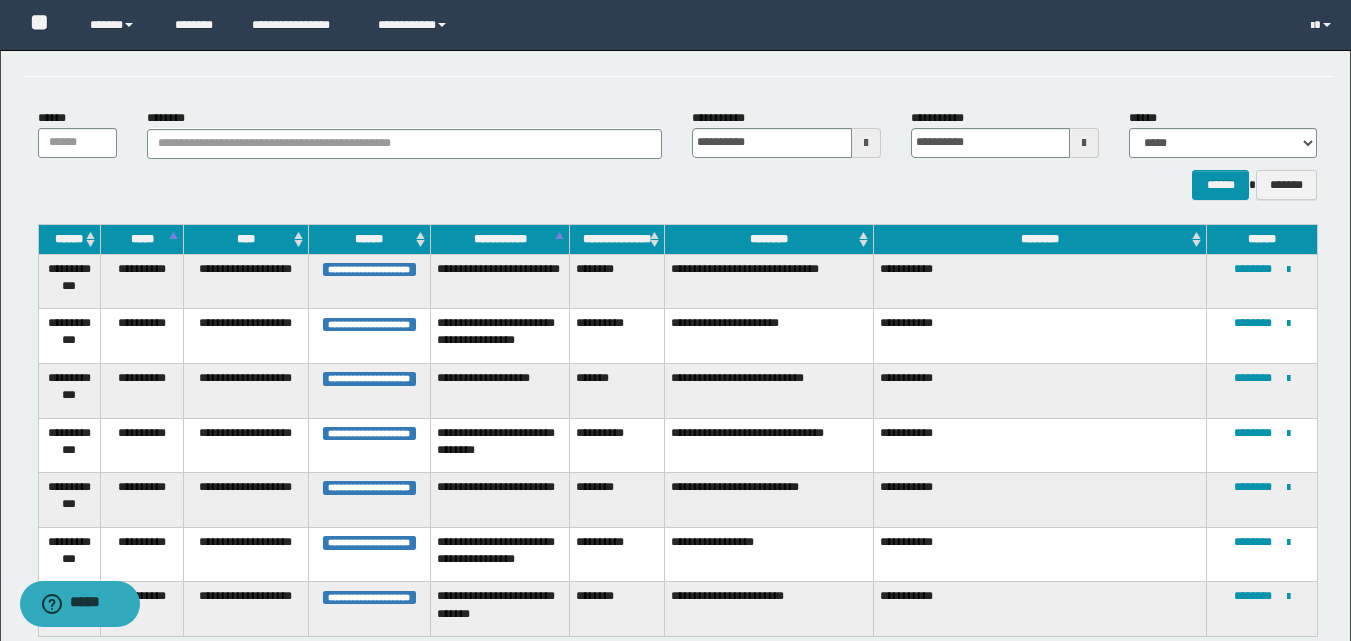 scroll, scrollTop: 225, scrollLeft: 0, axis: vertical 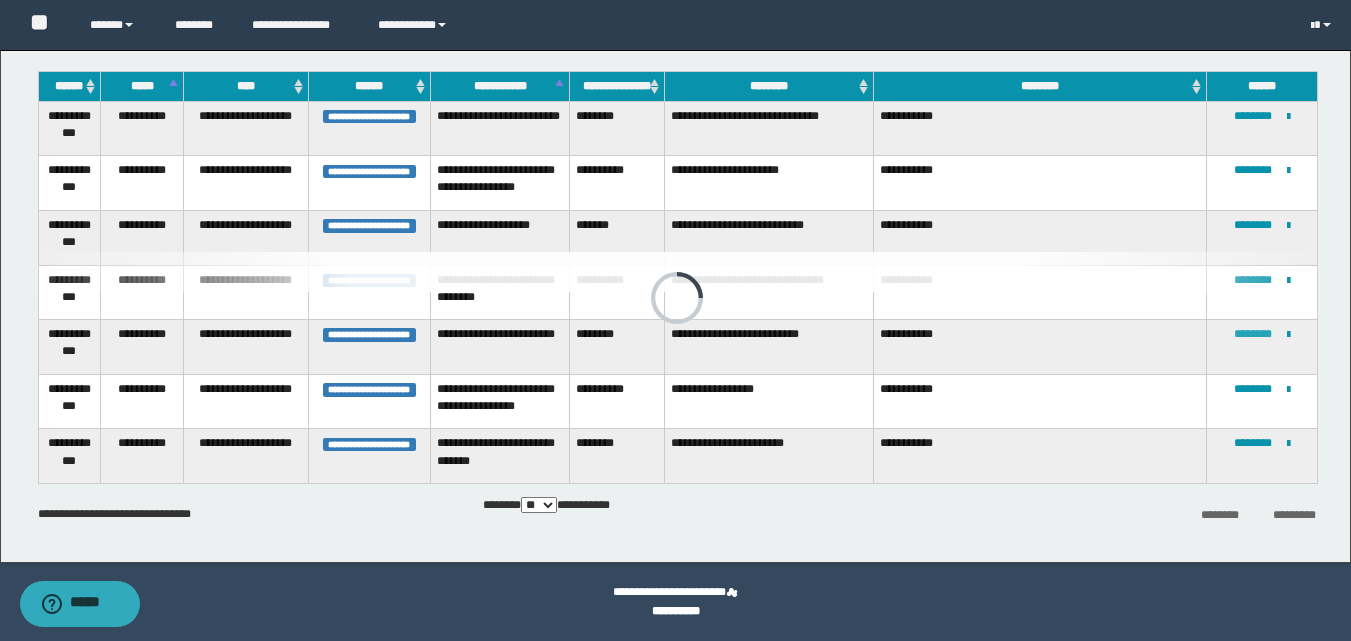 click on "********" at bounding box center (1253, 334) 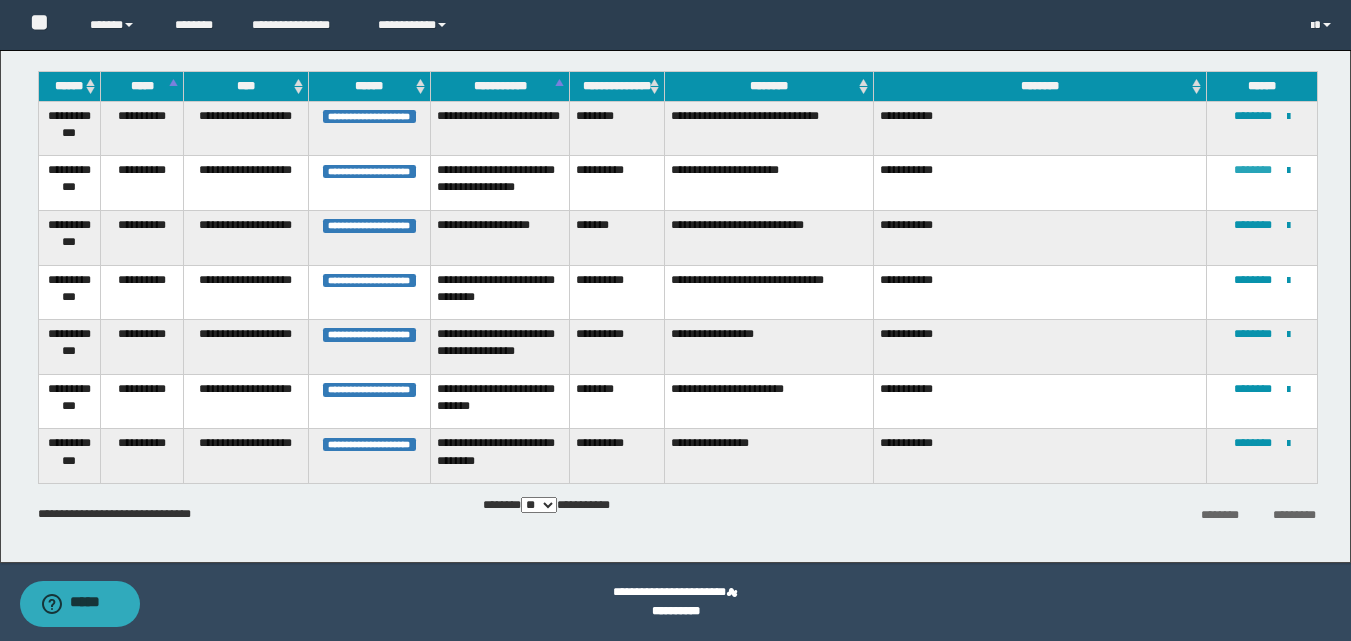 click on "********" at bounding box center [1253, 170] 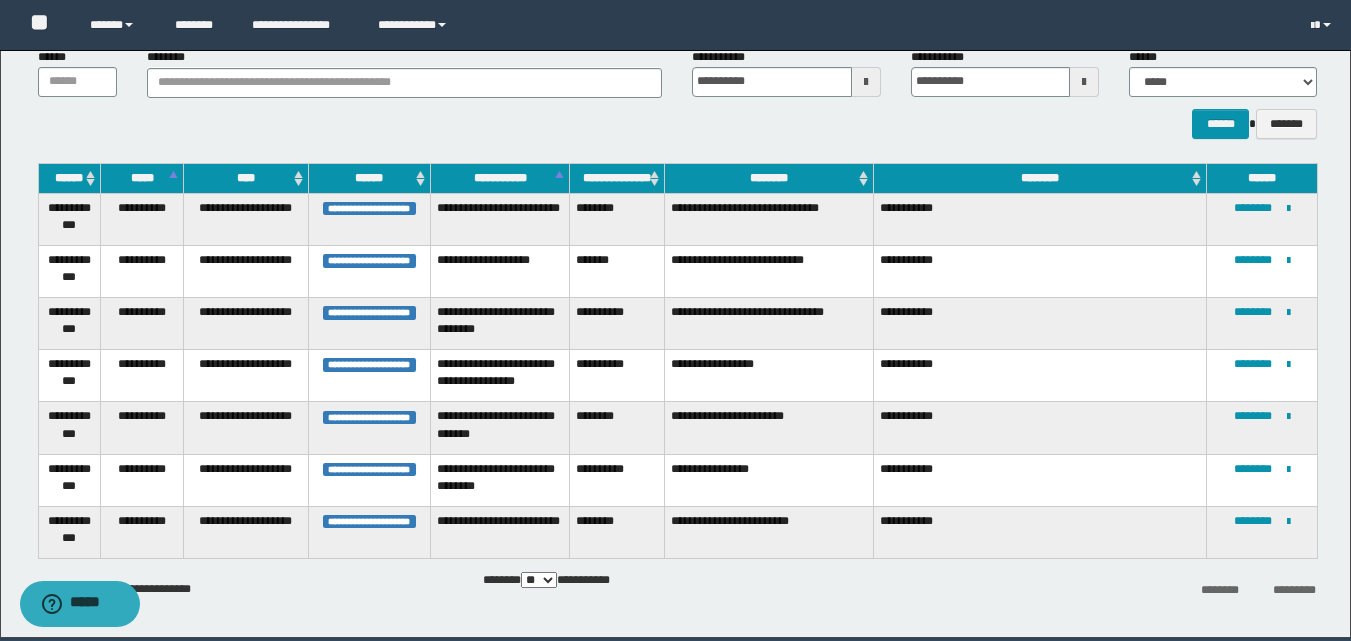 scroll, scrollTop: 7, scrollLeft: 0, axis: vertical 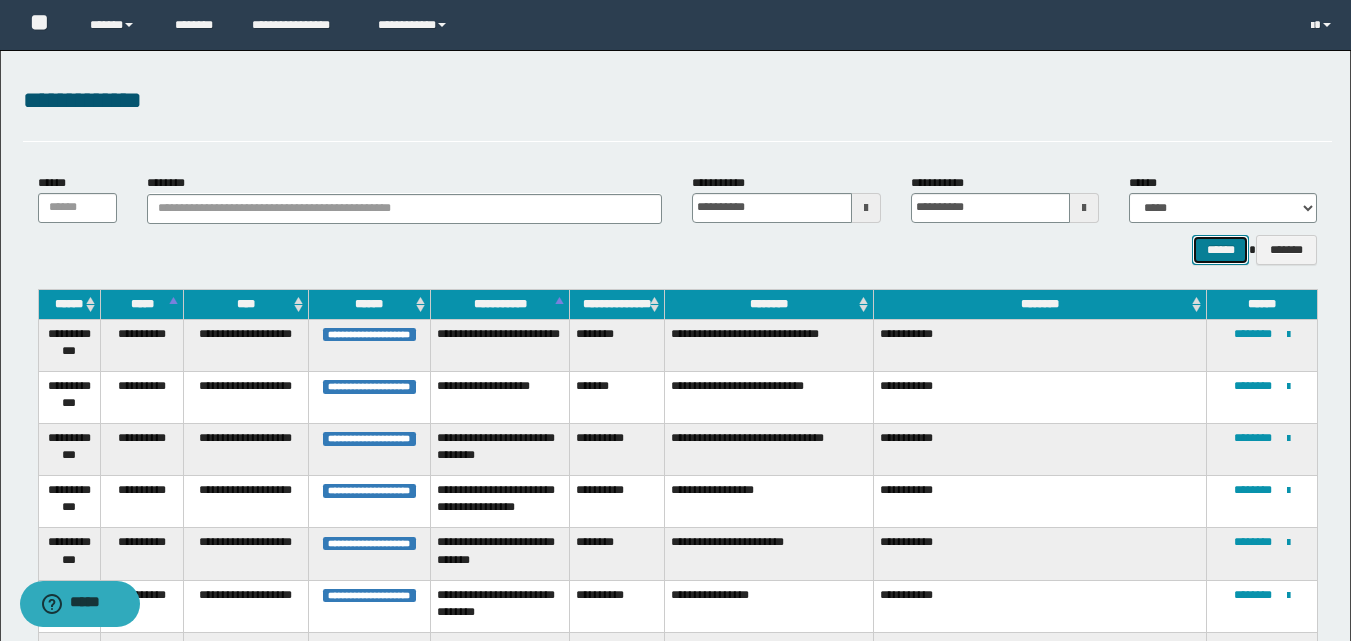 click on "******" at bounding box center [1220, 250] 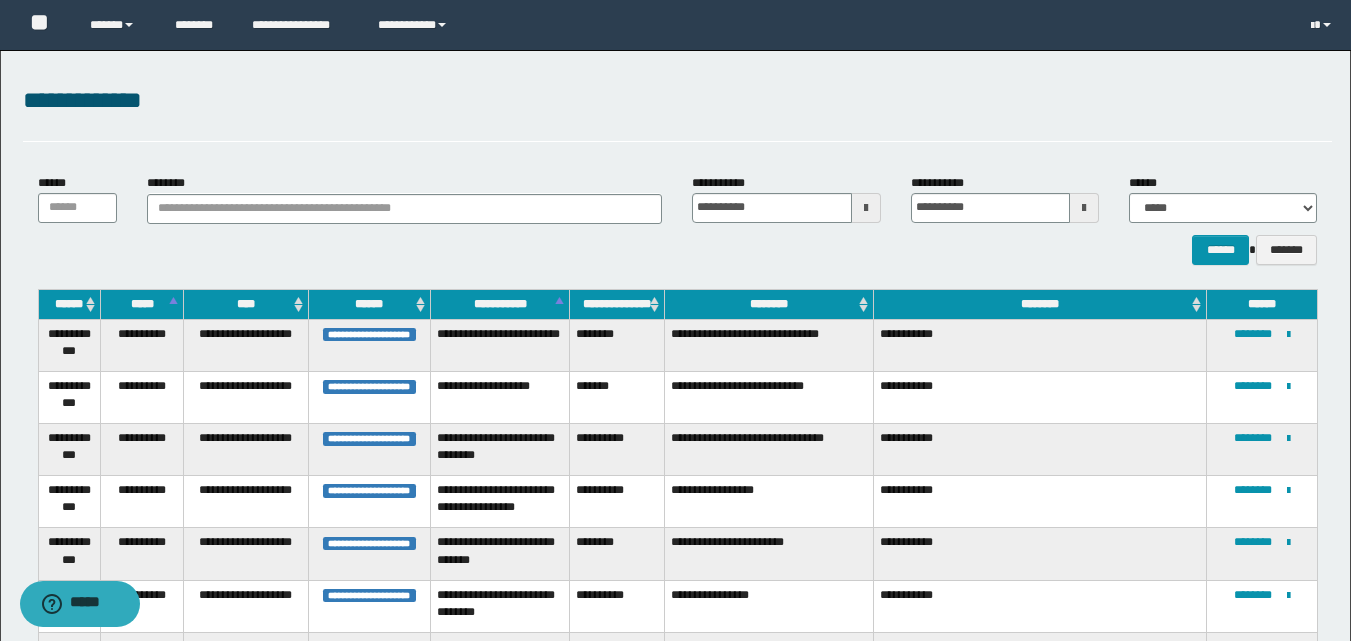 scroll, scrollTop: 207, scrollLeft: 0, axis: vertical 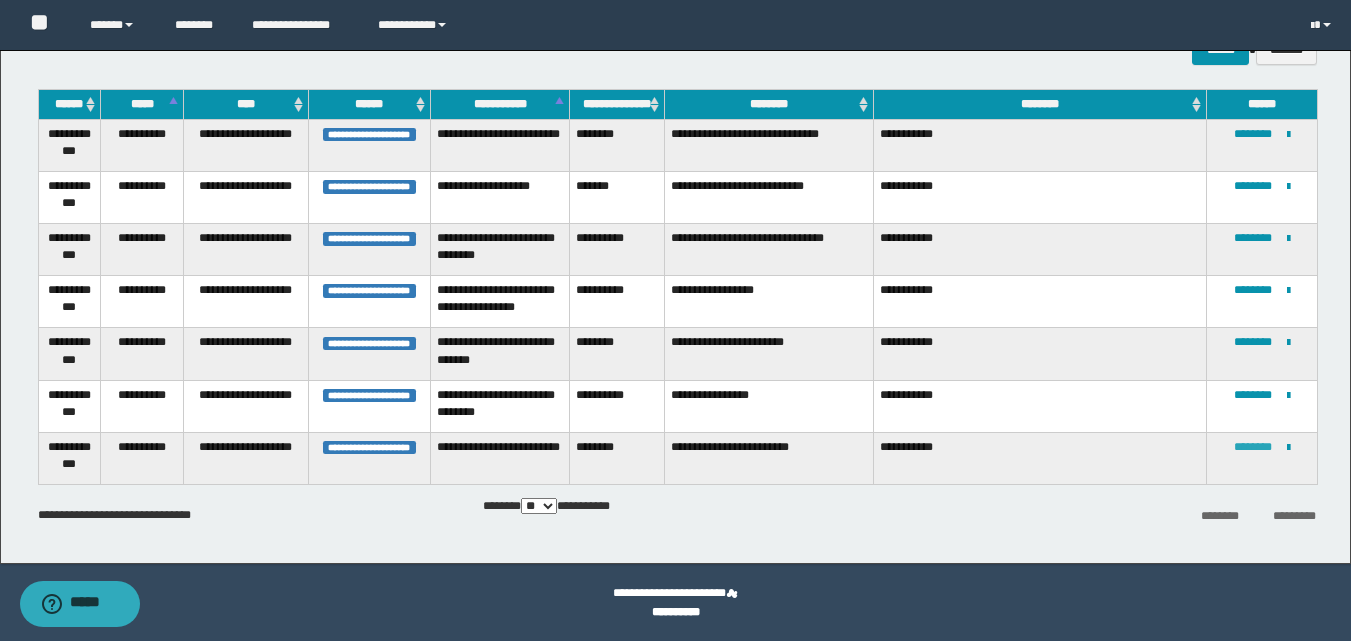 click on "********" at bounding box center (1253, 447) 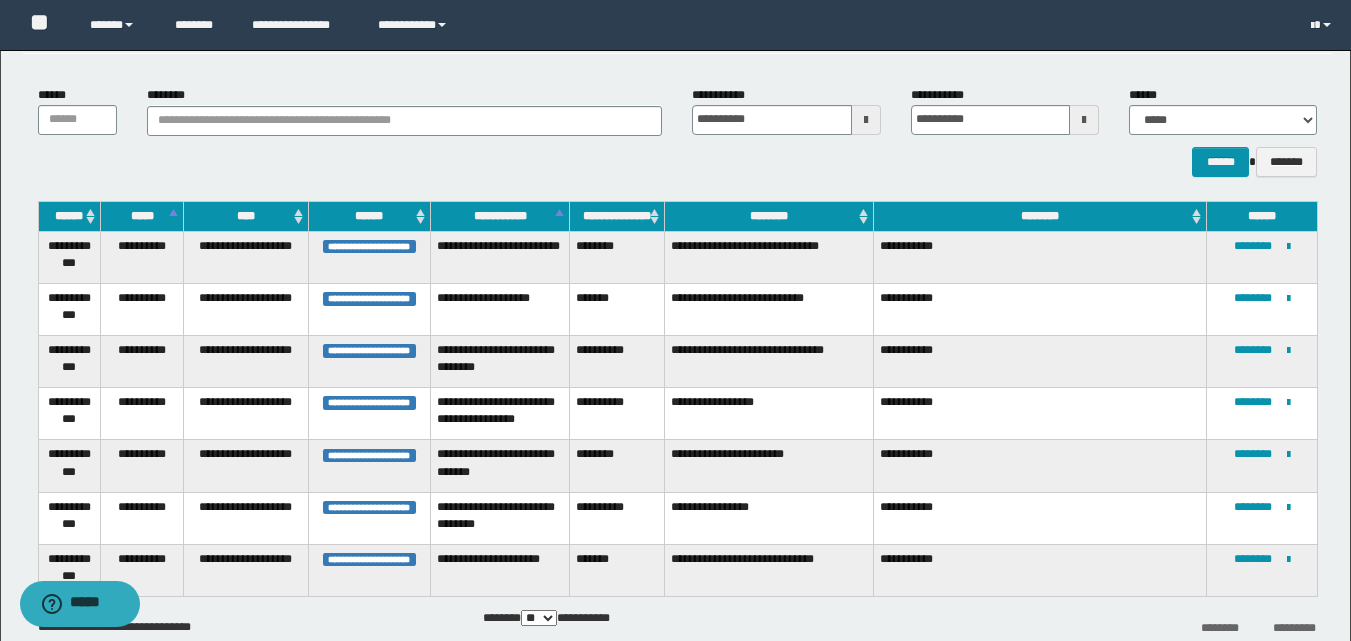 scroll, scrollTop: 207, scrollLeft: 0, axis: vertical 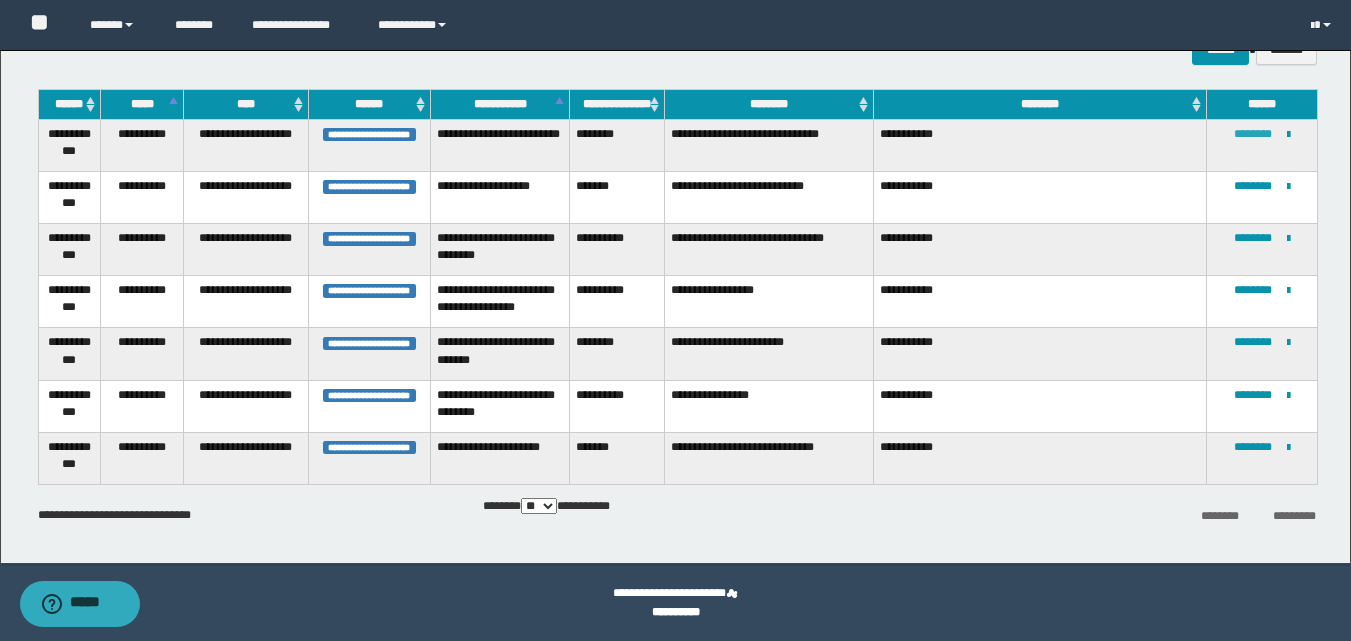 click on "********" at bounding box center [1253, 134] 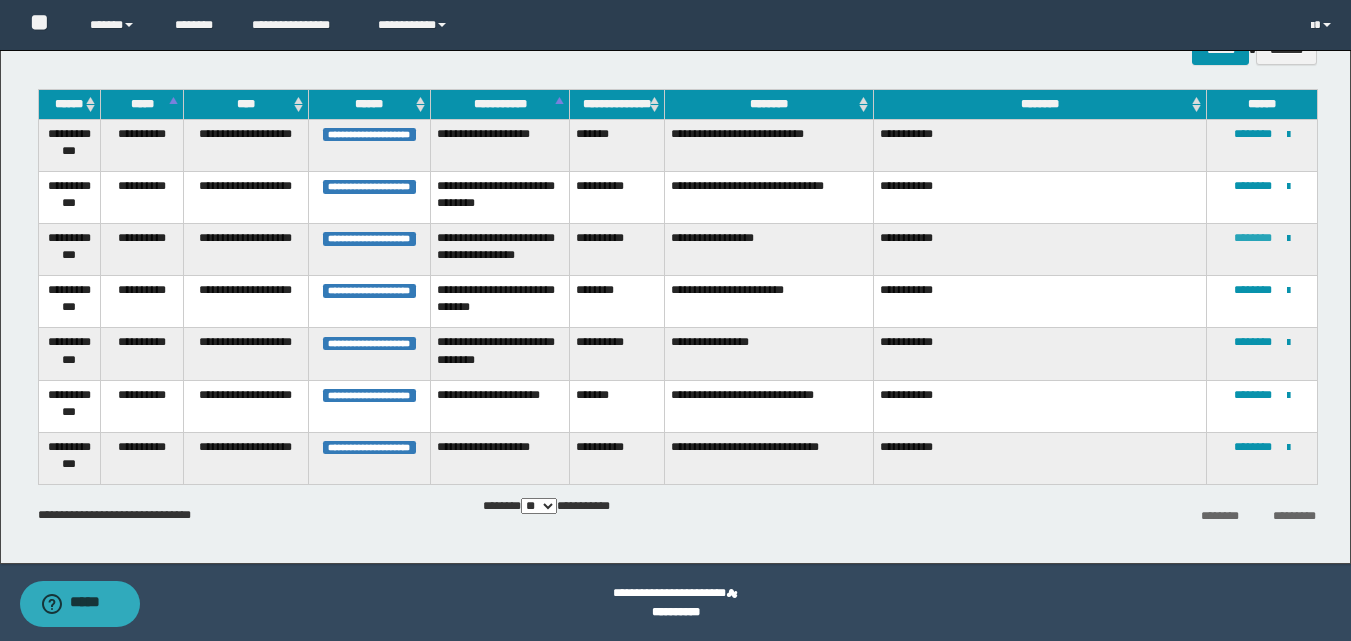 click on "********" at bounding box center [1253, 238] 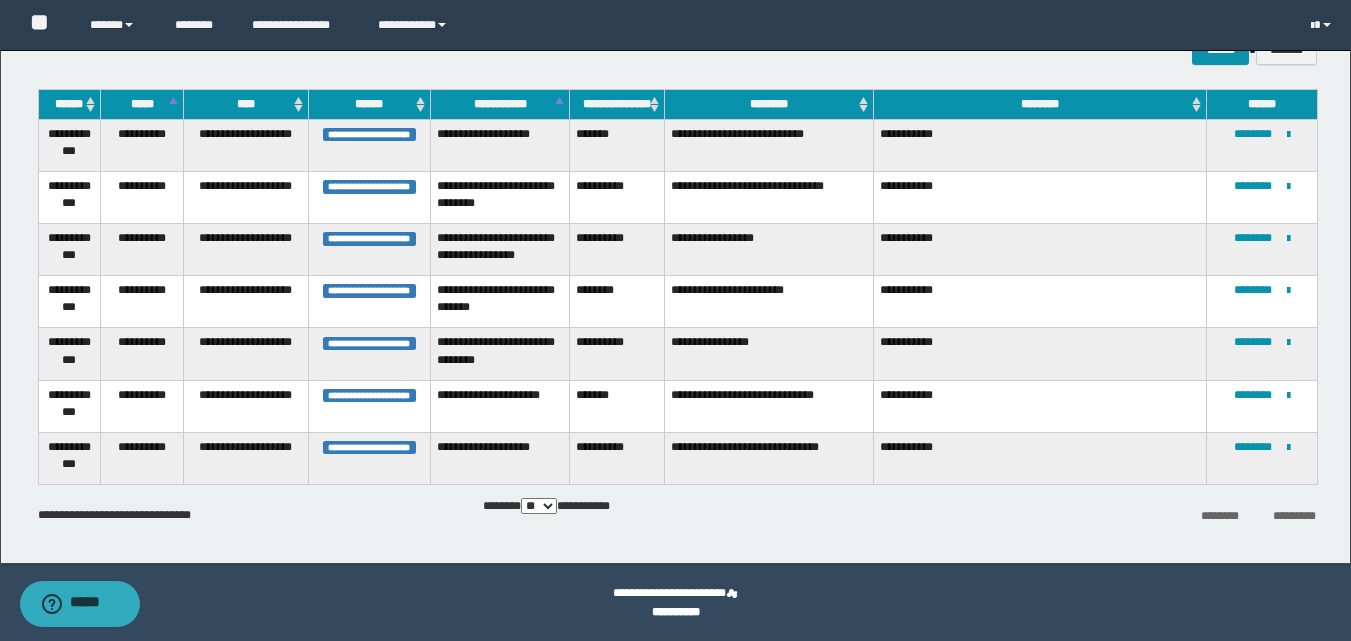 scroll, scrollTop: 95, scrollLeft: 0, axis: vertical 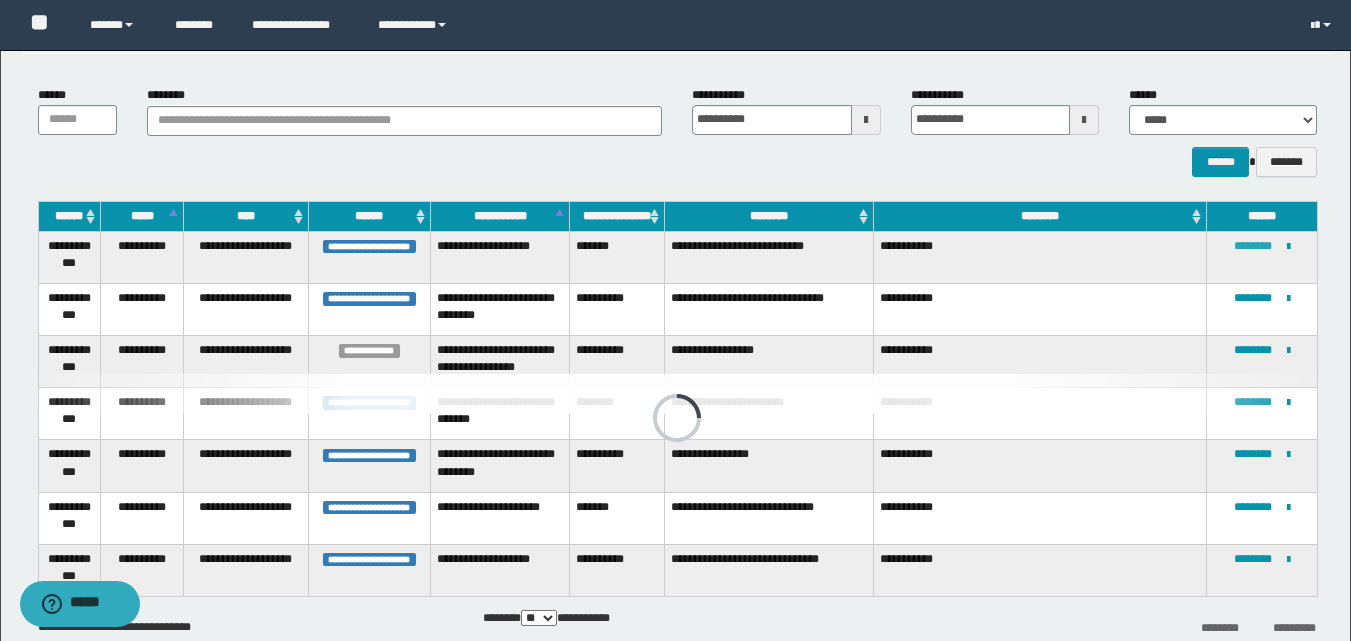 click on "********" at bounding box center [1253, 246] 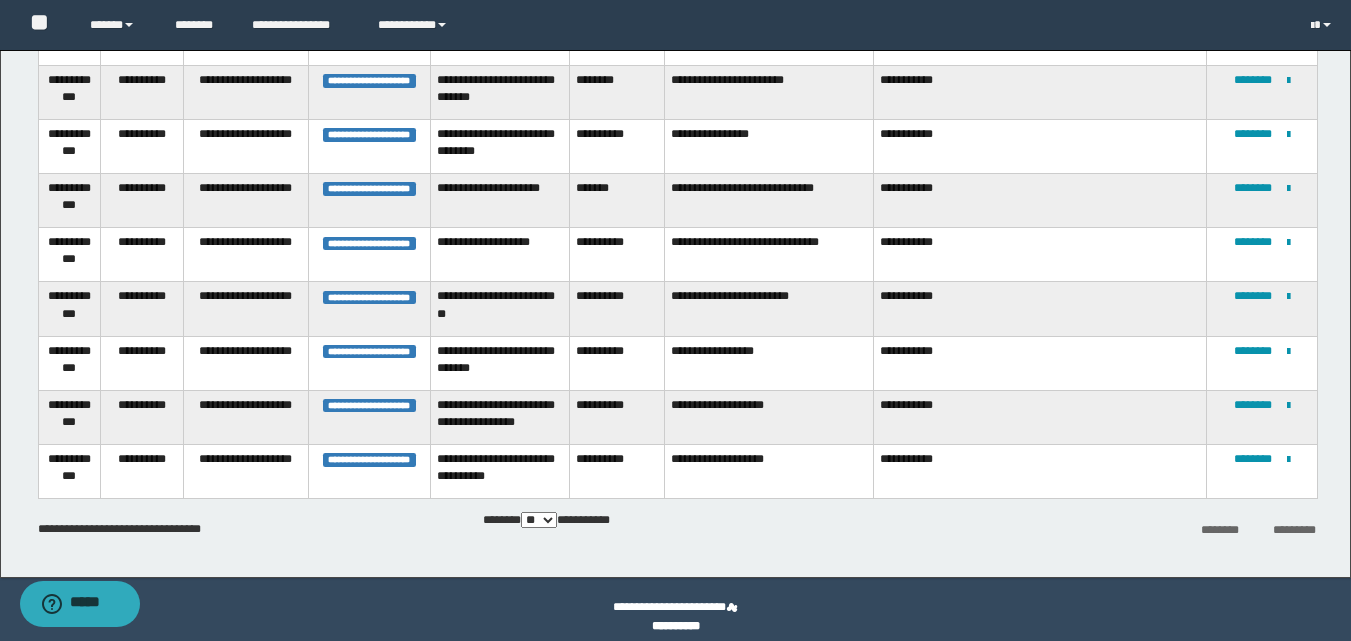scroll, scrollTop: 384, scrollLeft: 0, axis: vertical 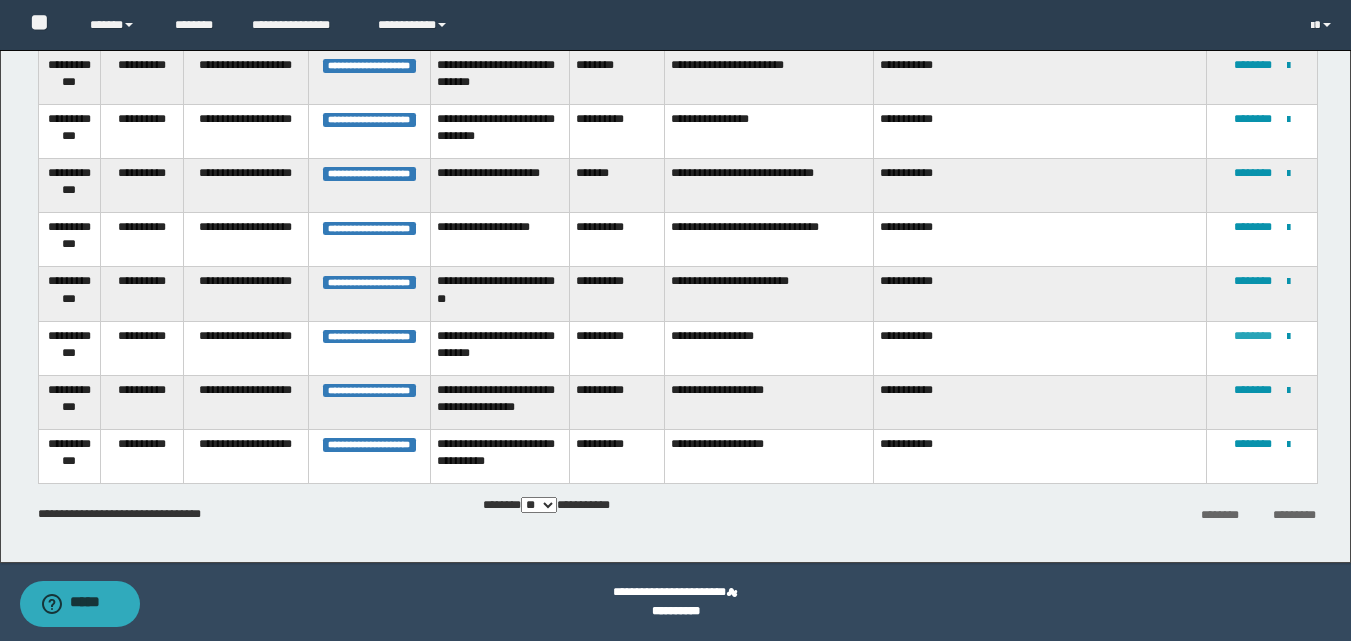 click on "********" at bounding box center [1253, 336] 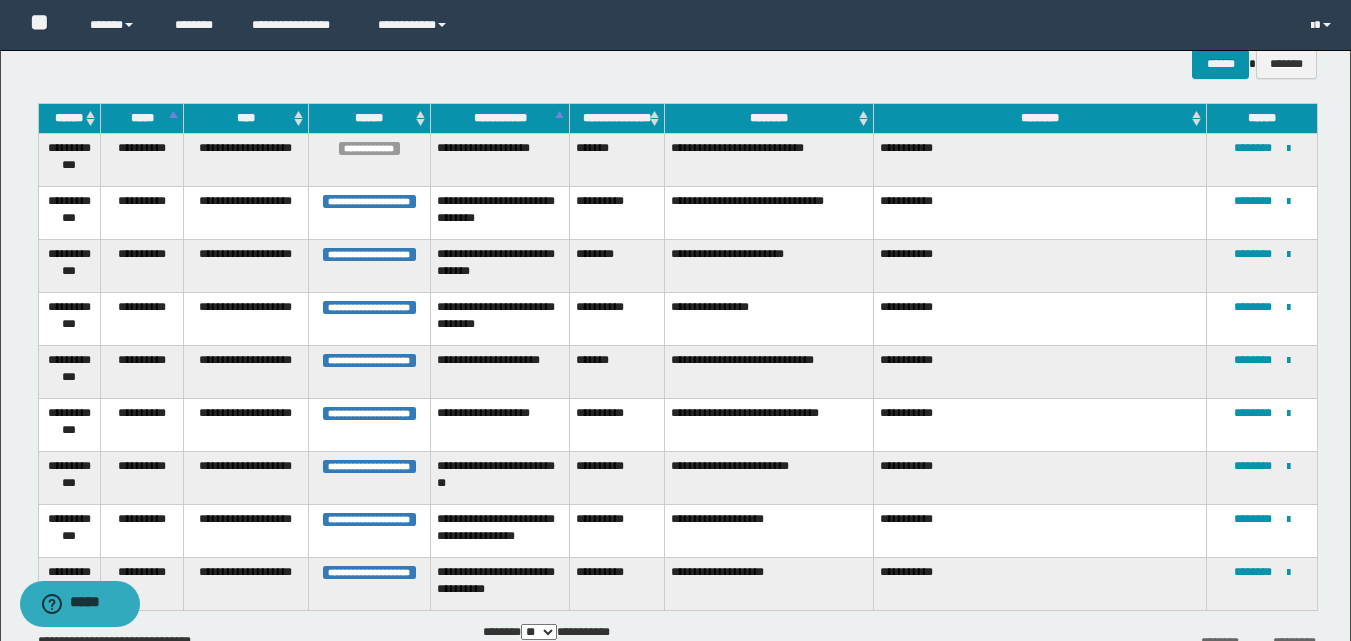 scroll, scrollTop: 319, scrollLeft: 0, axis: vertical 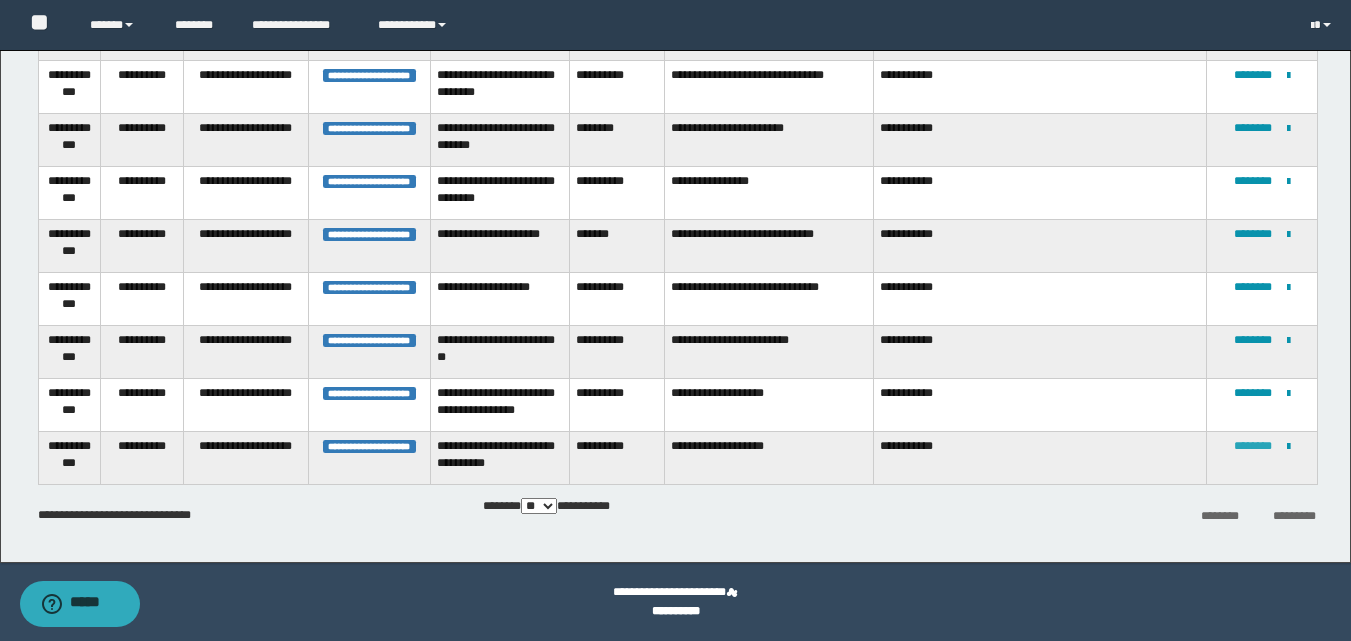 click on "********" at bounding box center [1253, 446] 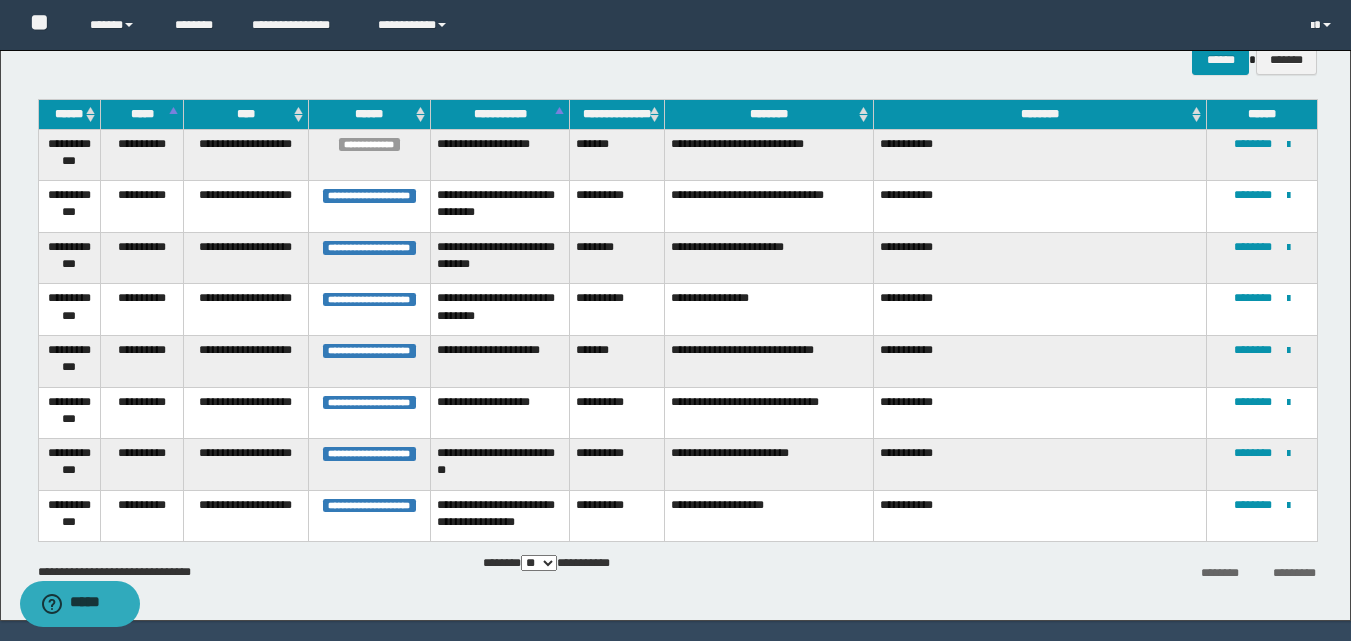 scroll, scrollTop: 155, scrollLeft: 0, axis: vertical 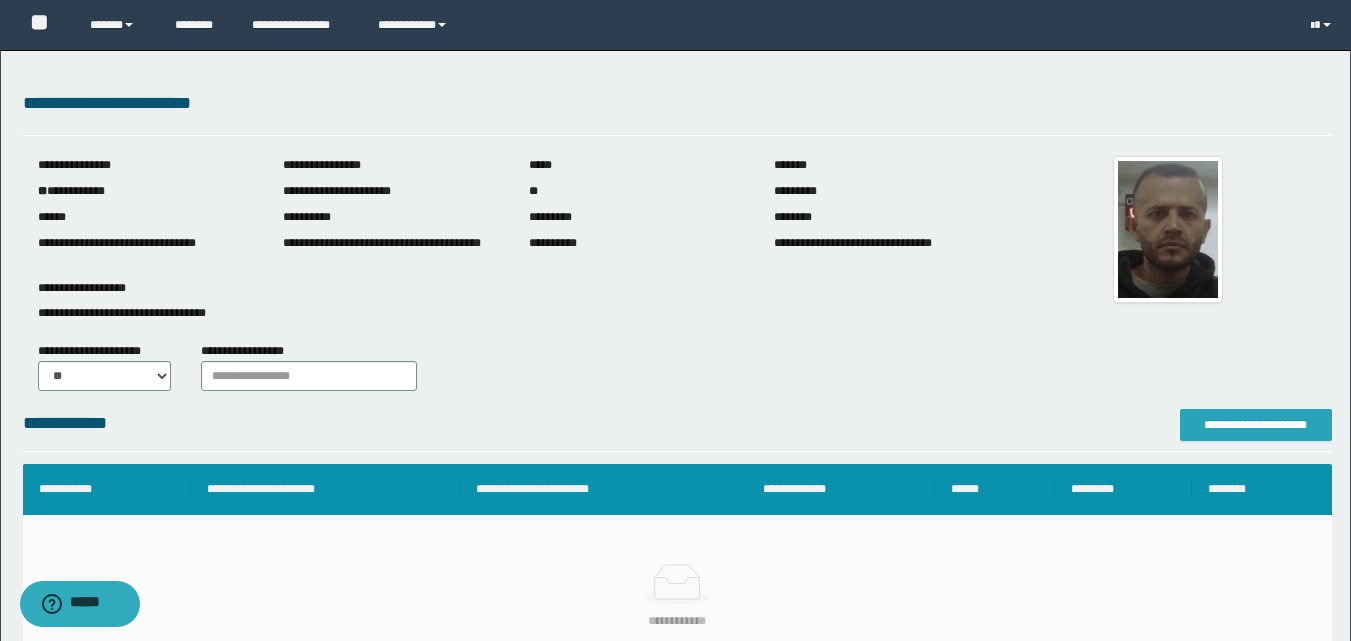 click on "**********" at bounding box center [1256, 425] 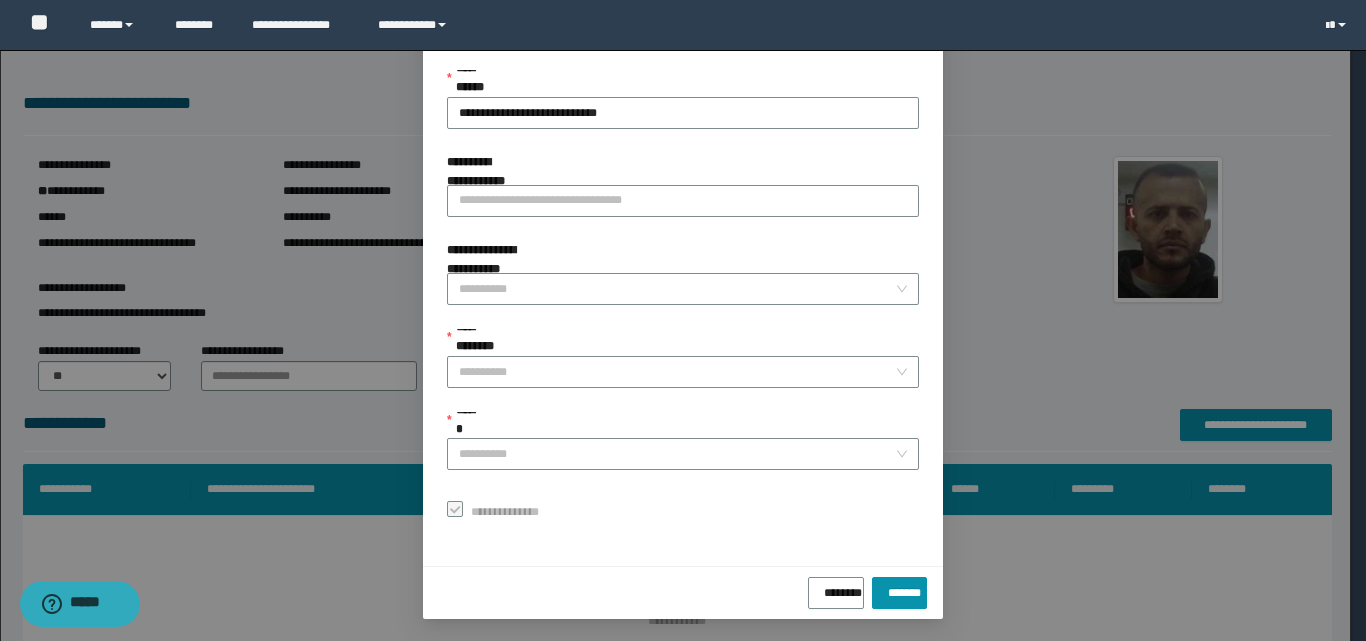 scroll, scrollTop: 111, scrollLeft: 0, axis: vertical 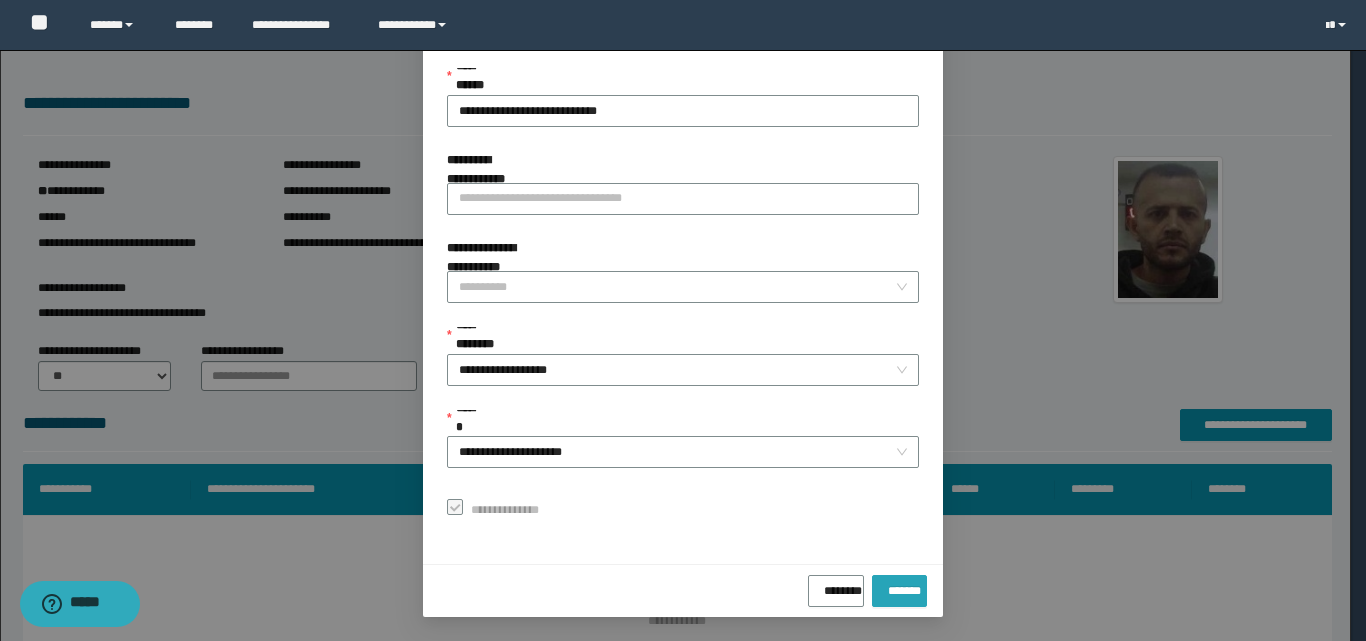 click on "*******" at bounding box center (899, 587) 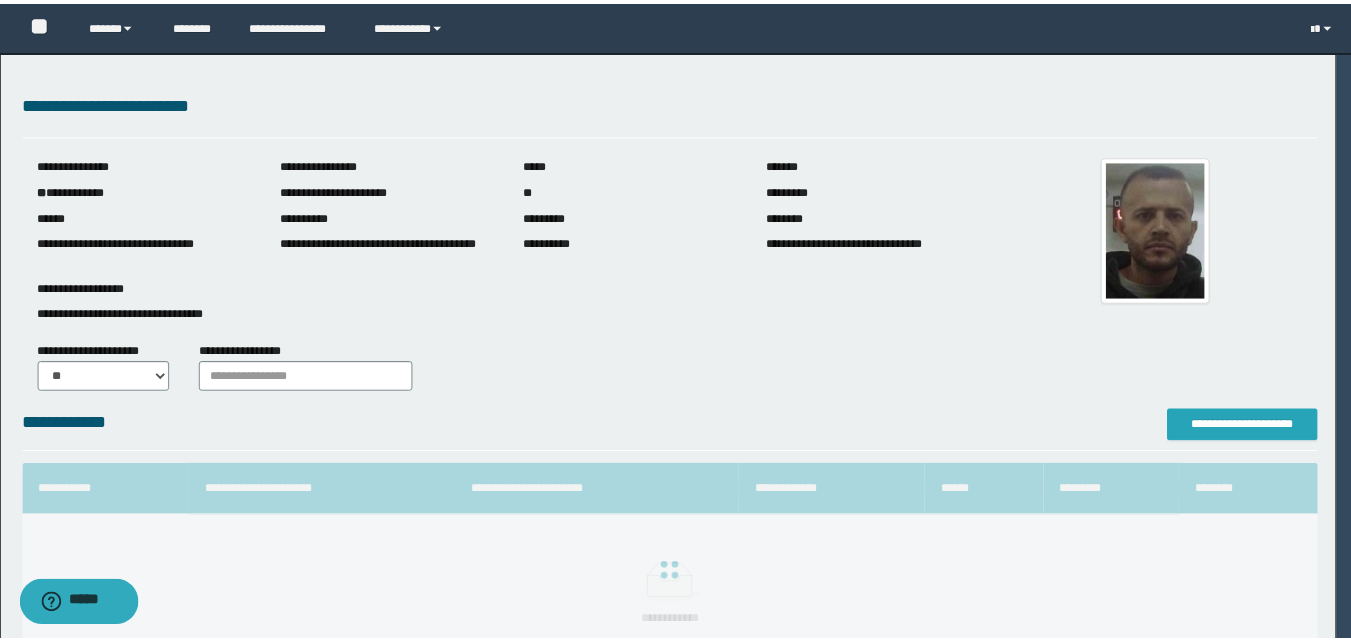 scroll, scrollTop: 0, scrollLeft: 0, axis: both 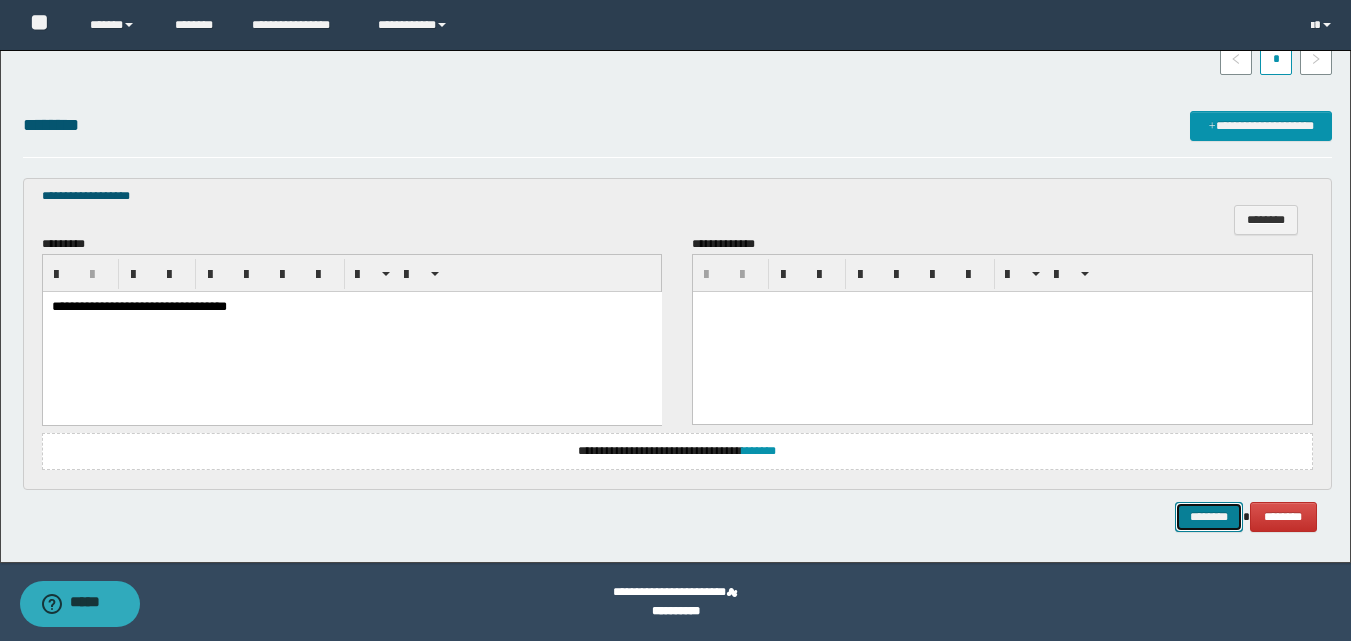 click on "********" at bounding box center [1209, 517] 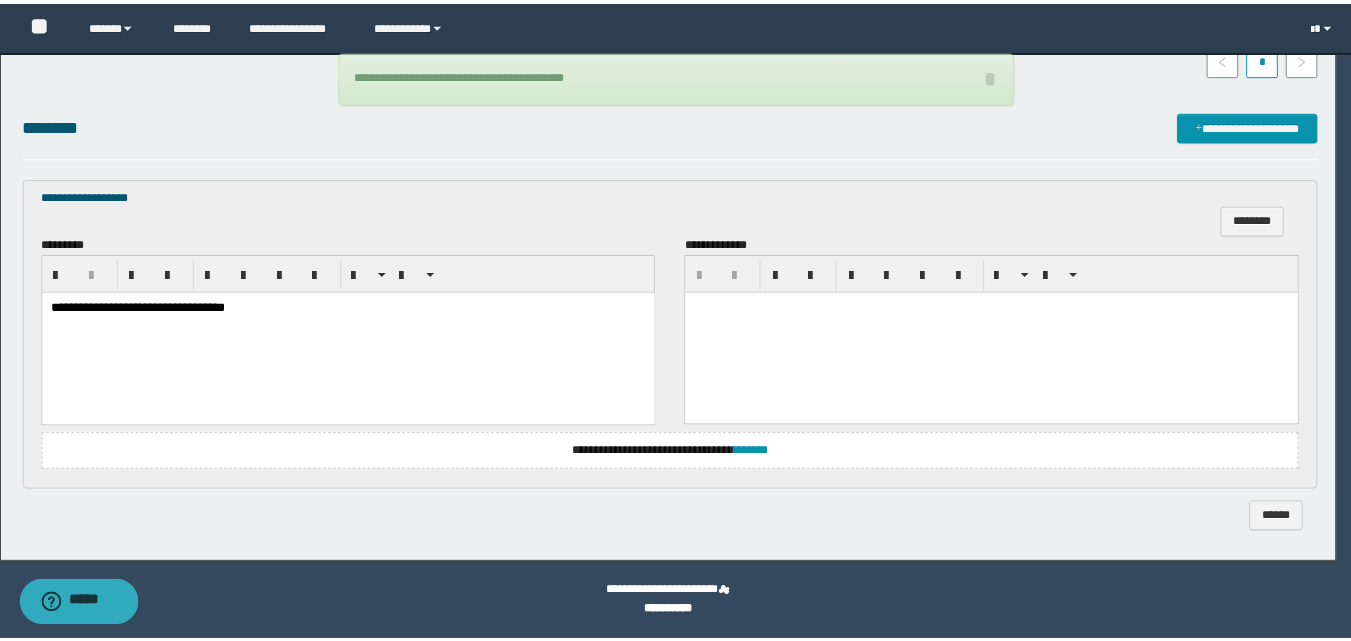 scroll, scrollTop: 535, scrollLeft: 0, axis: vertical 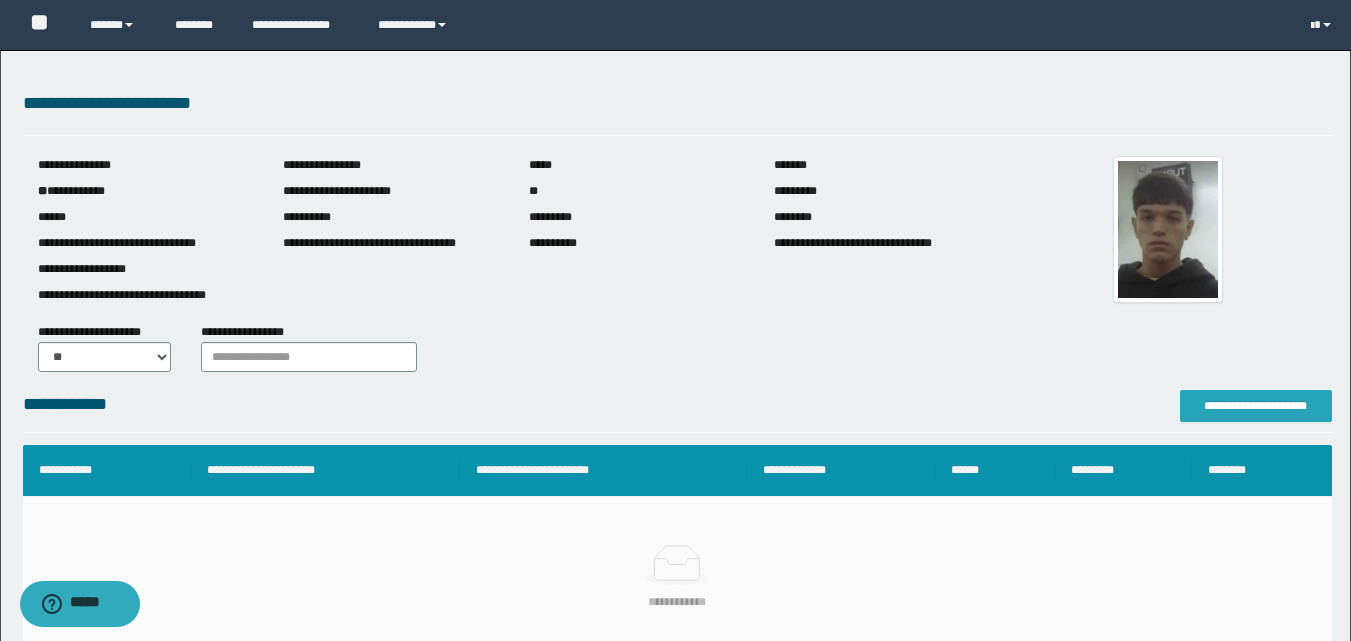 click on "**********" at bounding box center (1256, 406) 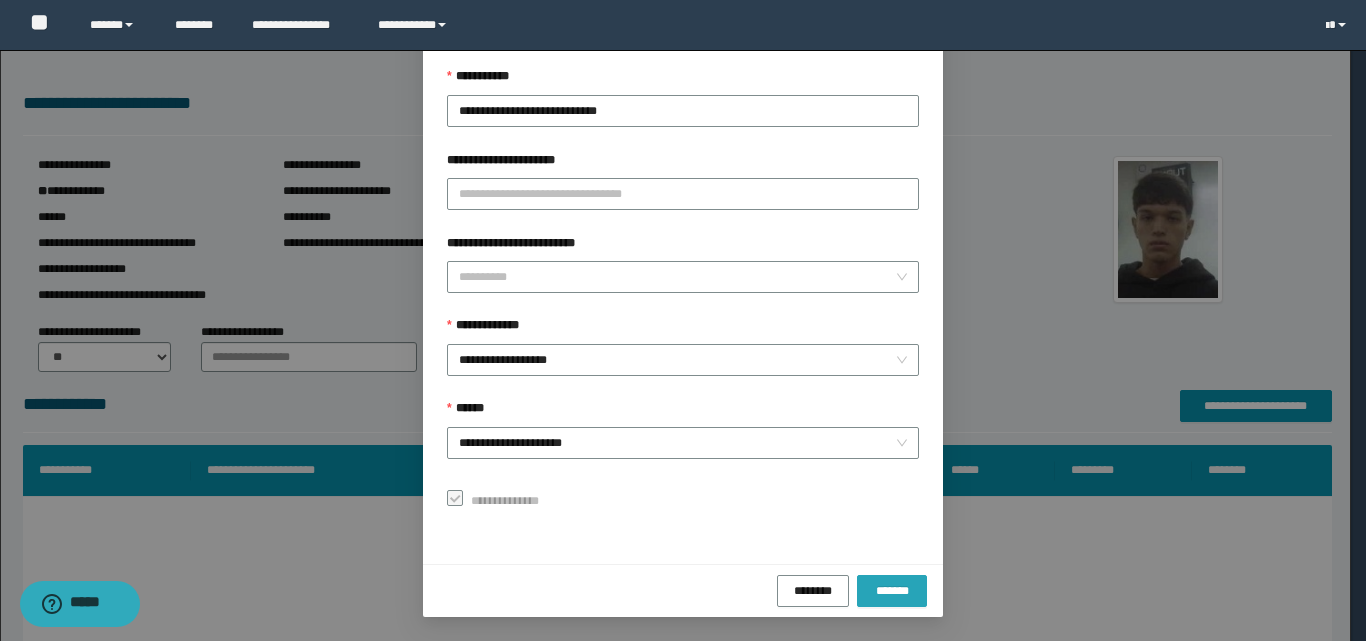 click on "*******" at bounding box center [892, 590] 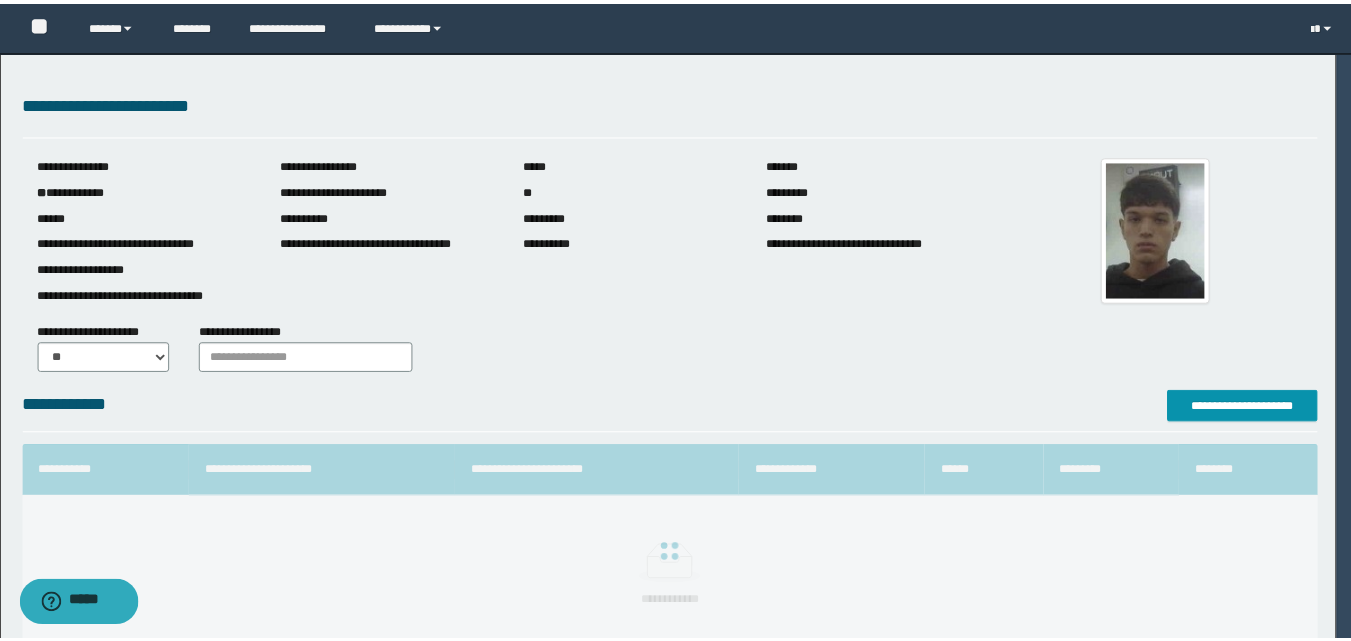 scroll, scrollTop: 64, scrollLeft: 0, axis: vertical 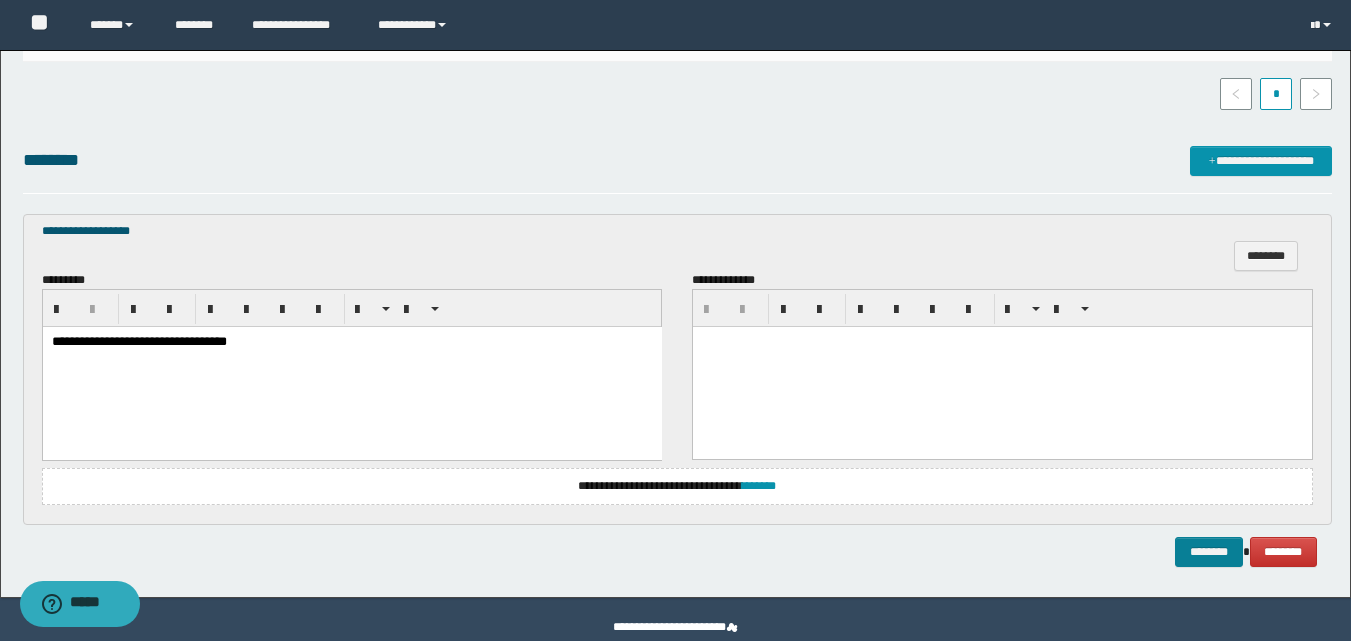 click on "********" at bounding box center (1209, 552) 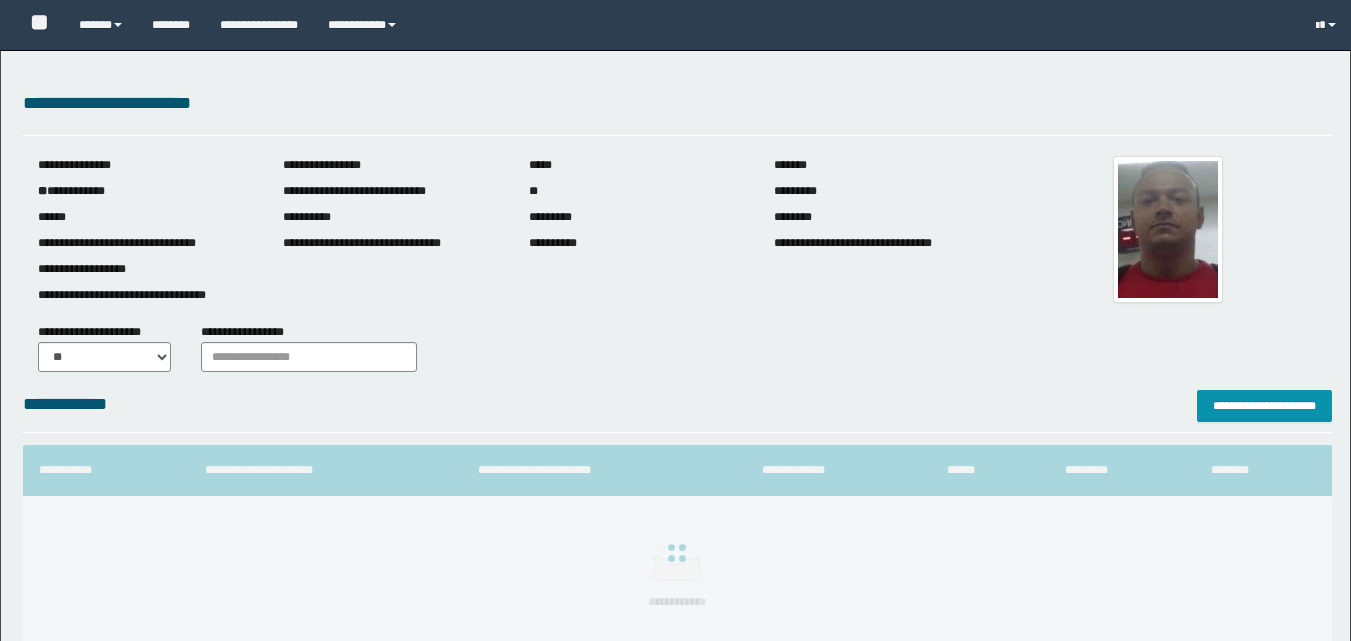 scroll, scrollTop: 0, scrollLeft: 0, axis: both 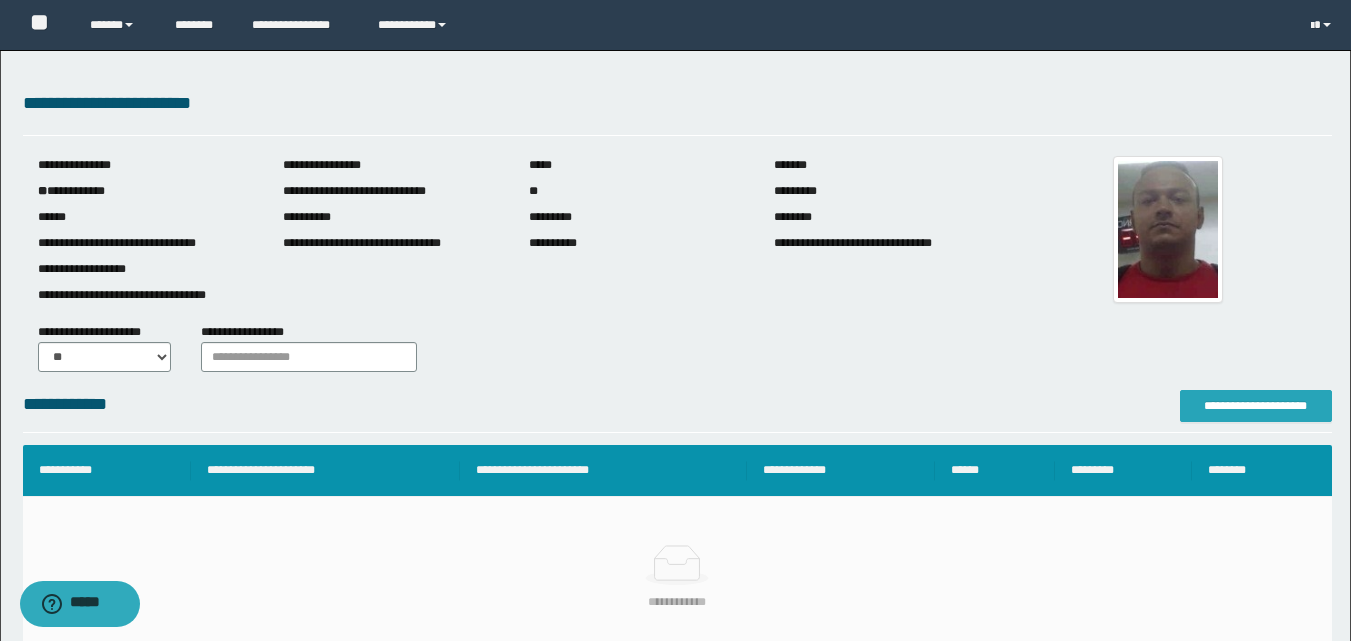 click on "**********" at bounding box center (1256, 406) 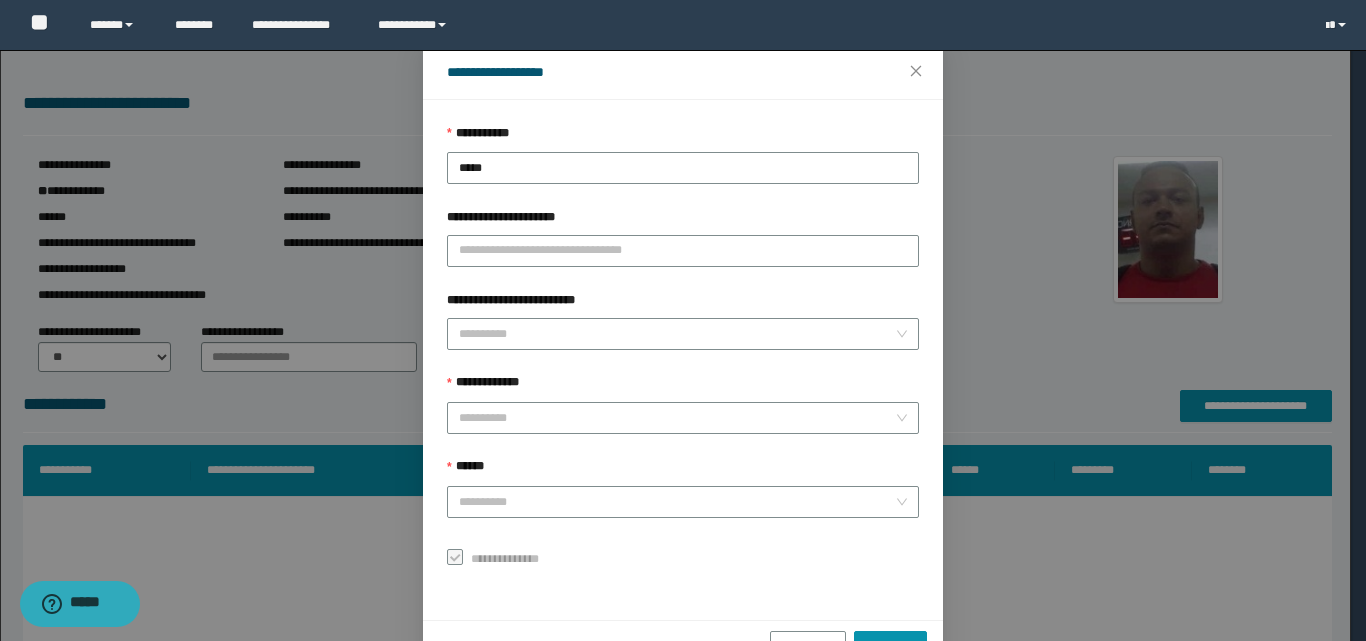 scroll, scrollTop: 111, scrollLeft: 0, axis: vertical 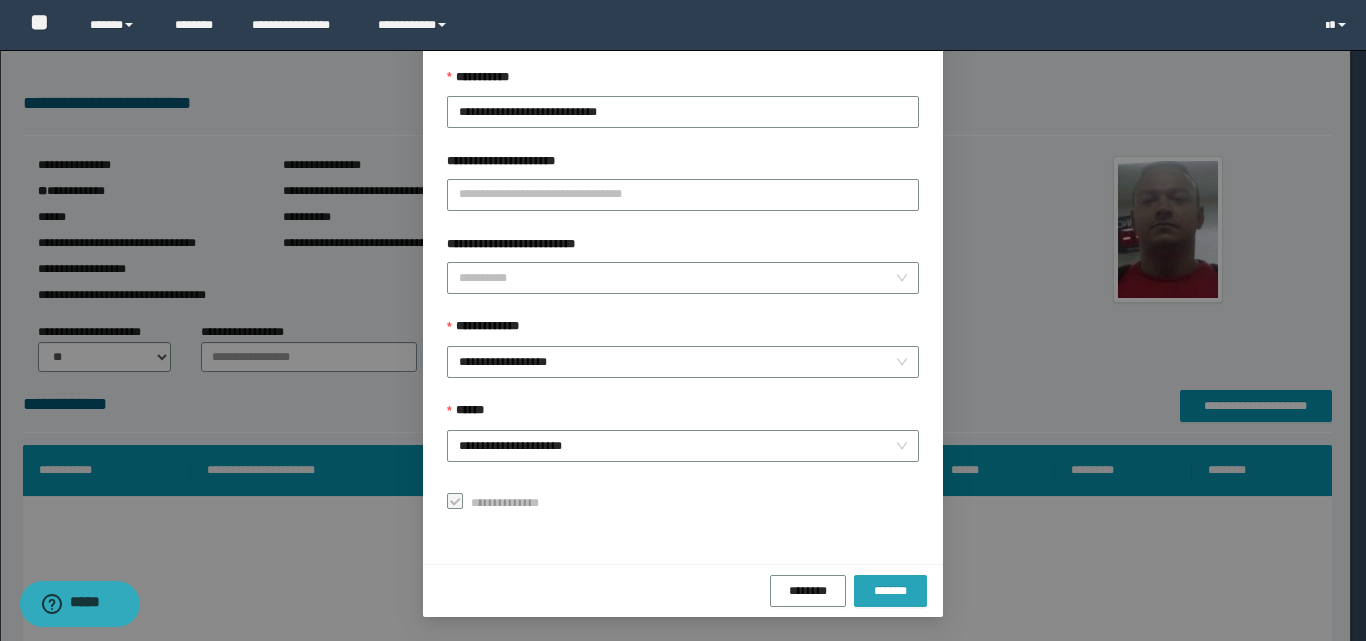 click on "*******" at bounding box center [890, 591] 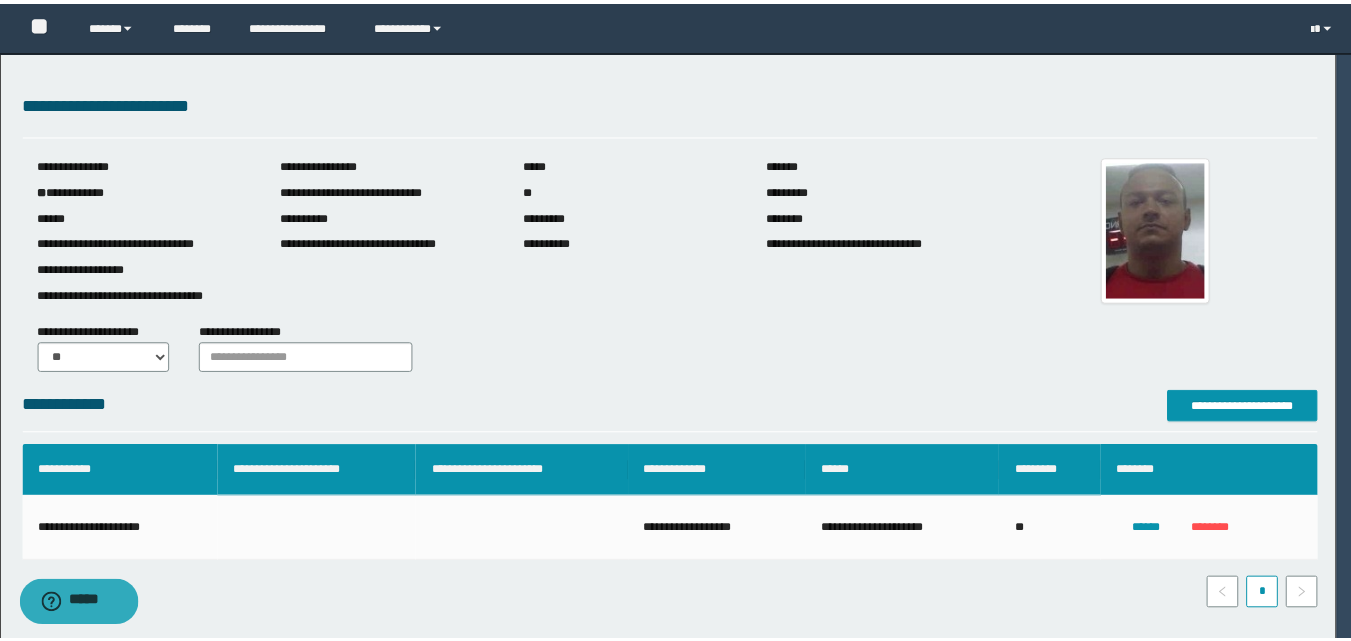 scroll, scrollTop: 64, scrollLeft: 0, axis: vertical 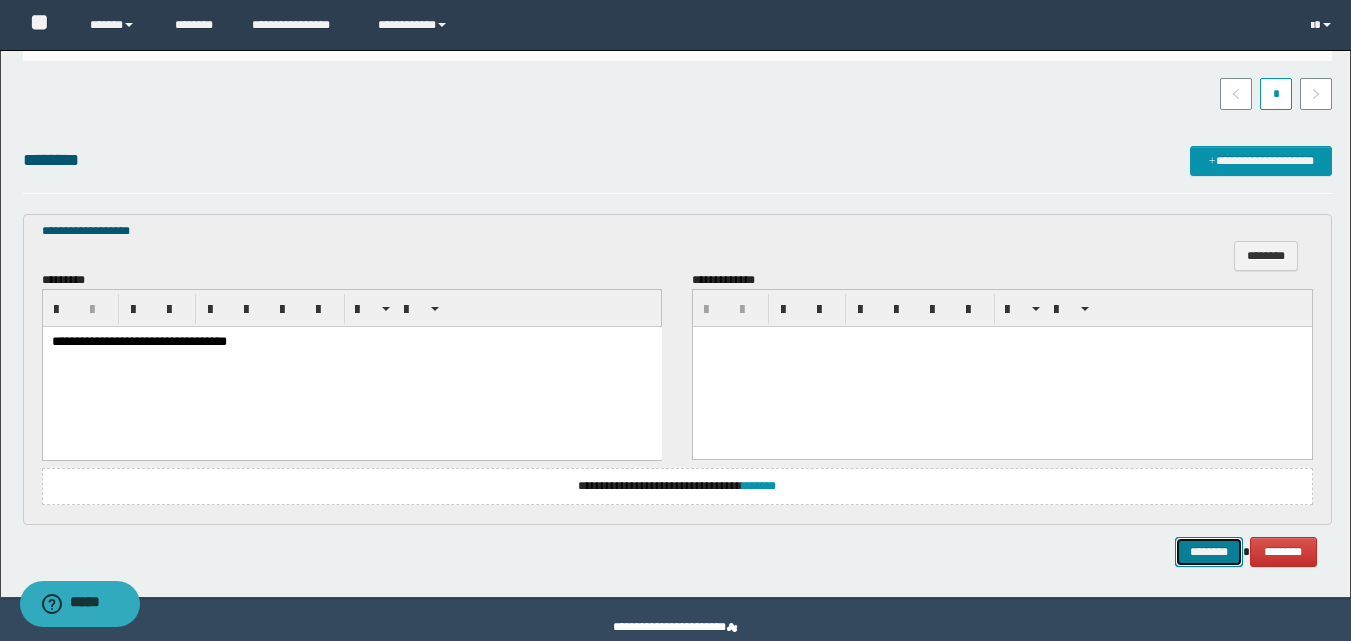 click on "********" at bounding box center [1209, 552] 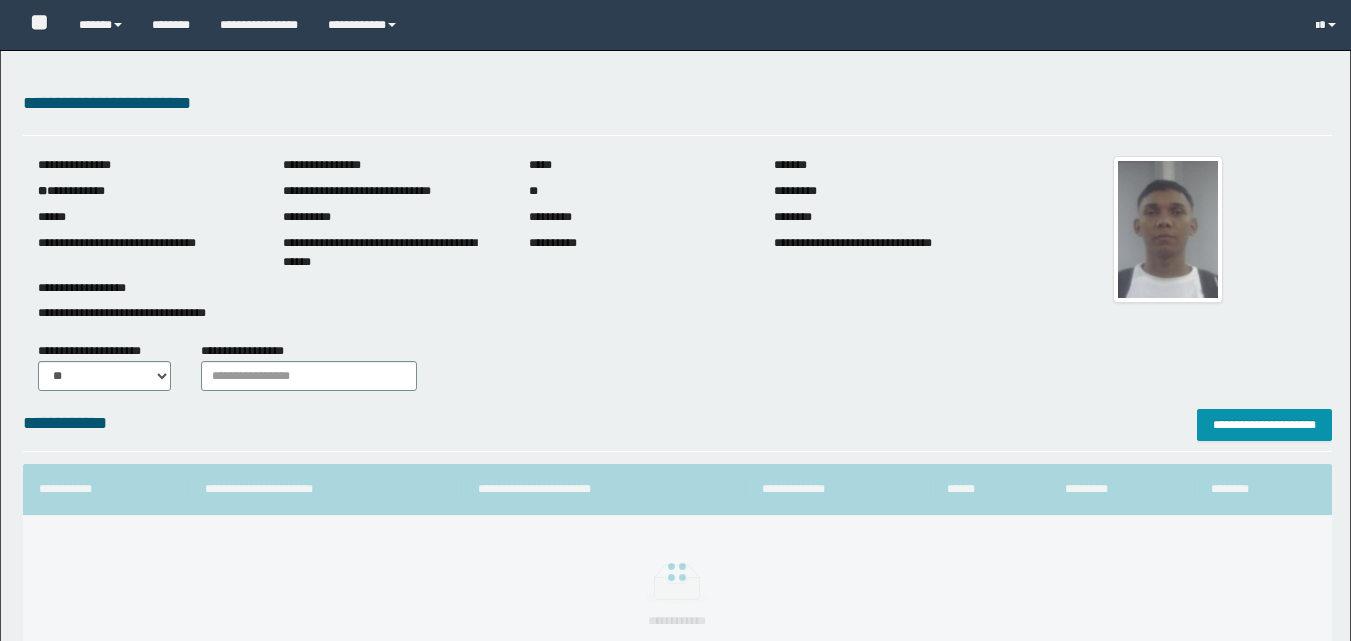 scroll, scrollTop: 0, scrollLeft: 0, axis: both 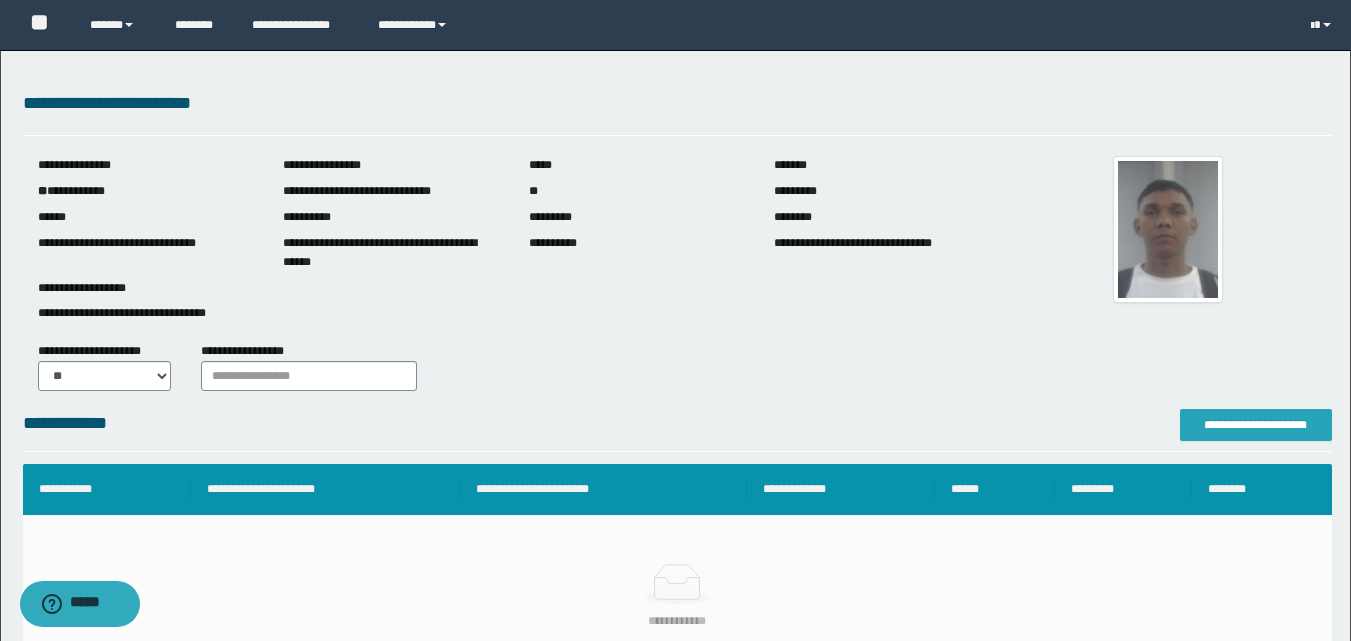 click on "**********" at bounding box center (1256, 425) 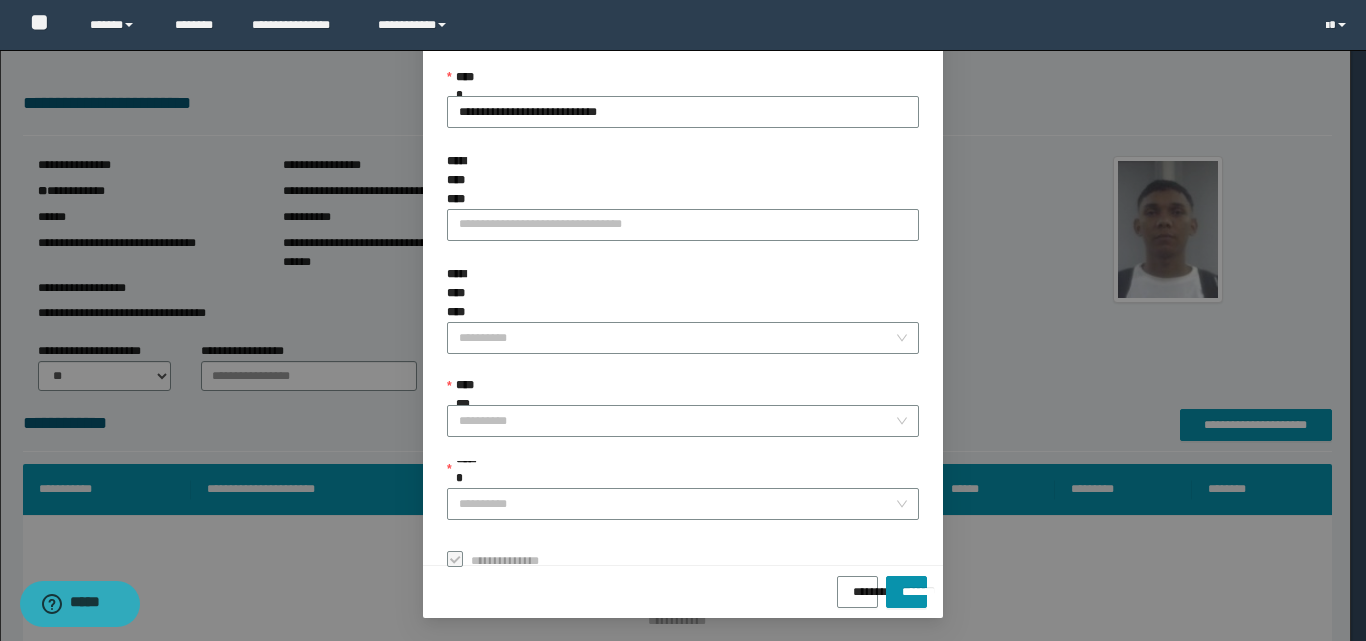 scroll, scrollTop: 111, scrollLeft: 0, axis: vertical 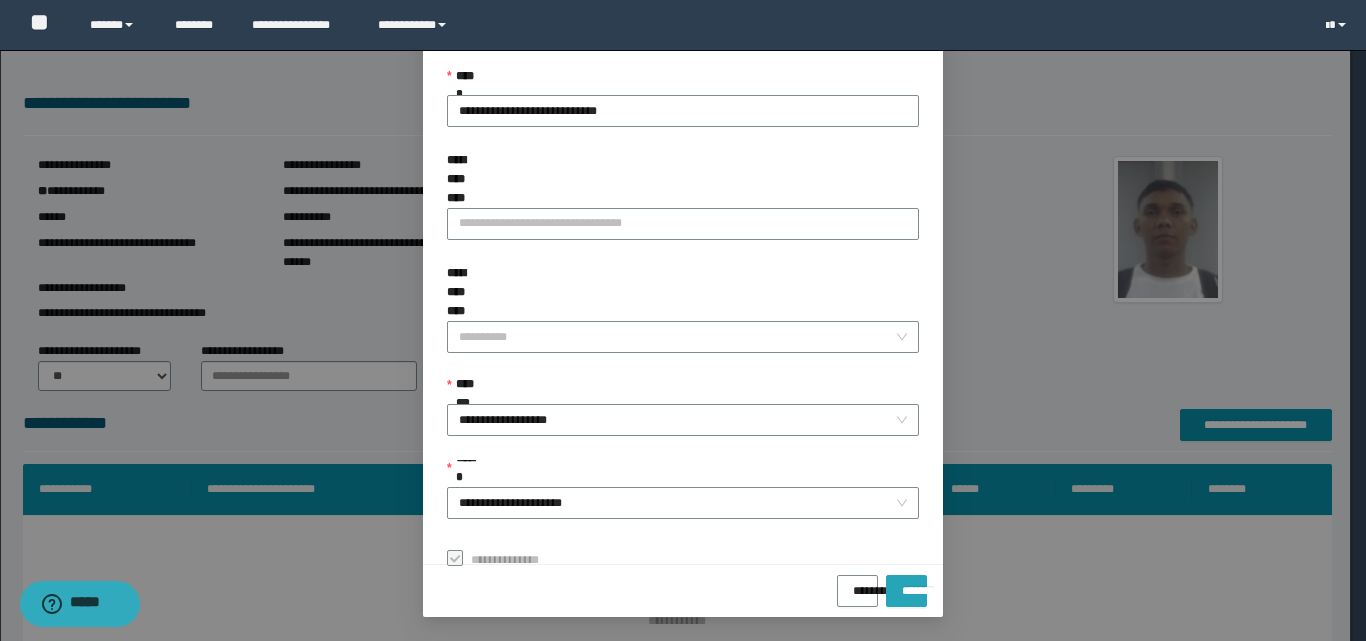 click on "*******" at bounding box center (906, 584) 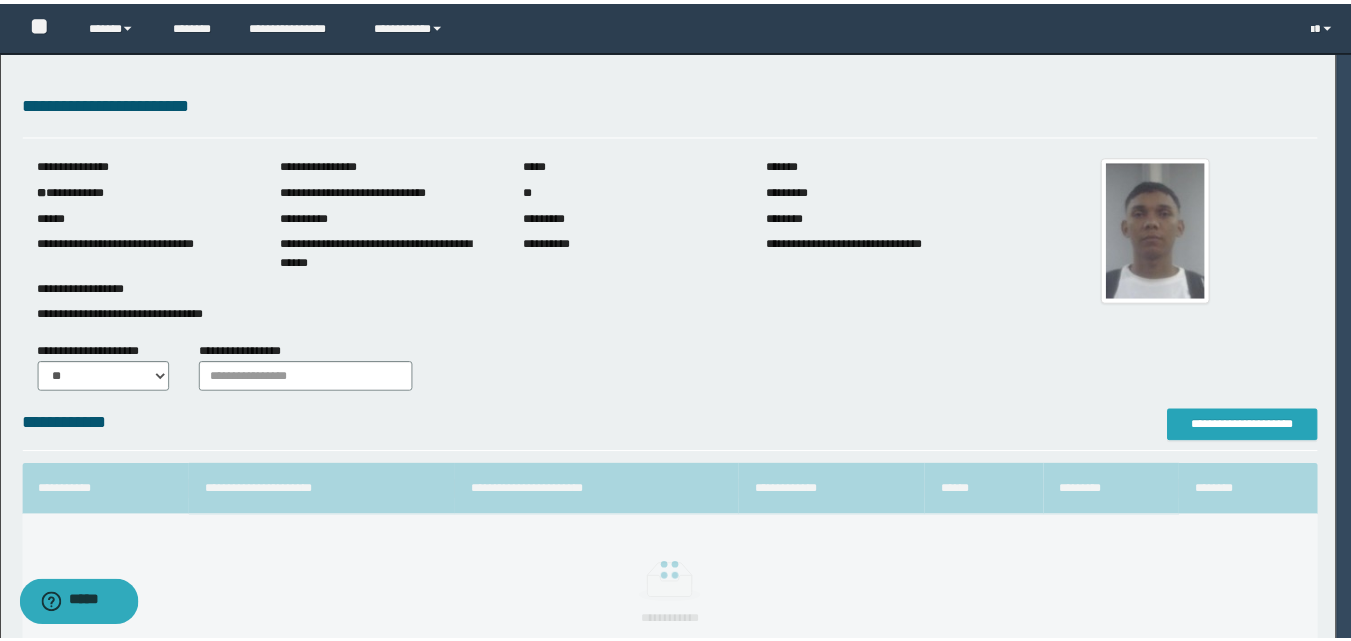 scroll, scrollTop: 0, scrollLeft: 0, axis: both 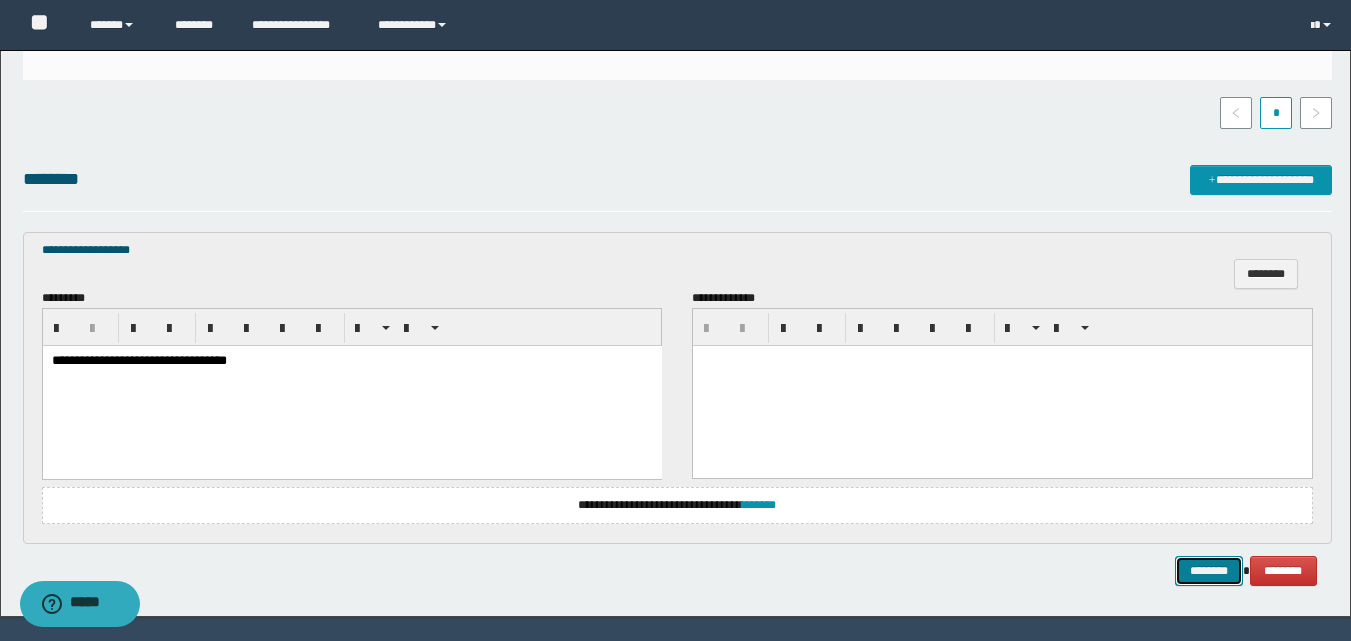 click on "********" at bounding box center [1209, 571] 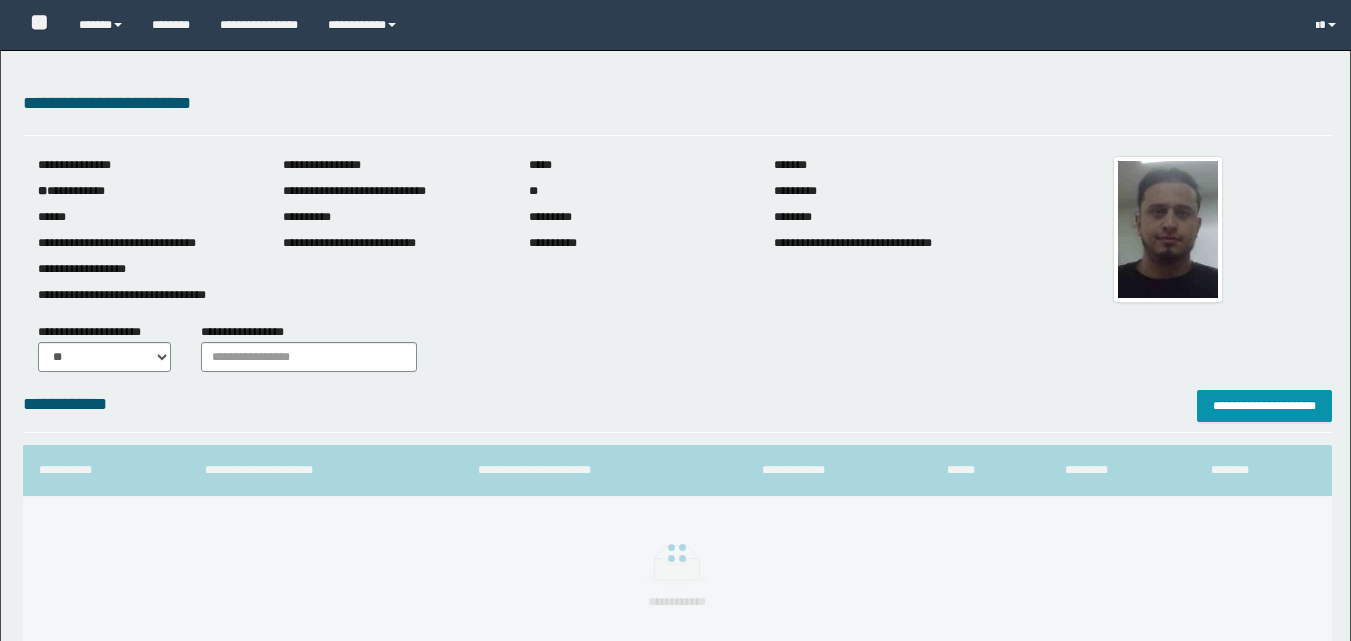 scroll, scrollTop: 0, scrollLeft: 0, axis: both 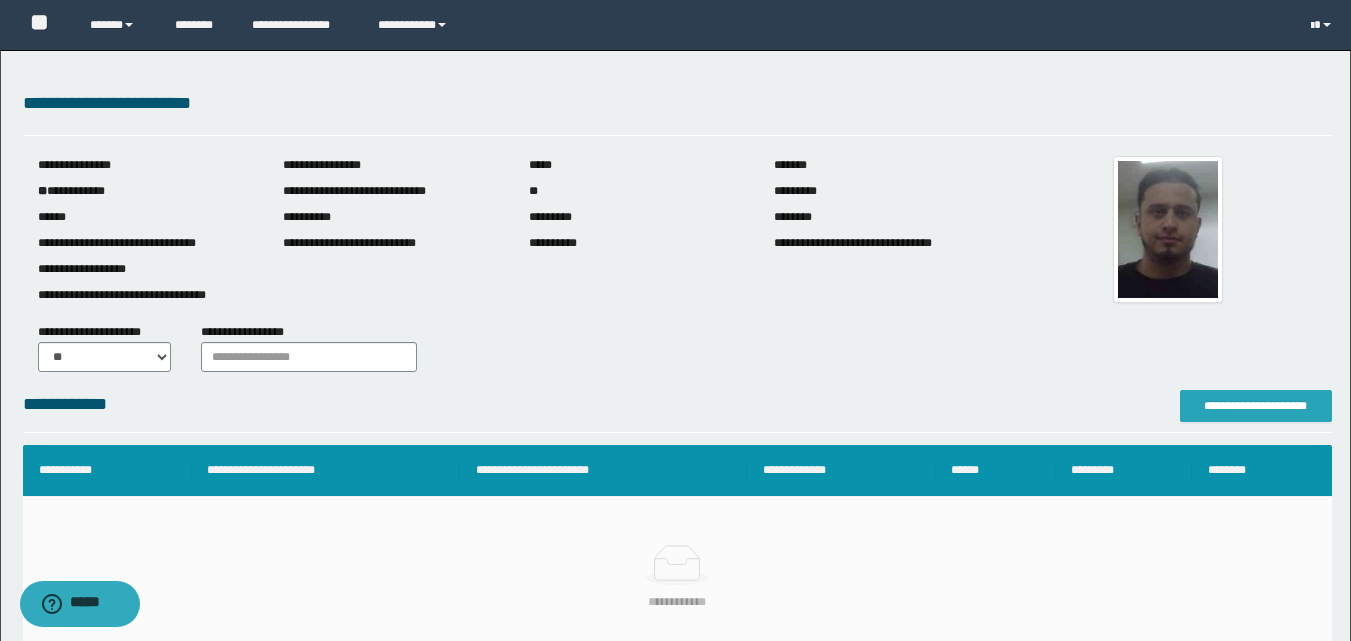 click on "**********" at bounding box center (1256, 406) 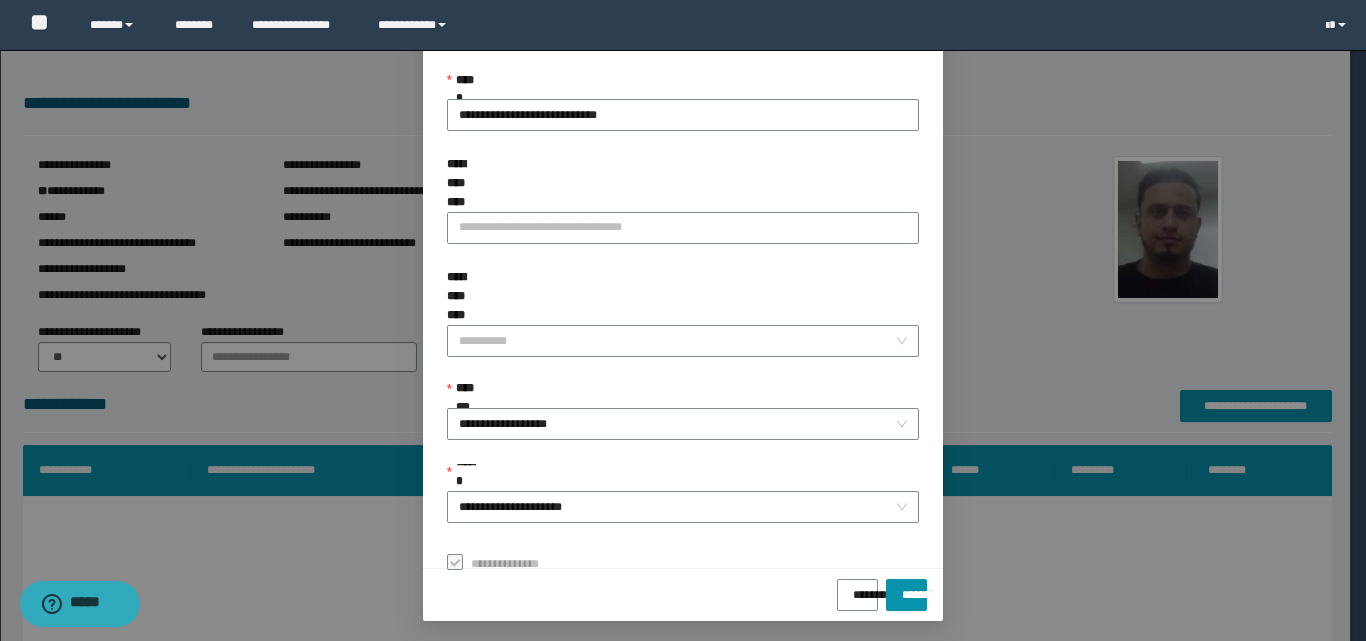 scroll, scrollTop: 111, scrollLeft: 0, axis: vertical 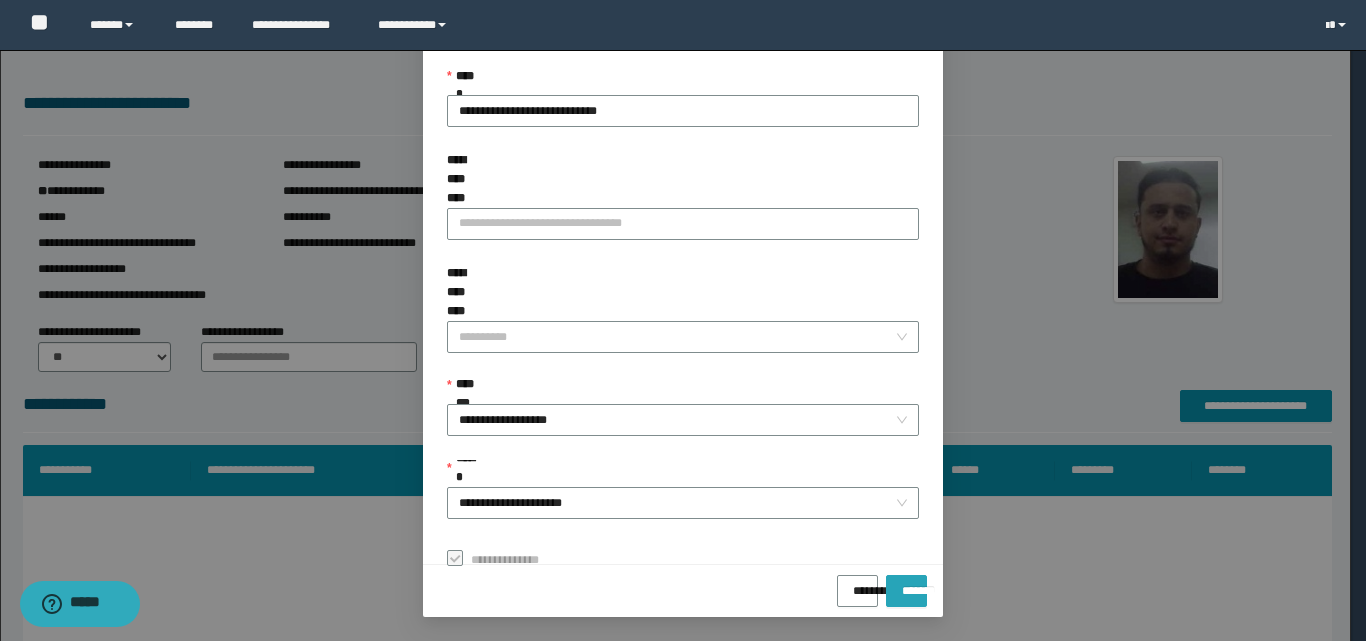 click on "*******" at bounding box center (906, 584) 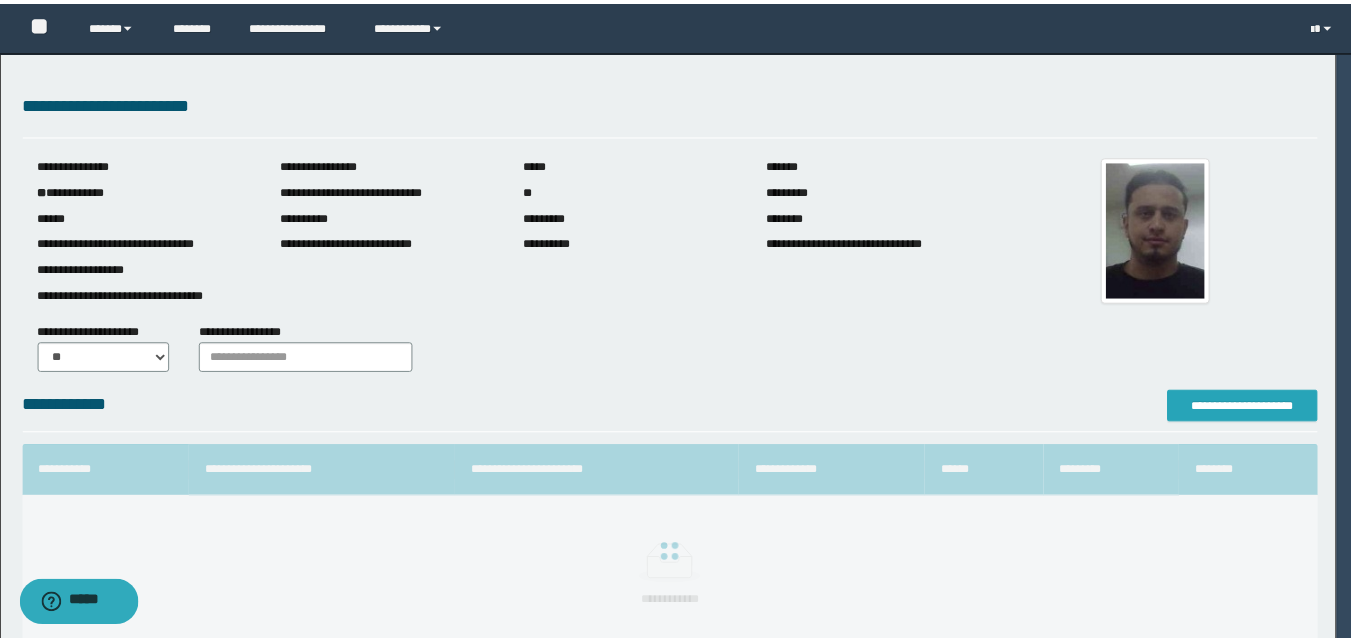 scroll, scrollTop: 0, scrollLeft: 0, axis: both 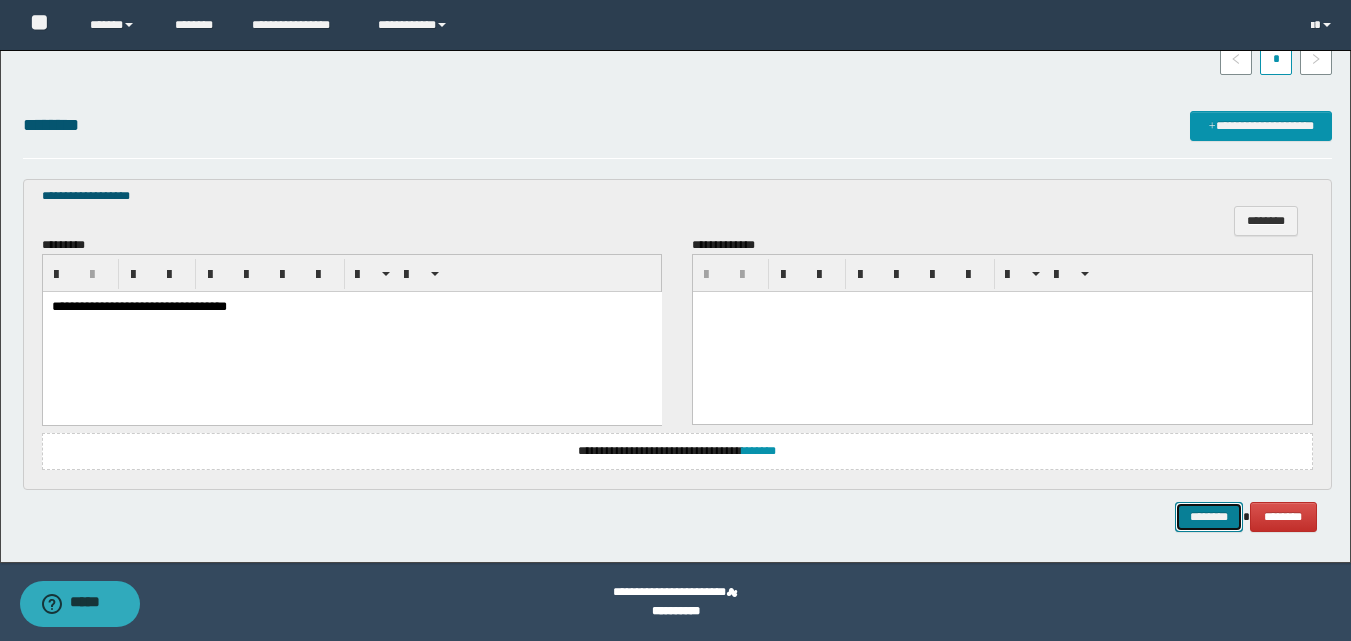 click on "********" at bounding box center (1209, 517) 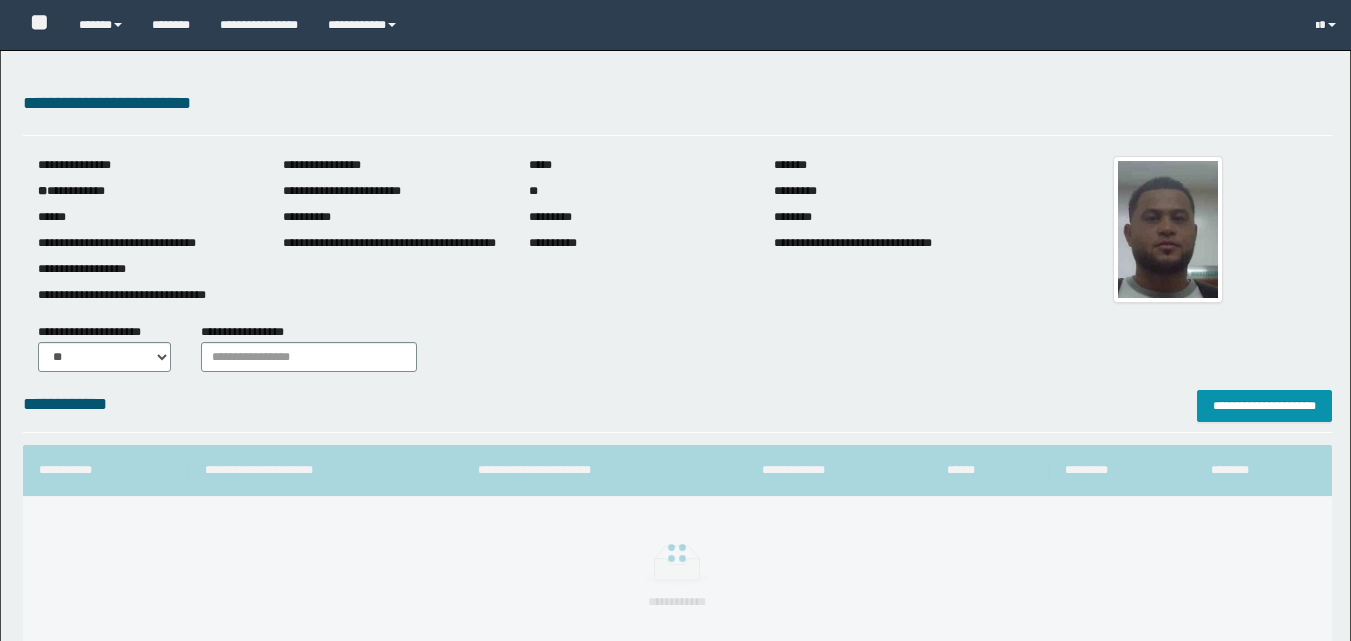 scroll, scrollTop: 0, scrollLeft: 0, axis: both 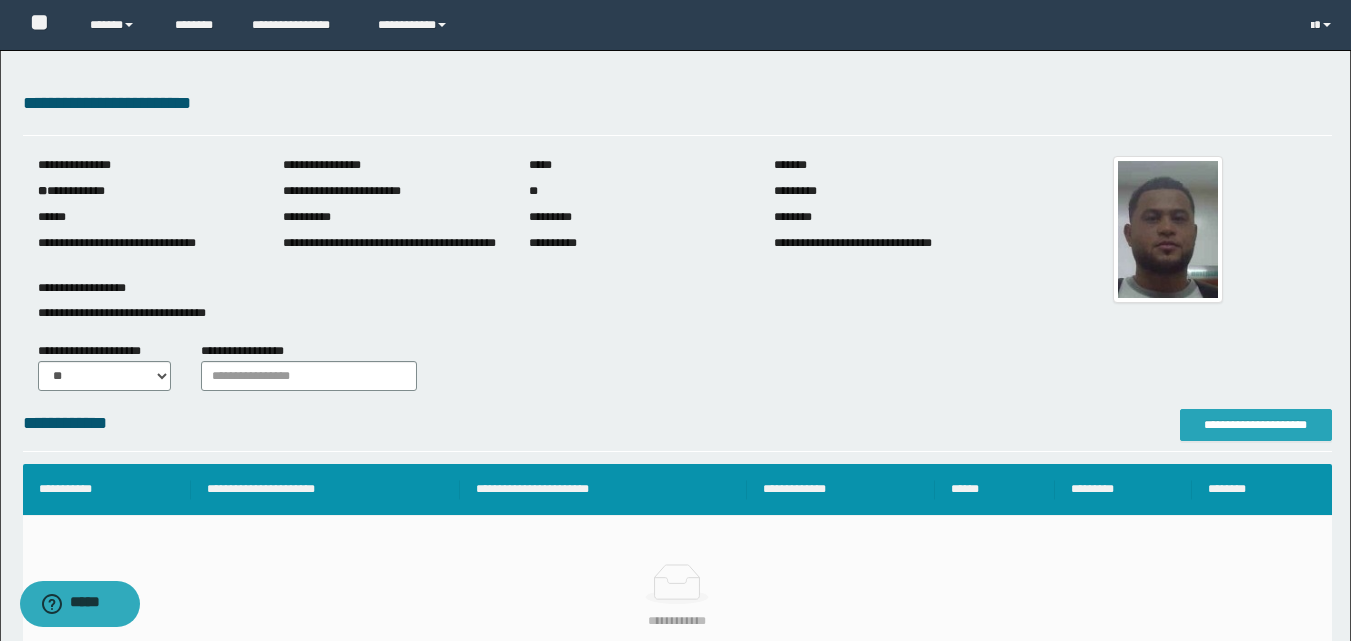 click on "**********" at bounding box center (1256, 425) 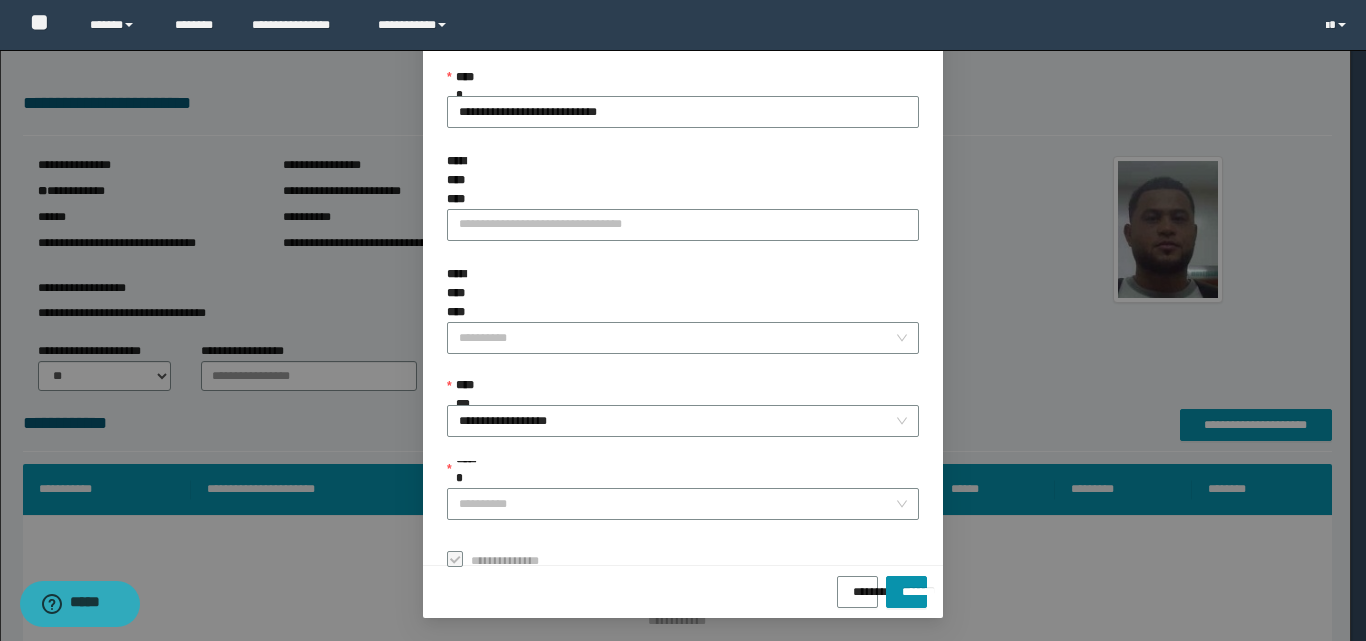 scroll, scrollTop: 111, scrollLeft: 0, axis: vertical 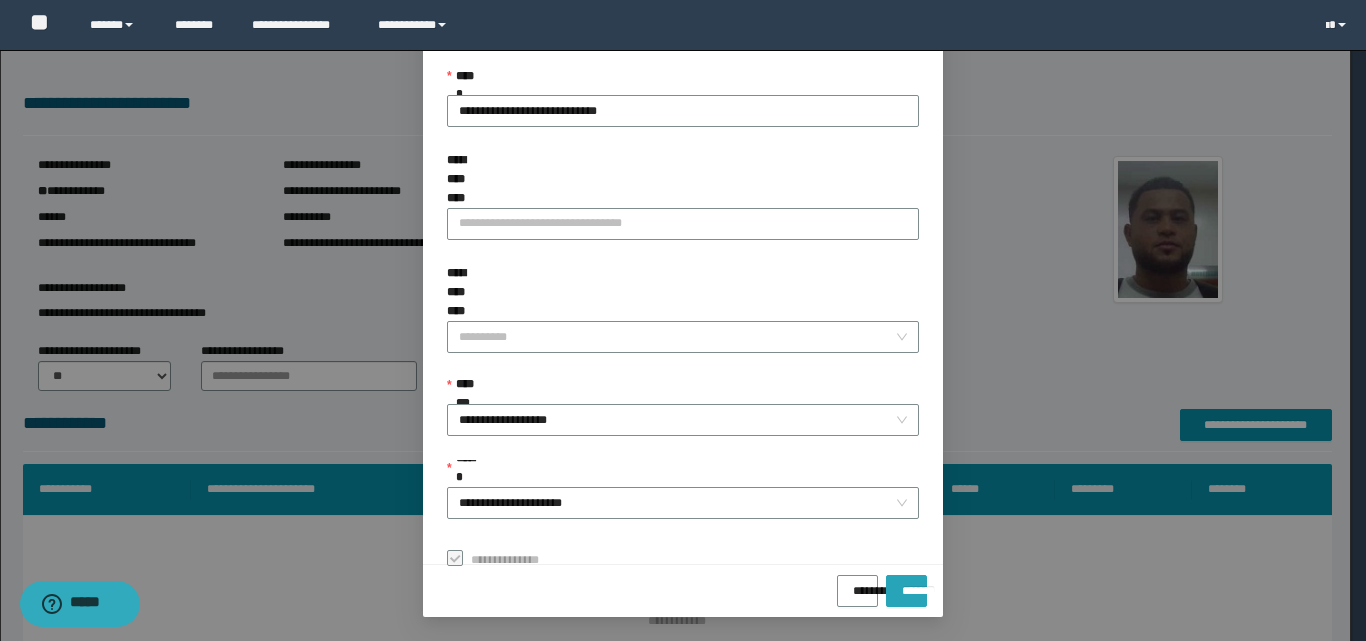 click on "*******" at bounding box center (906, 584) 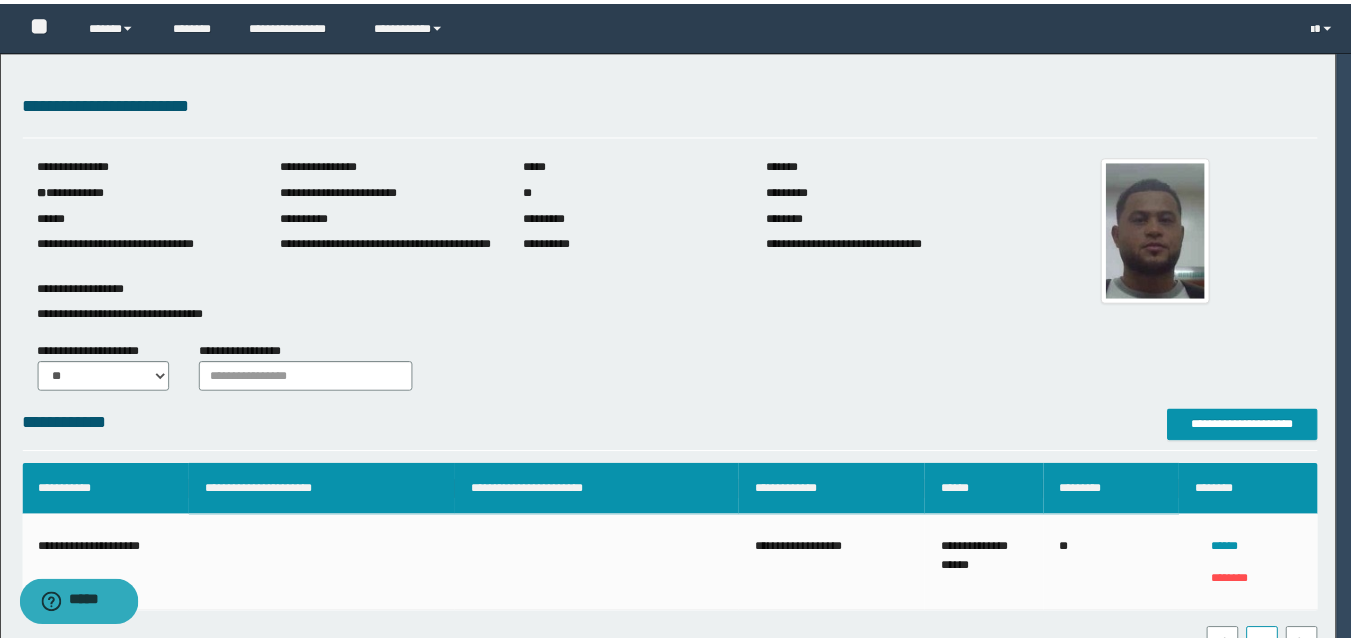 scroll, scrollTop: 64, scrollLeft: 0, axis: vertical 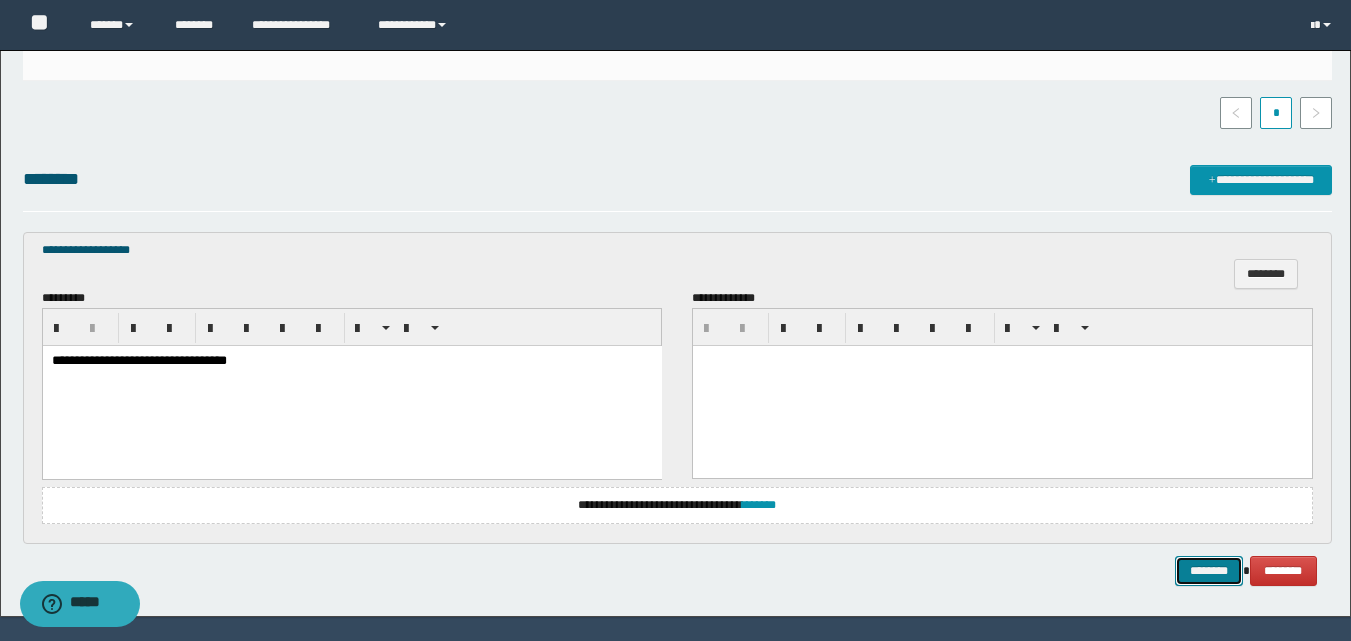 click on "********" at bounding box center [1209, 571] 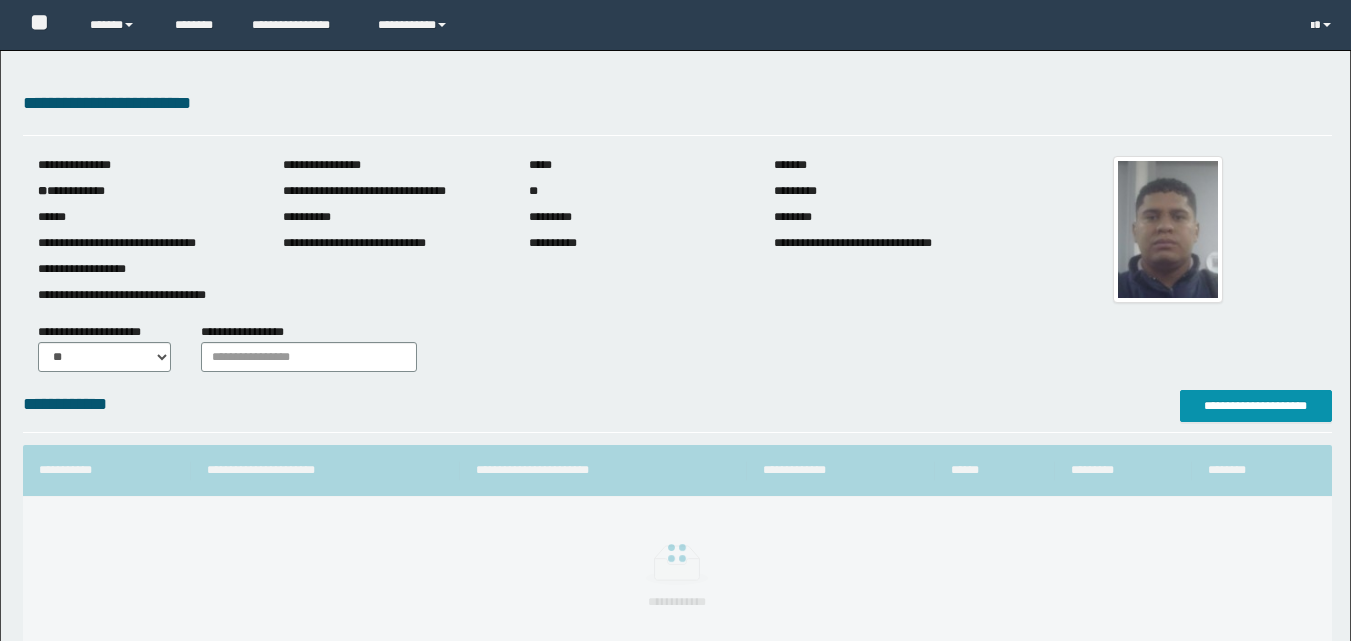 scroll, scrollTop: 0, scrollLeft: 0, axis: both 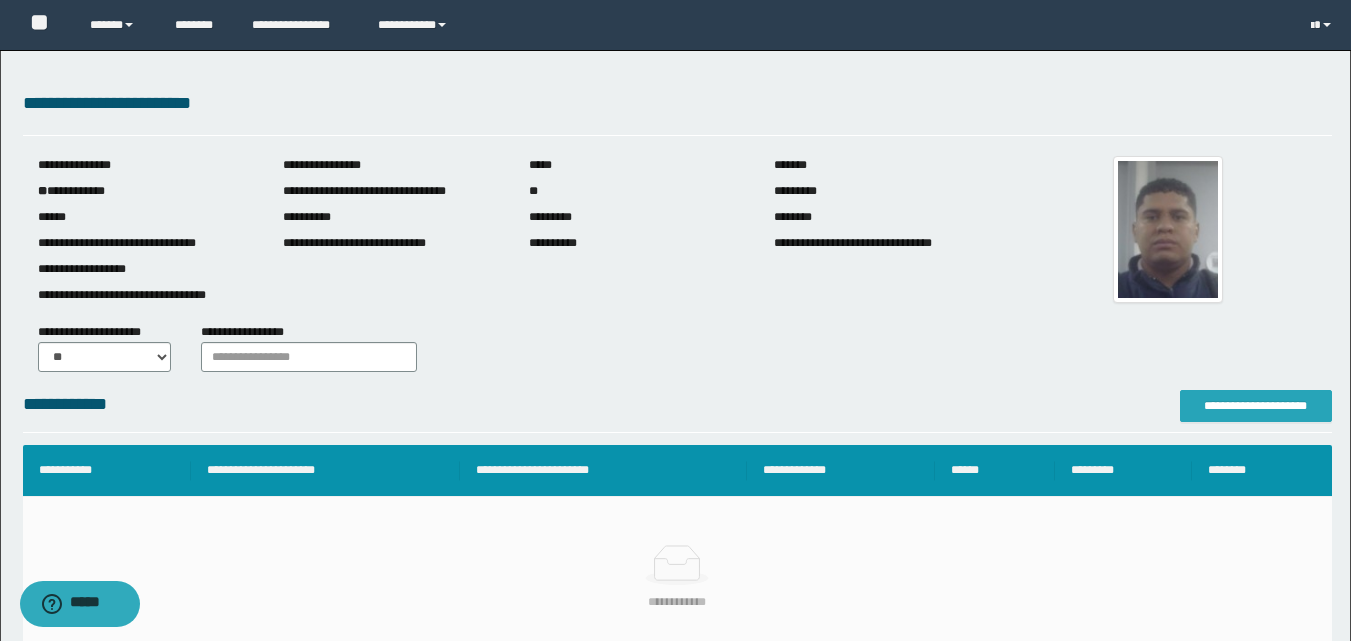 click on "**********" at bounding box center [1256, 406] 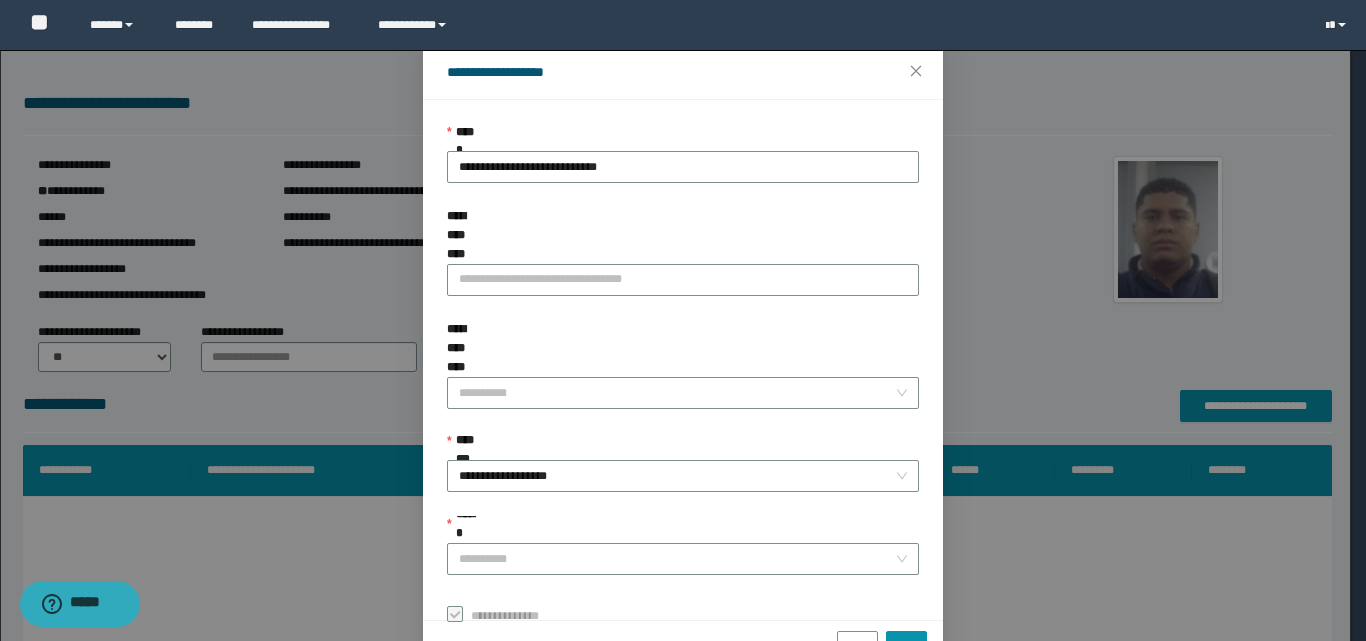 scroll, scrollTop: 111, scrollLeft: 0, axis: vertical 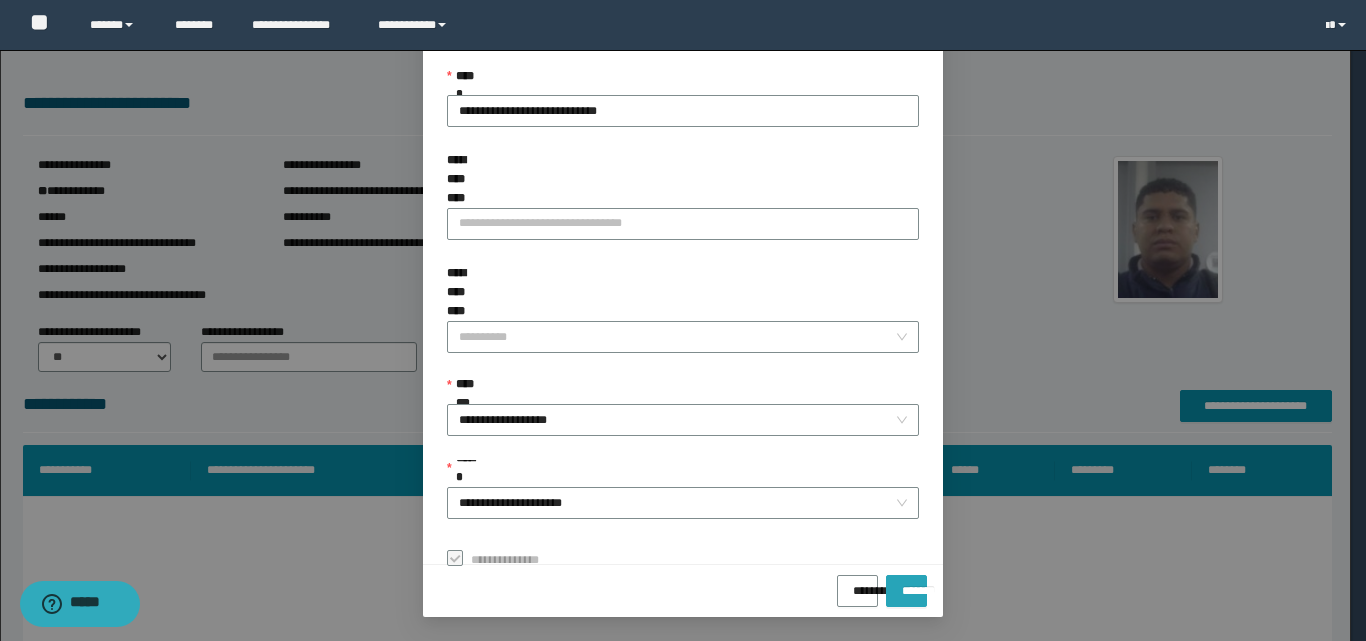 click on "*******" at bounding box center [906, 584] 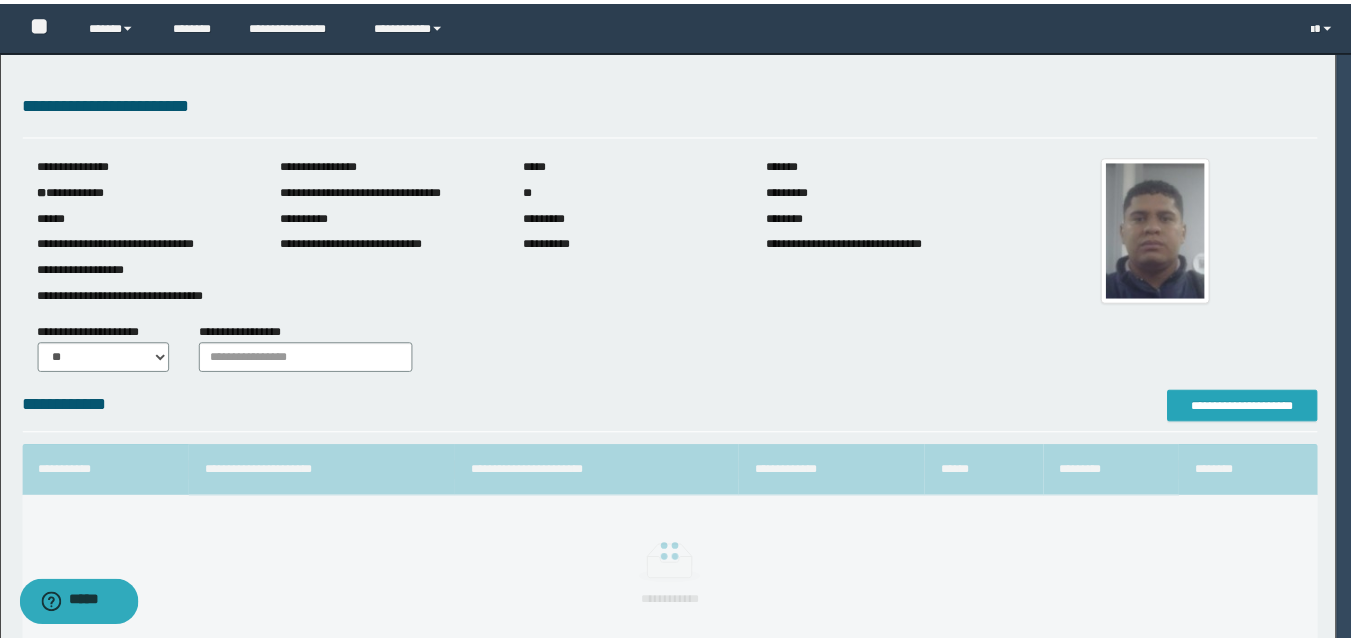 scroll, scrollTop: 0, scrollLeft: 0, axis: both 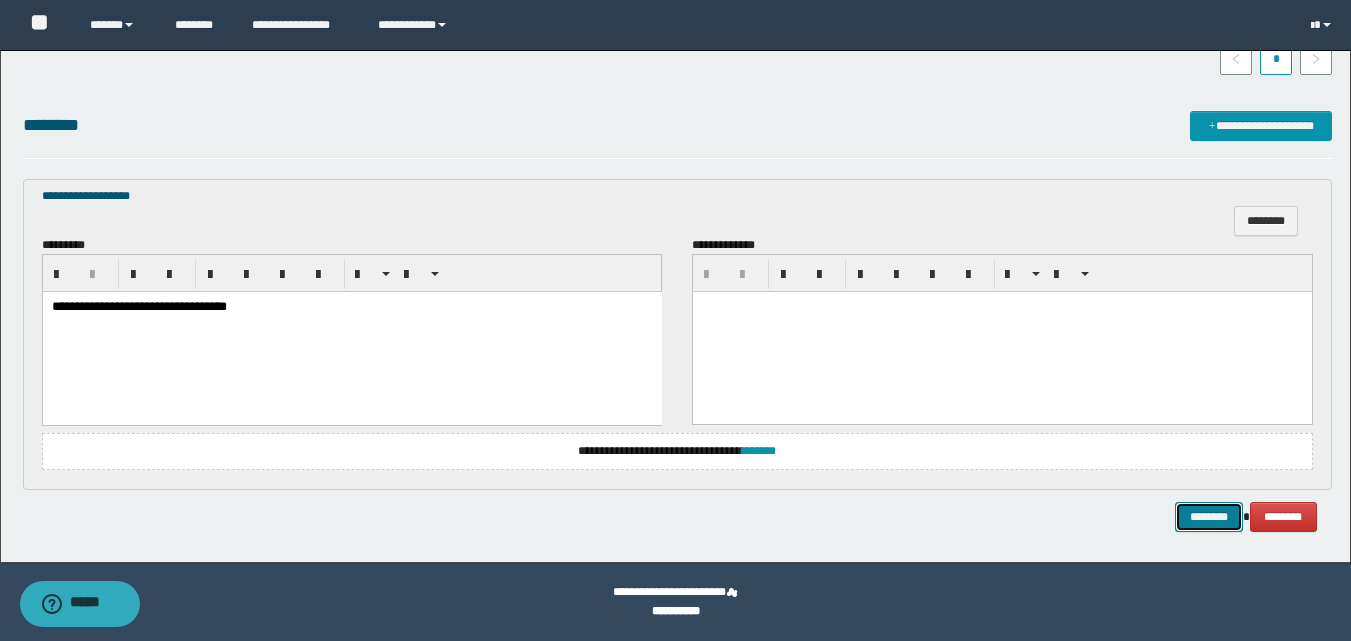 click on "********" at bounding box center (1209, 517) 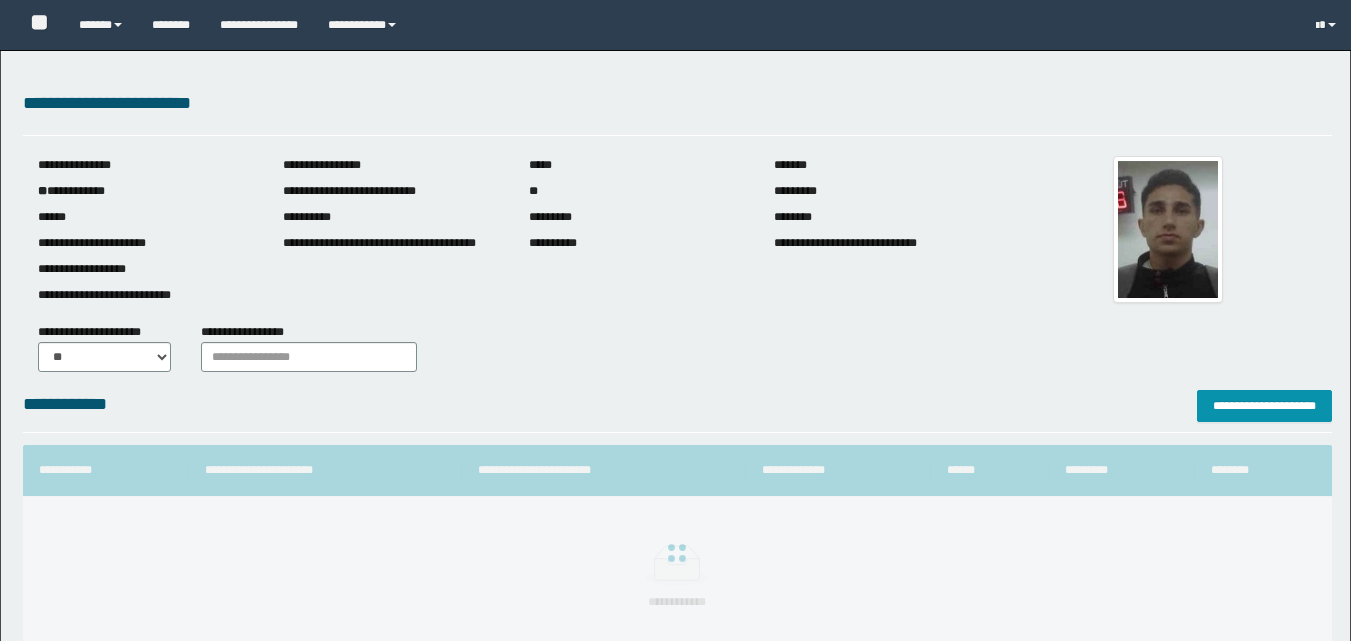 scroll, scrollTop: 0, scrollLeft: 0, axis: both 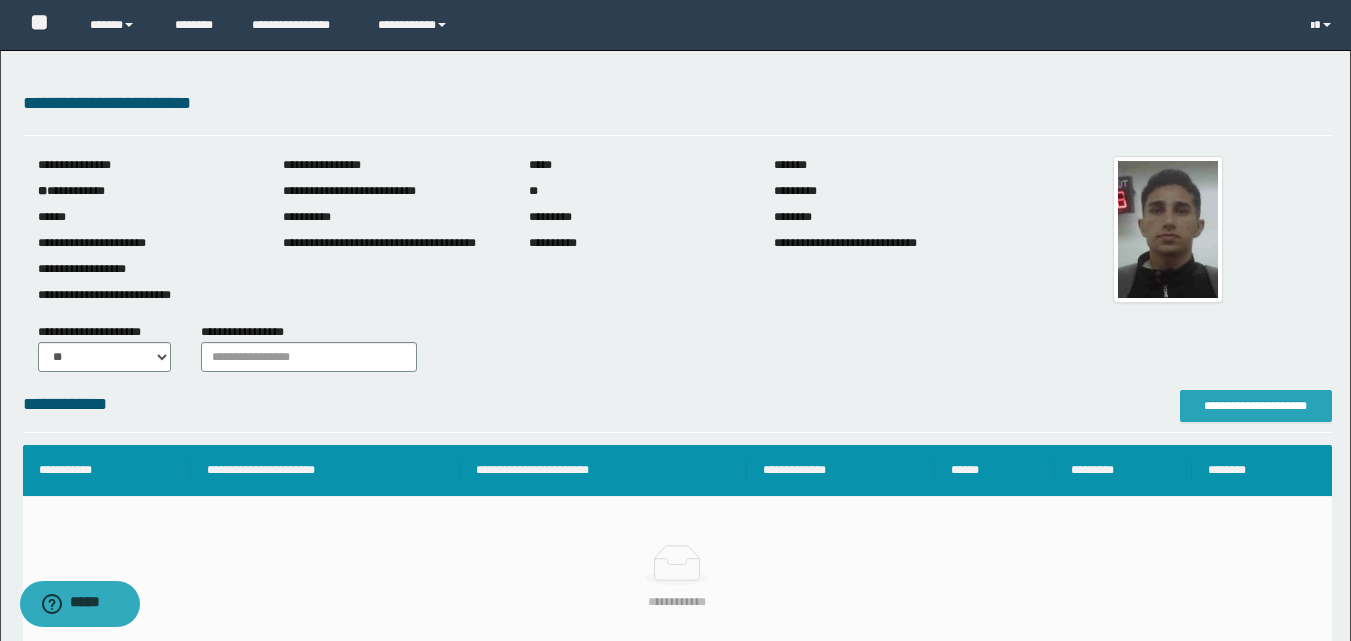click on "**********" at bounding box center [1256, 406] 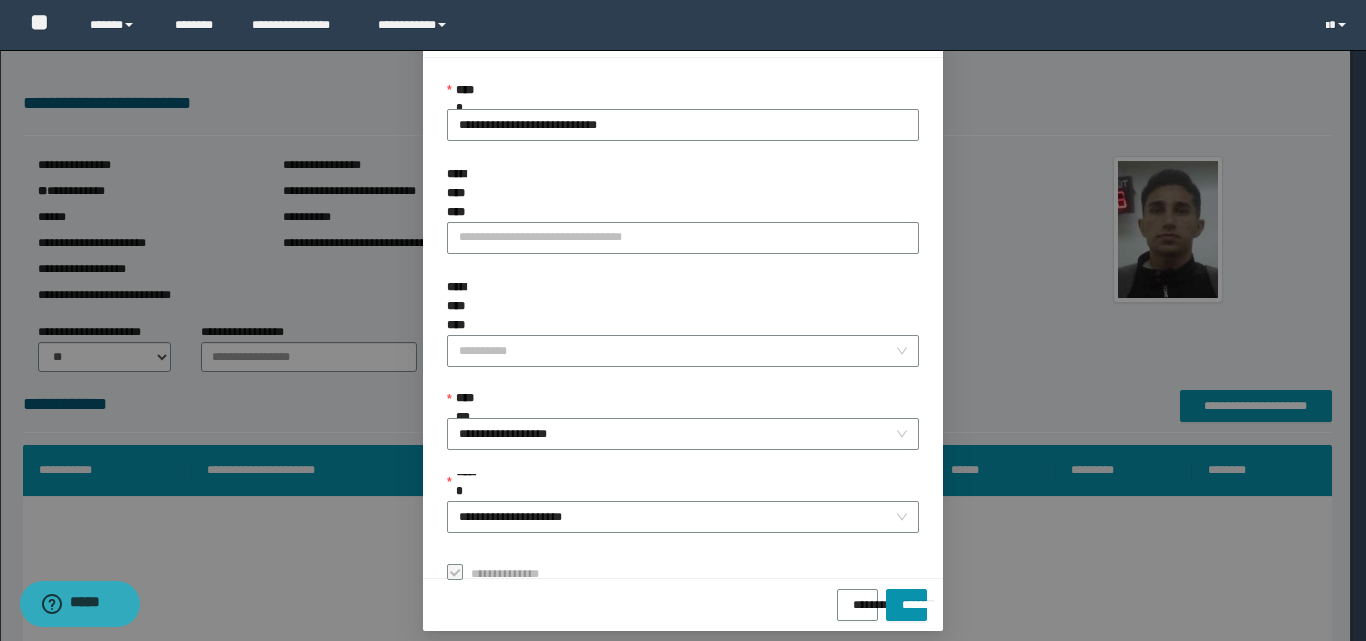 scroll, scrollTop: 111, scrollLeft: 0, axis: vertical 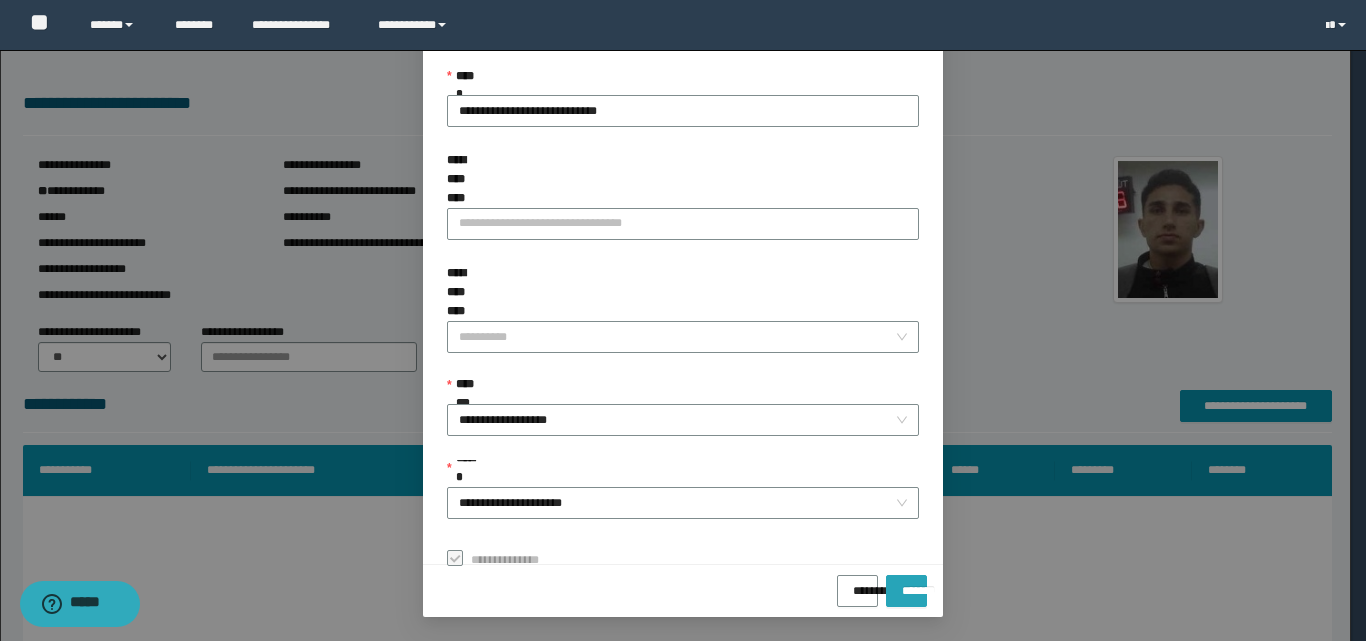 click on "*******" at bounding box center (906, 584) 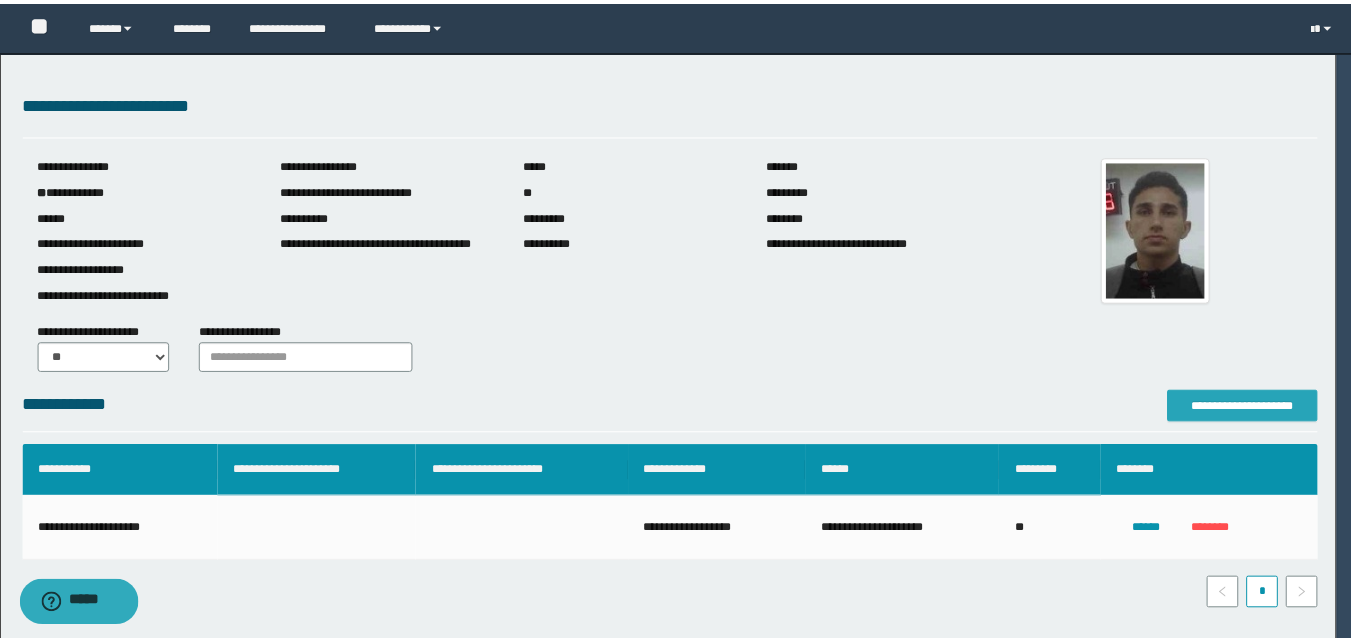 scroll, scrollTop: 0, scrollLeft: 0, axis: both 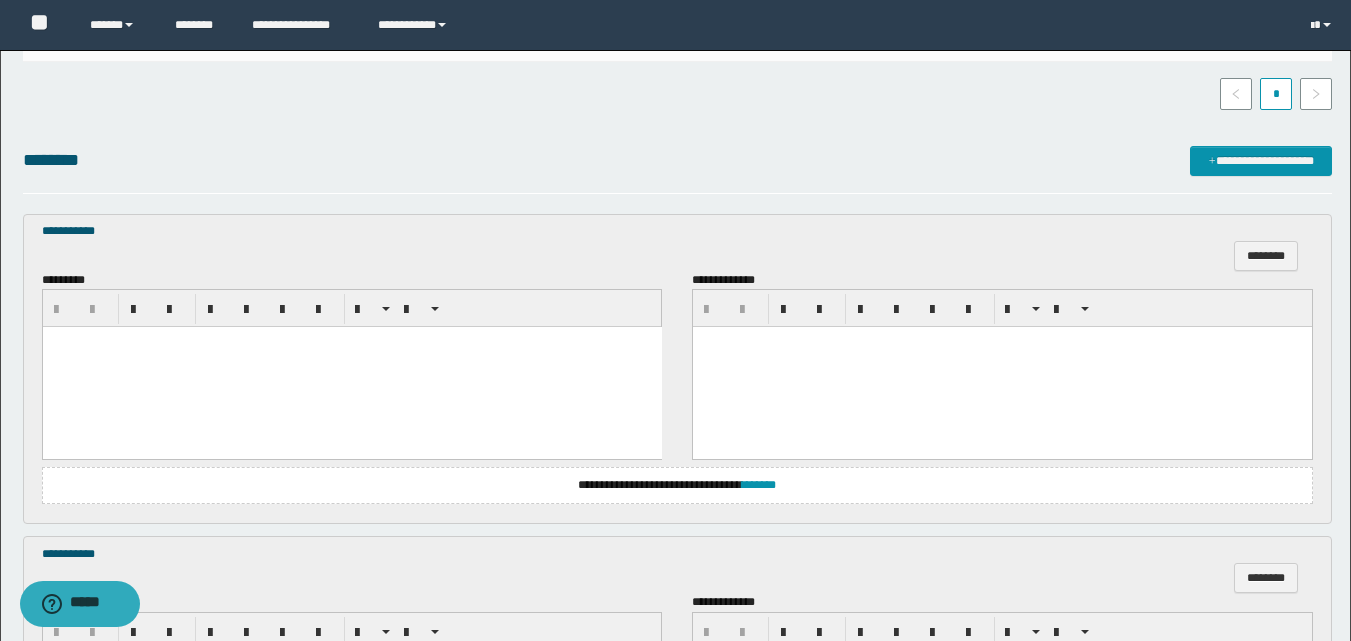 click at bounding box center (351, 367) 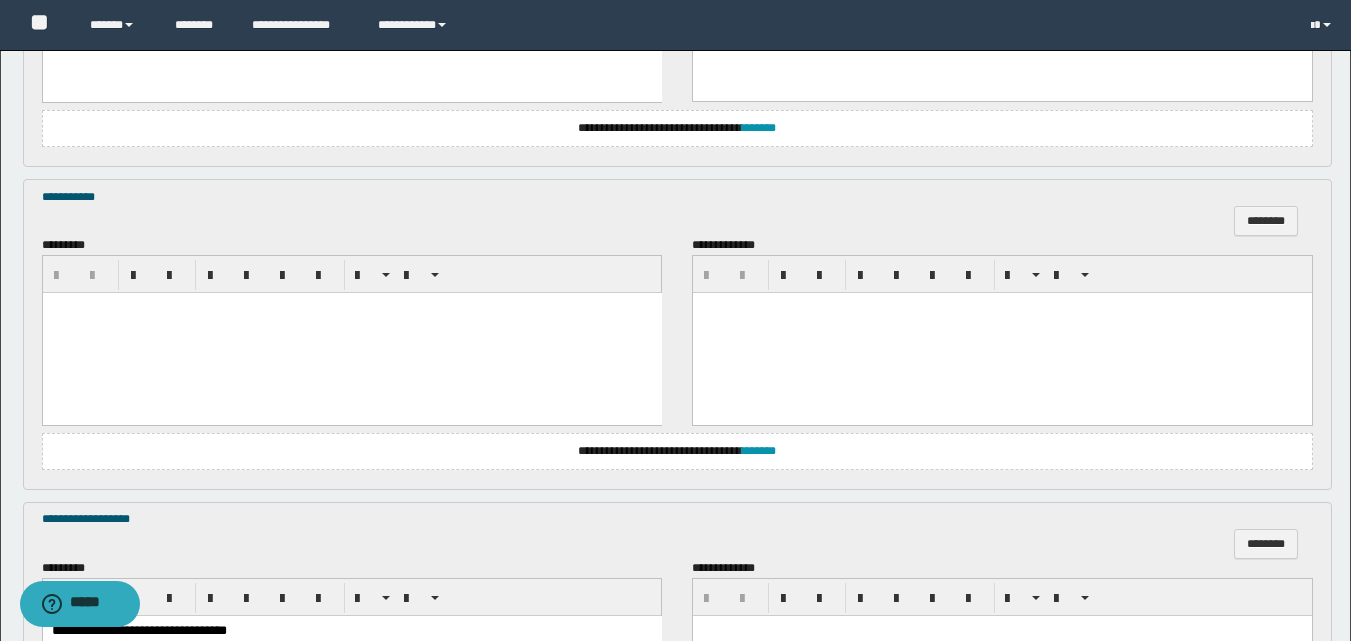scroll, scrollTop: 900, scrollLeft: 0, axis: vertical 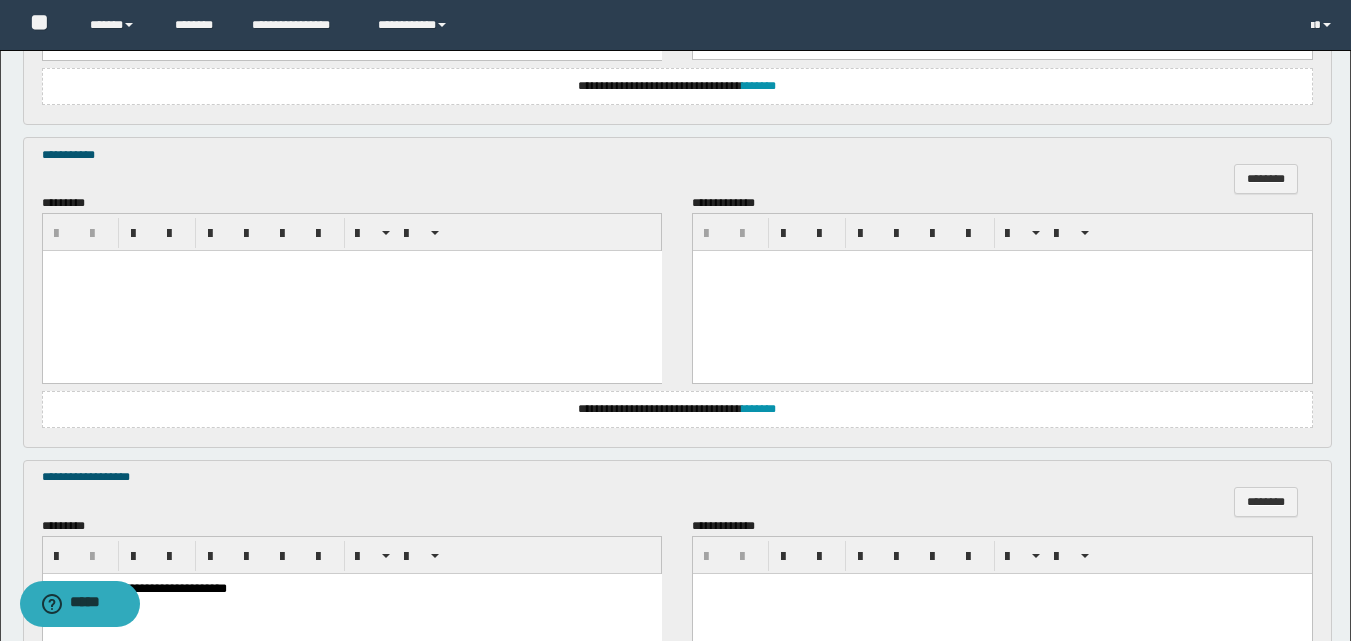 click at bounding box center [351, 291] 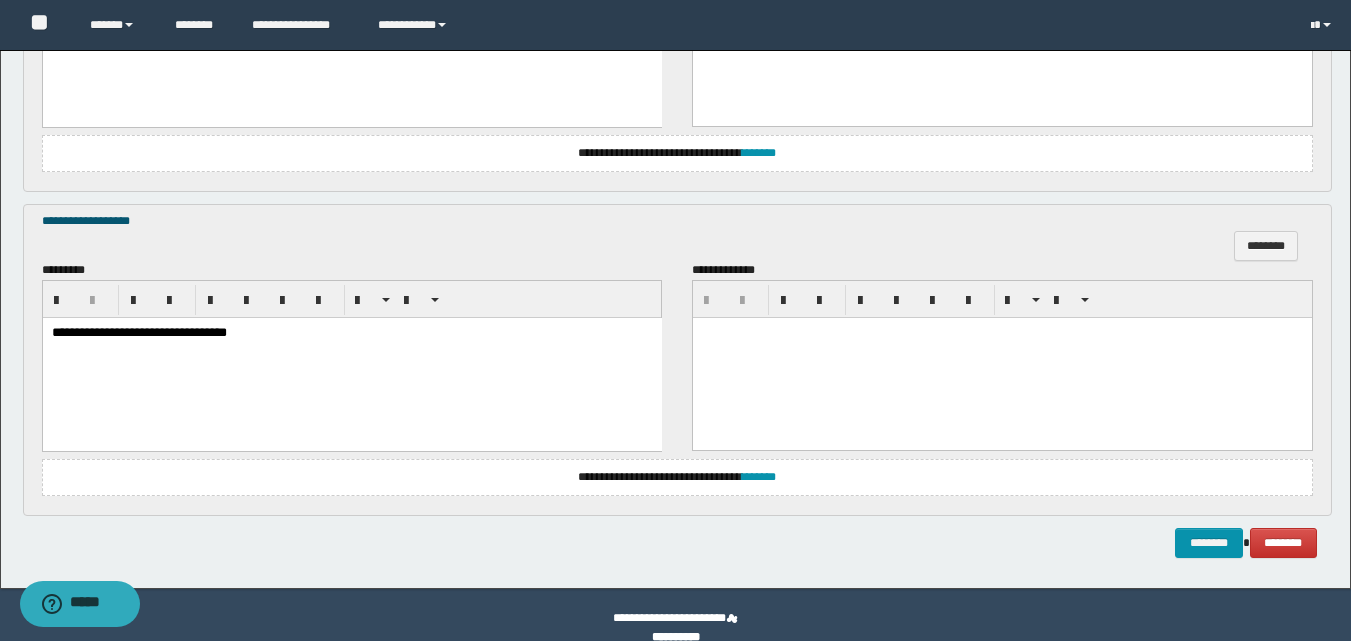 scroll, scrollTop: 1182, scrollLeft: 0, axis: vertical 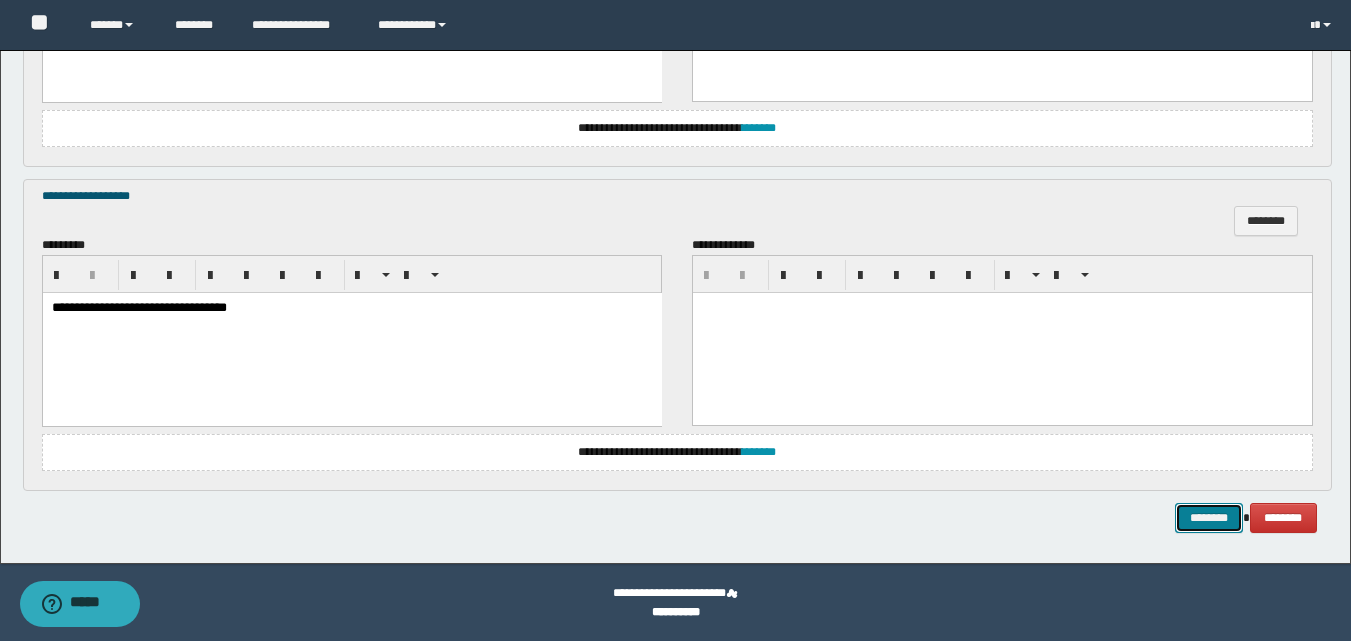 click on "********" at bounding box center (1209, 518) 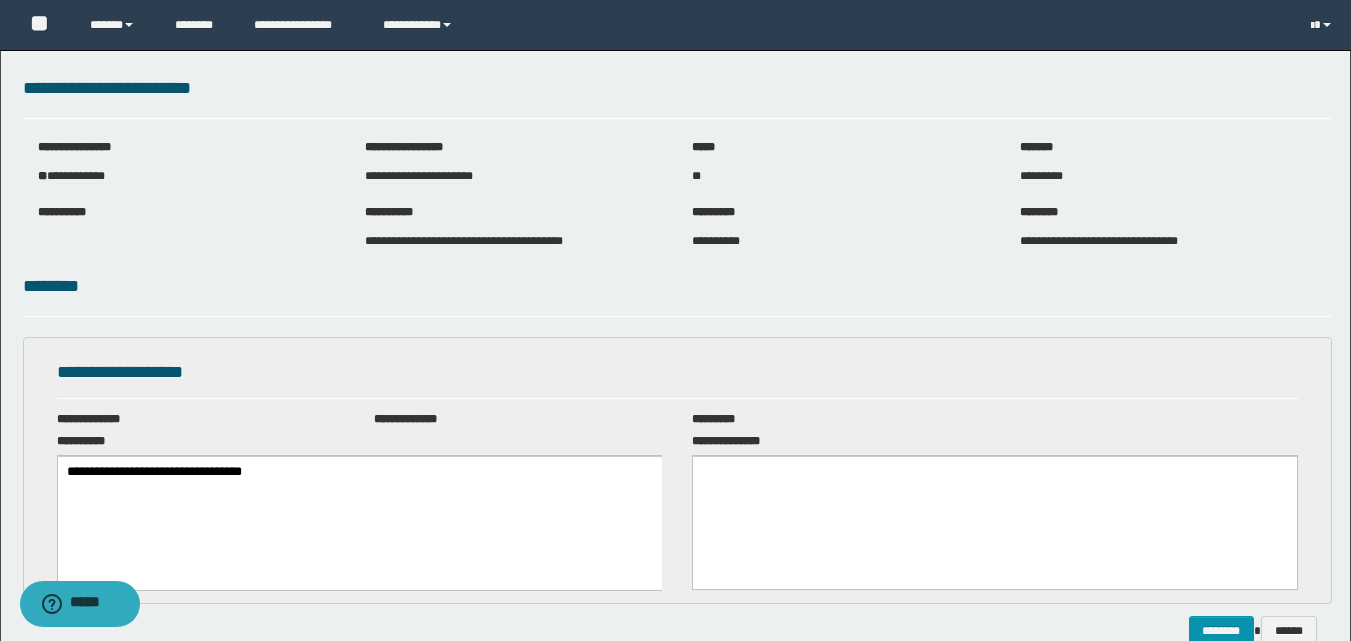 scroll, scrollTop: 0, scrollLeft: 0, axis: both 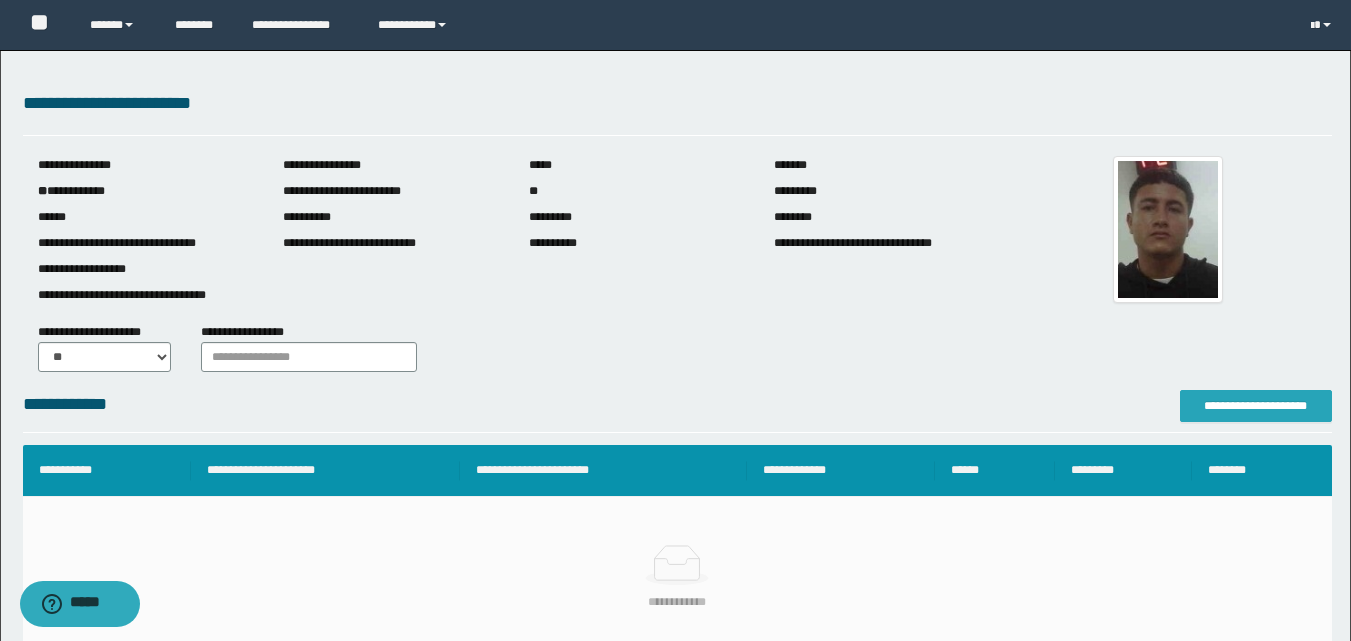 click on "**********" at bounding box center (1256, 406) 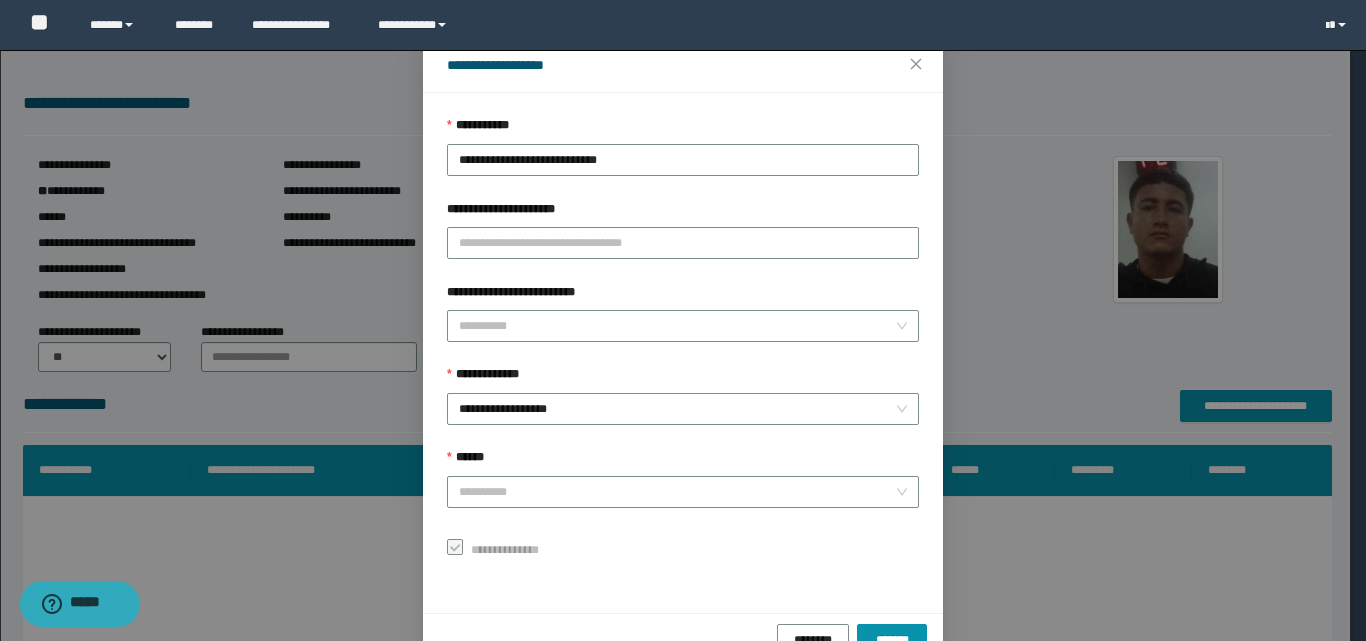 scroll, scrollTop: 111, scrollLeft: 0, axis: vertical 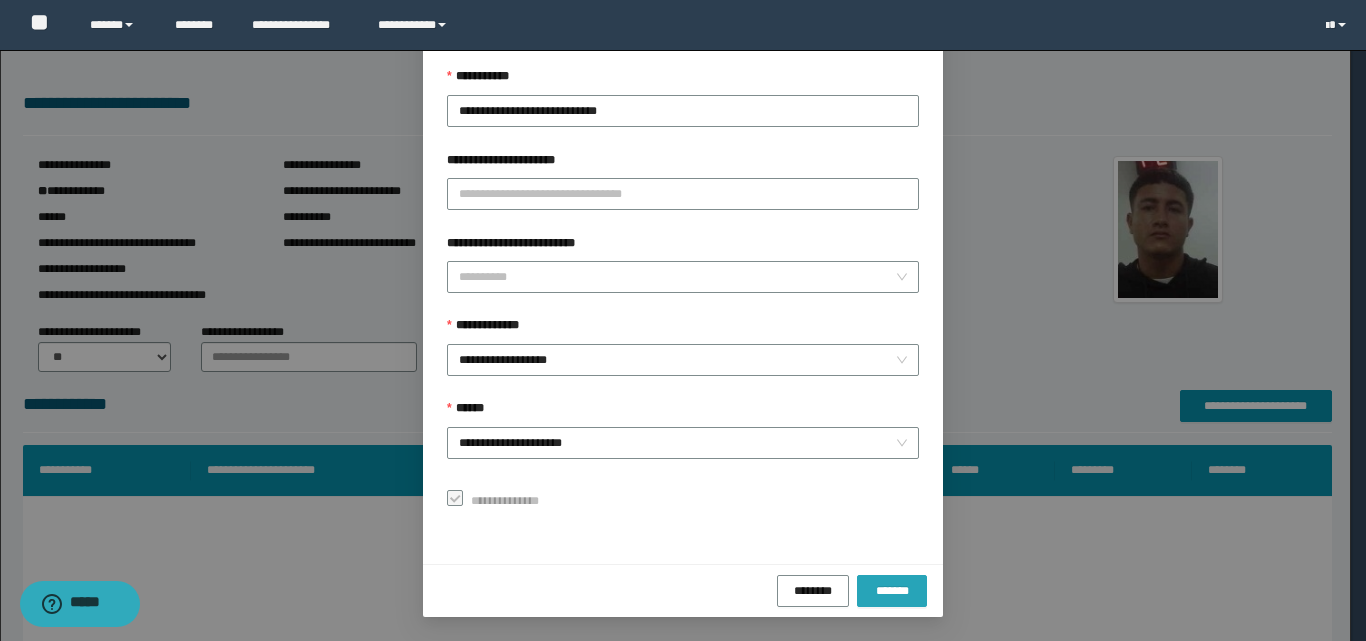 click on "*******" at bounding box center (892, 590) 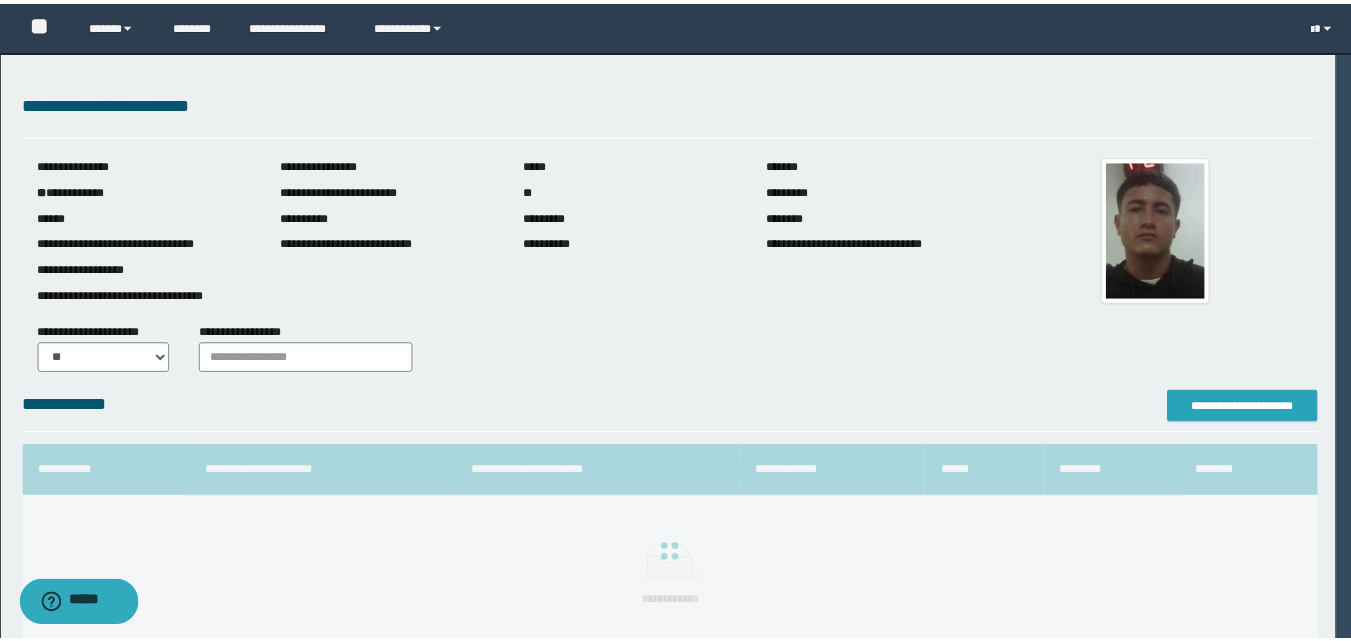 scroll, scrollTop: 0, scrollLeft: 0, axis: both 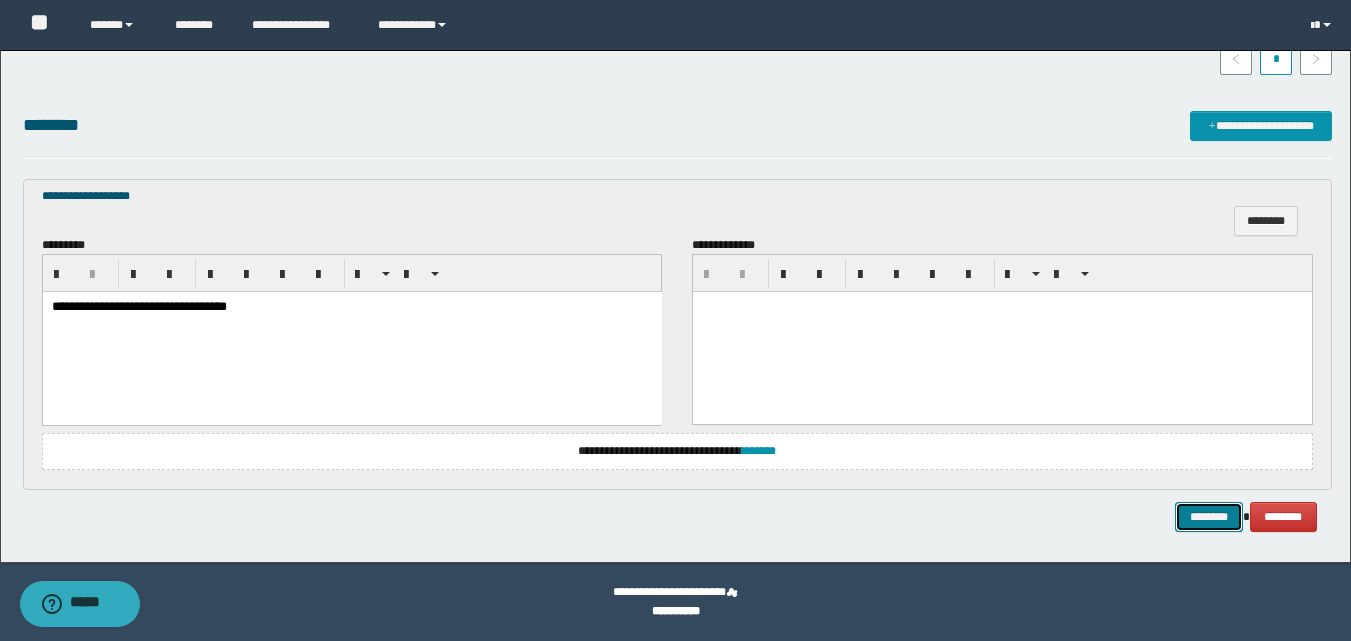 click on "********" at bounding box center [1209, 517] 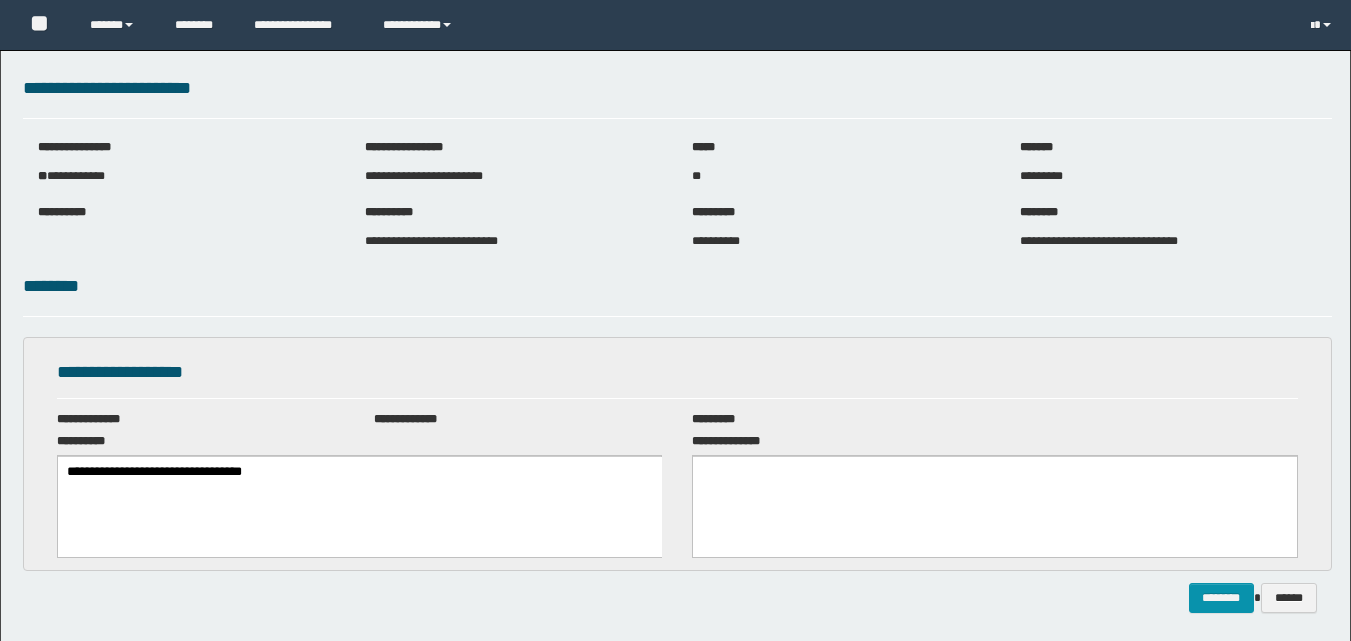 scroll, scrollTop: 0, scrollLeft: 0, axis: both 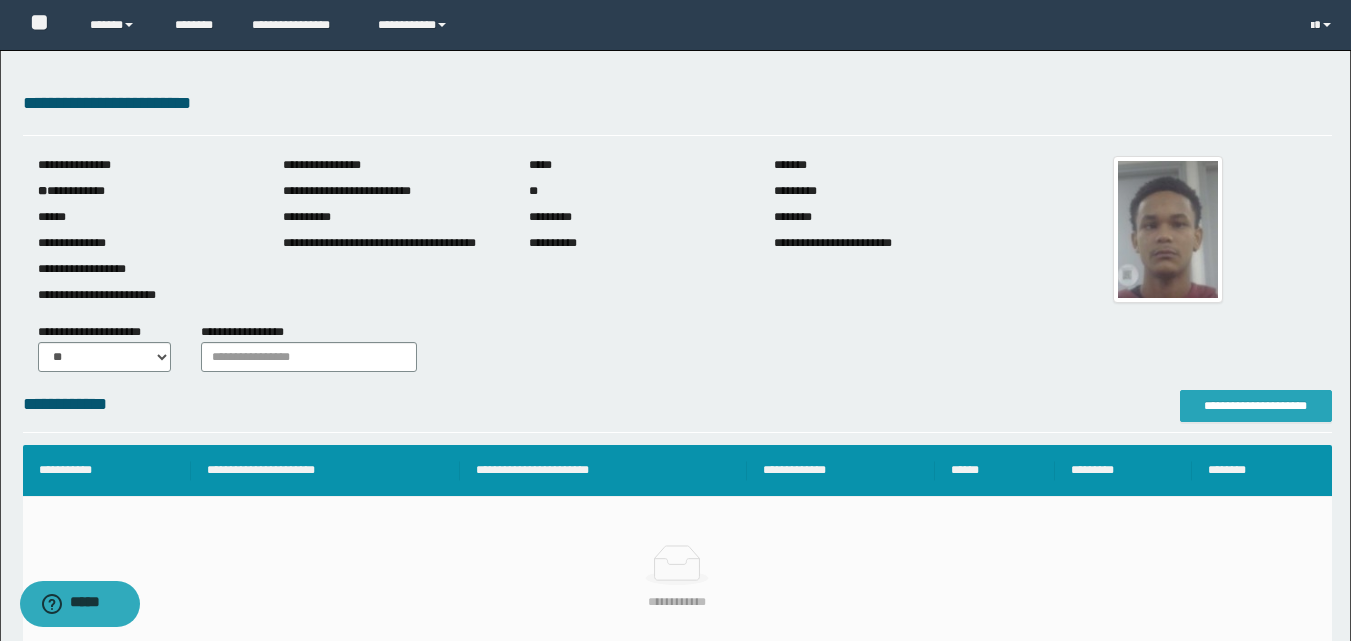 click on "**********" at bounding box center (1256, 406) 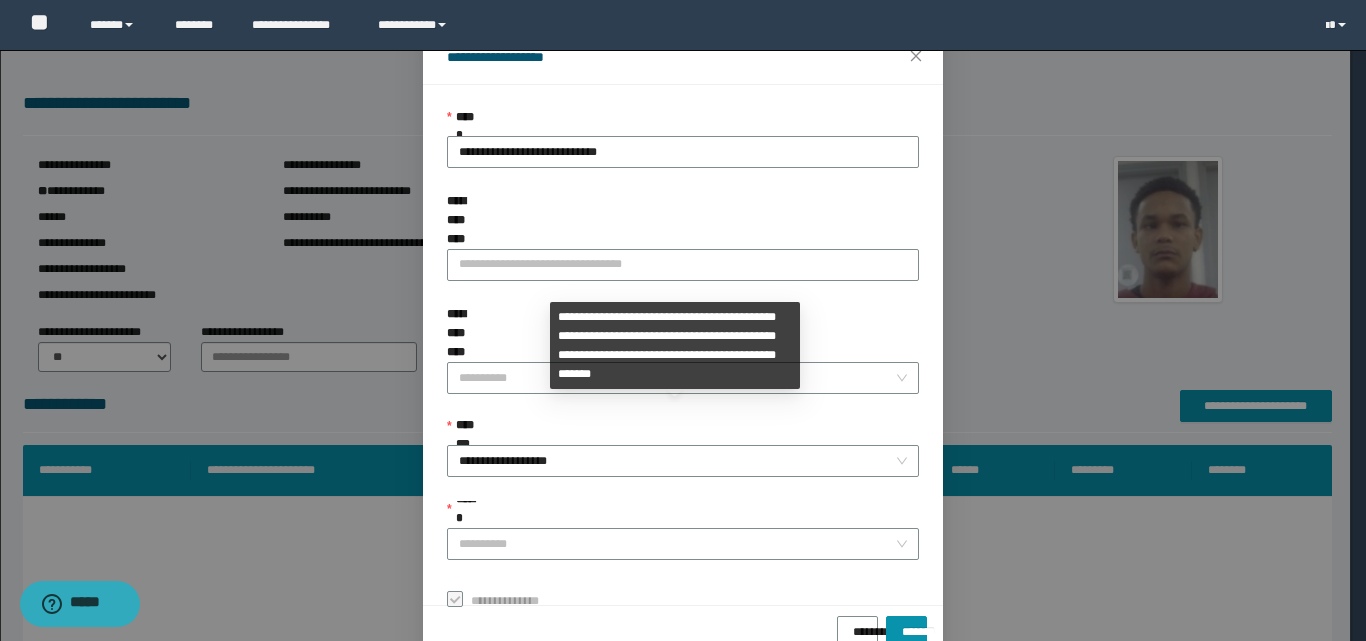 scroll, scrollTop: 111, scrollLeft: 0, axis: vertical 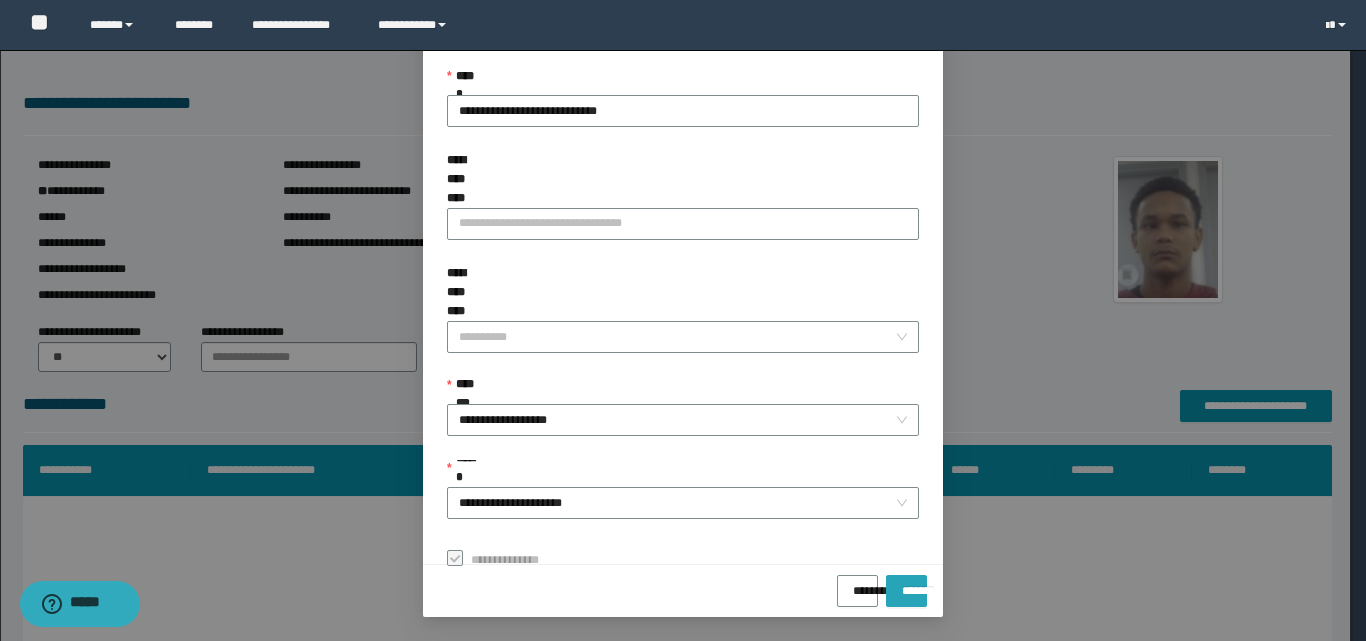 click on "*******" at bounding box center [906, 584] 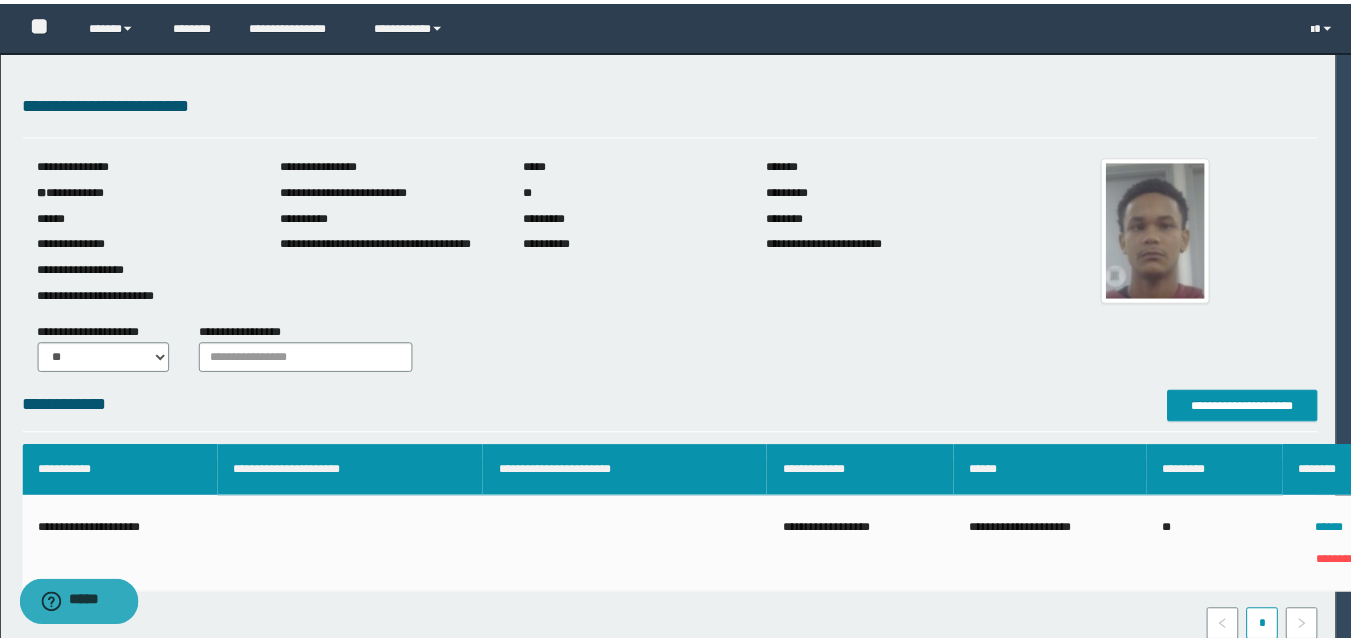 scroll, scrollTop: 64, scrollLeft: 0, axis: vertical 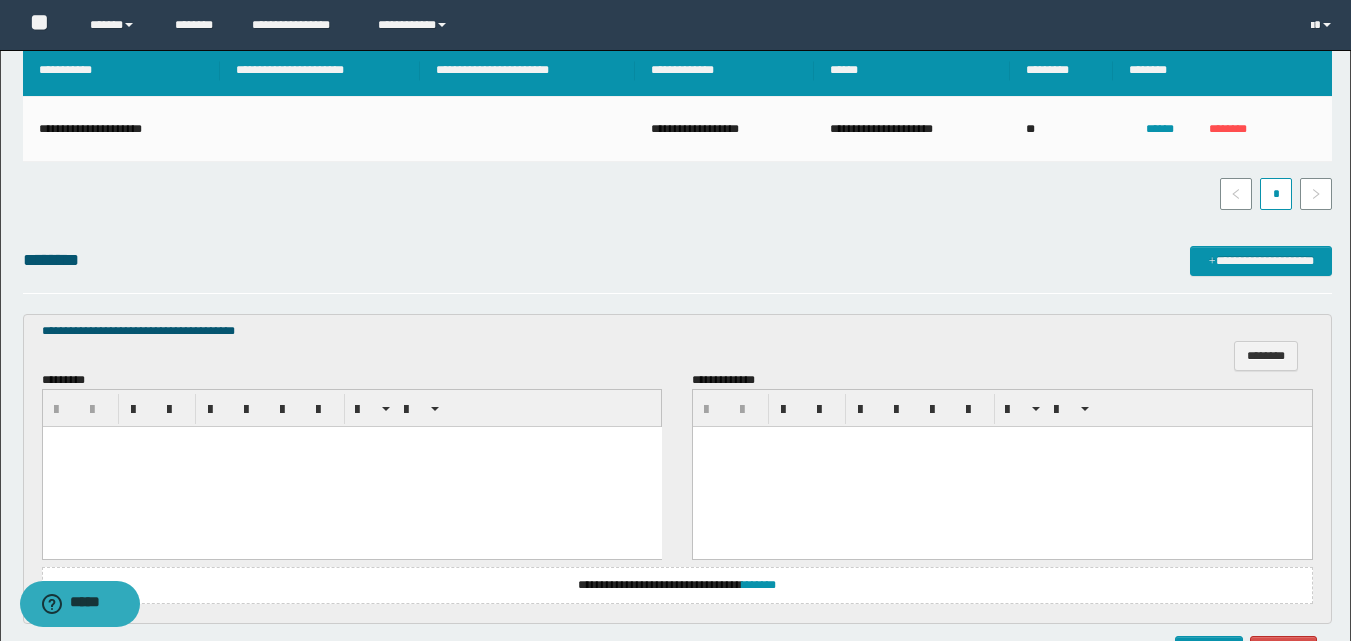 click at bounding box center [351, 467] 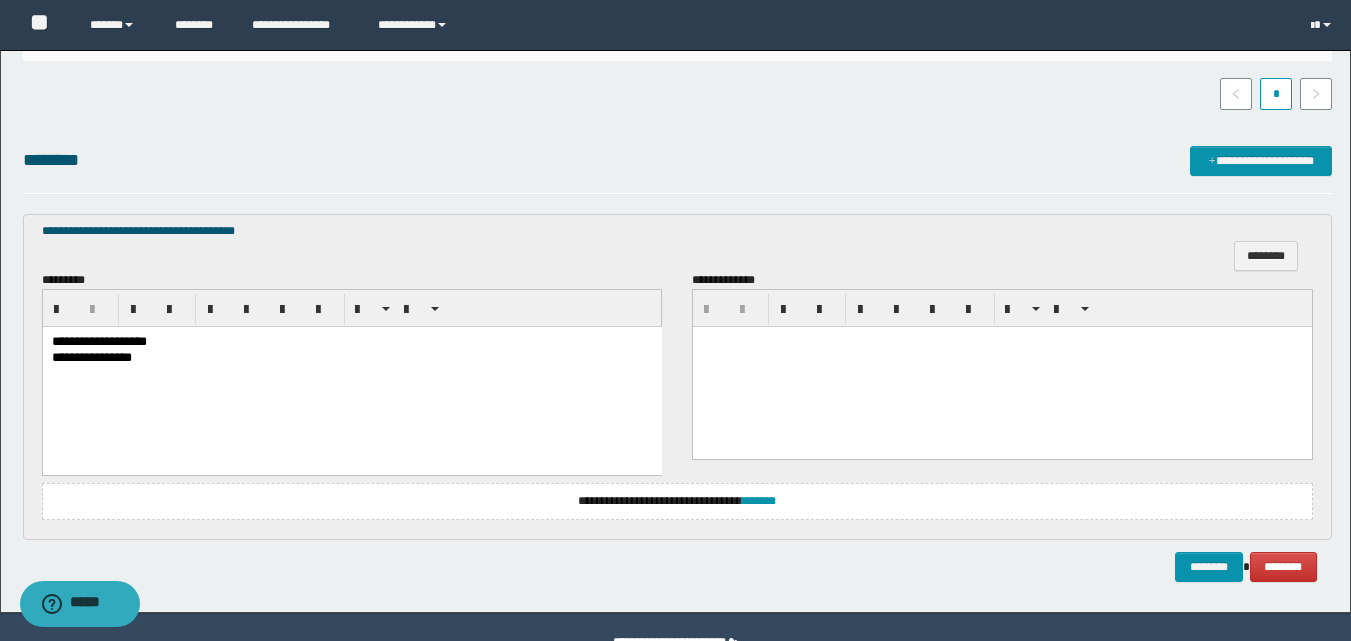 scroll, scrollTop: 550, scrollLeft: 0, axis: vertical 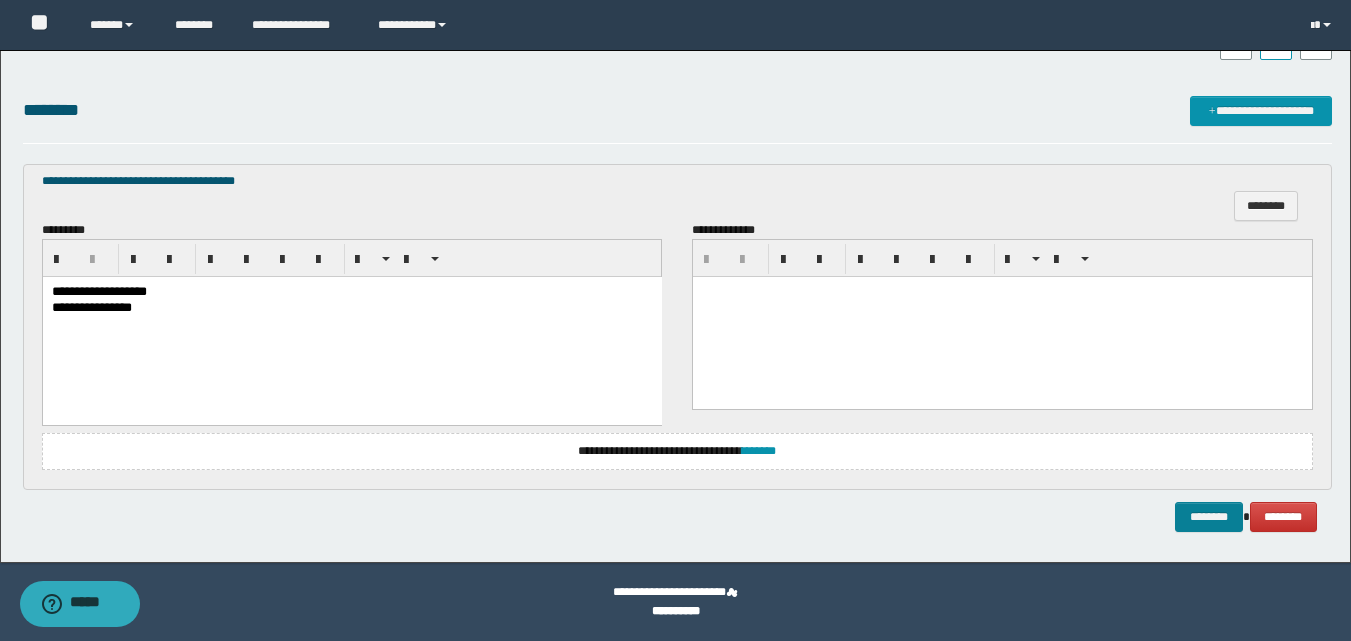 click on "********" at bounding box center (1209, 517) 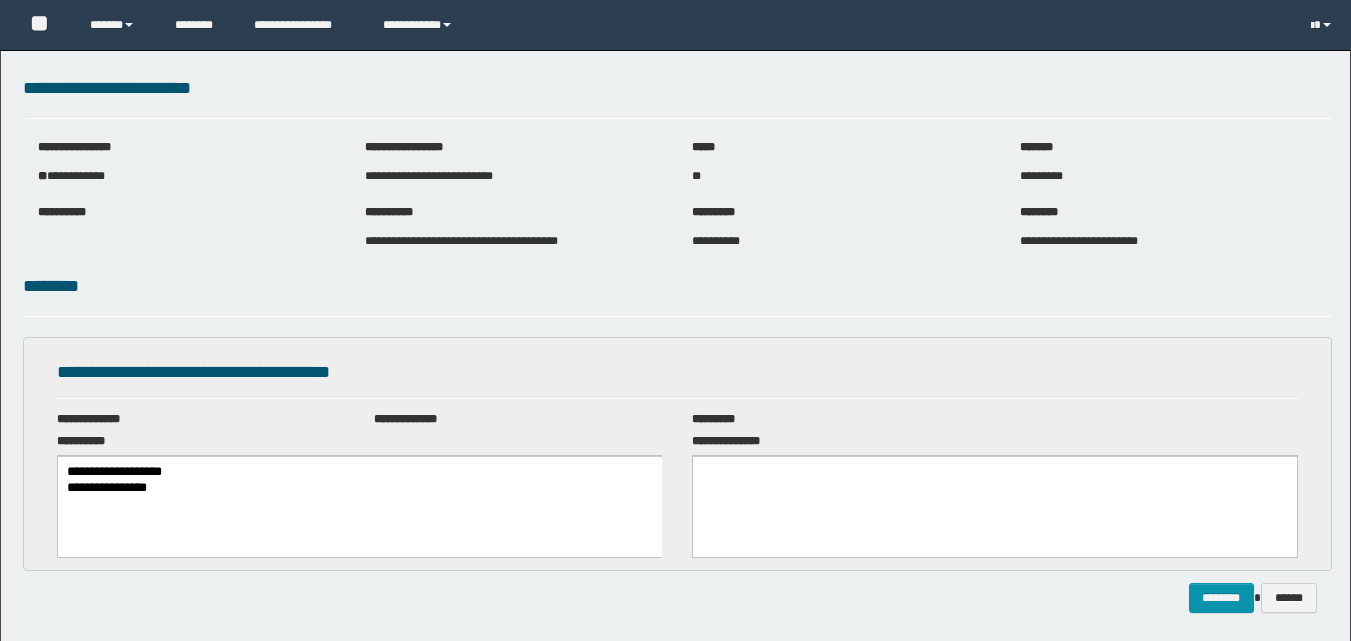 scroll, scrollTop: 0, scrollLeft: 0, axis: both 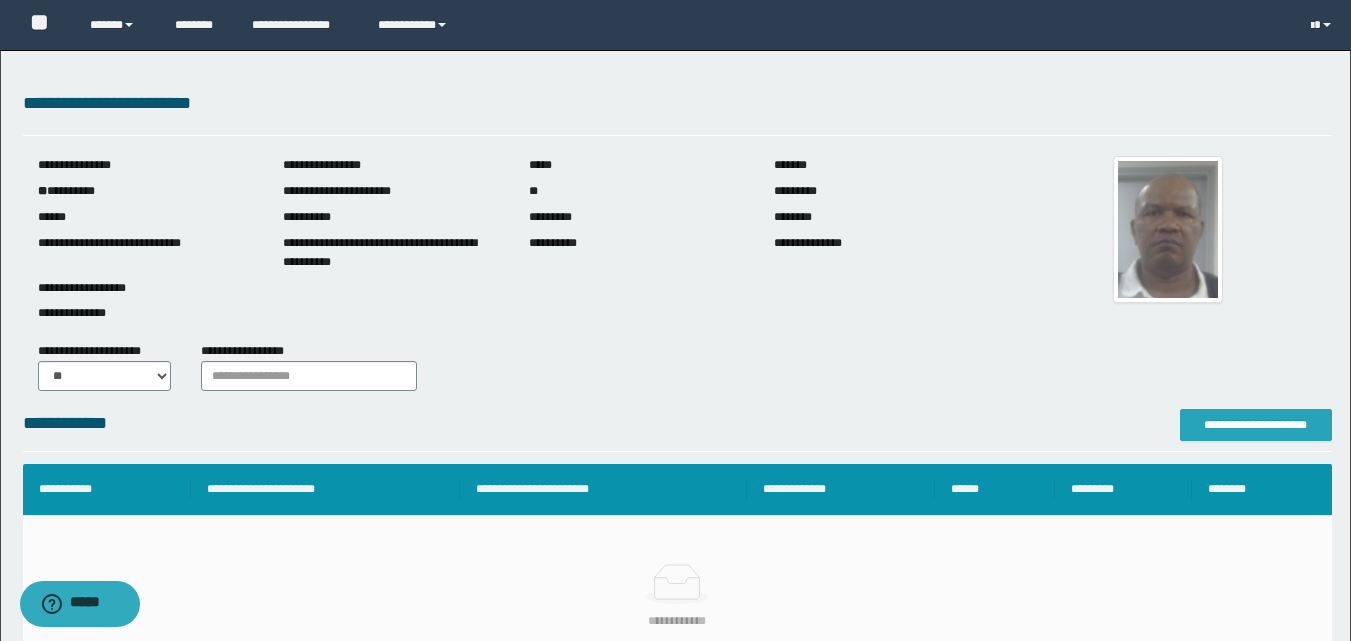 click on "**********" at bounding box center (1256, 425) 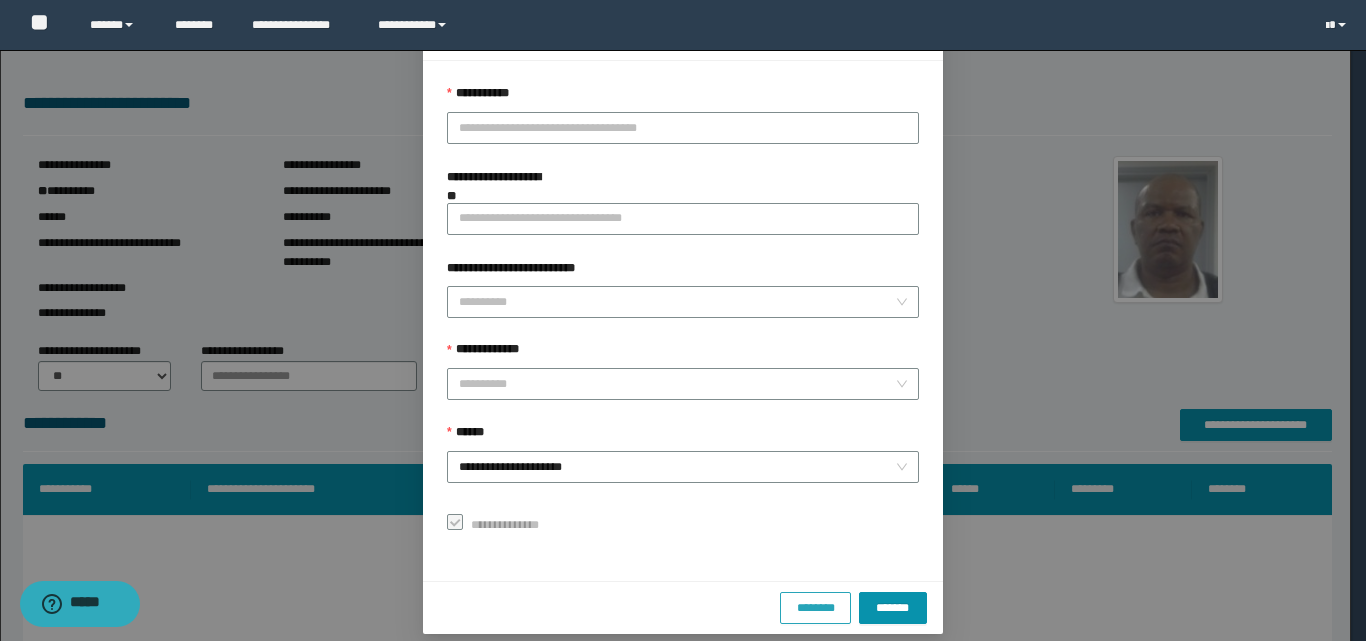 scroll, scrollTop: 111, scrollLeft: 0, axis: vertical 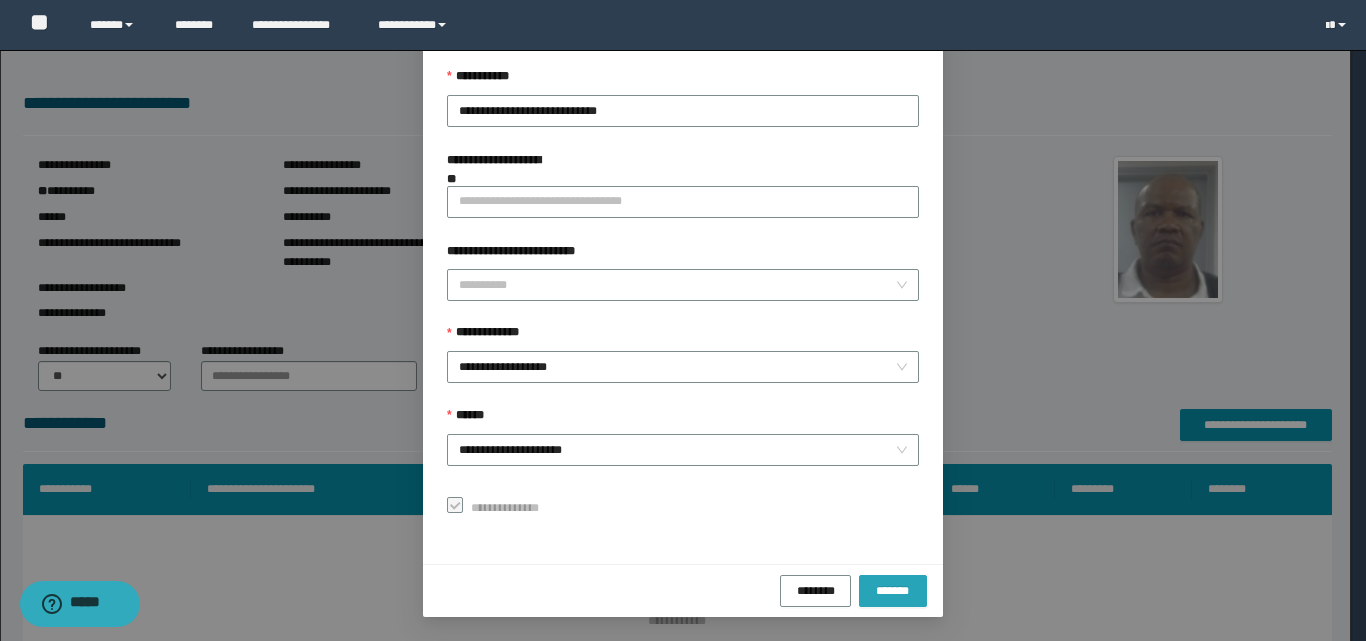 click on "*******" at bounding box center (893, 590) 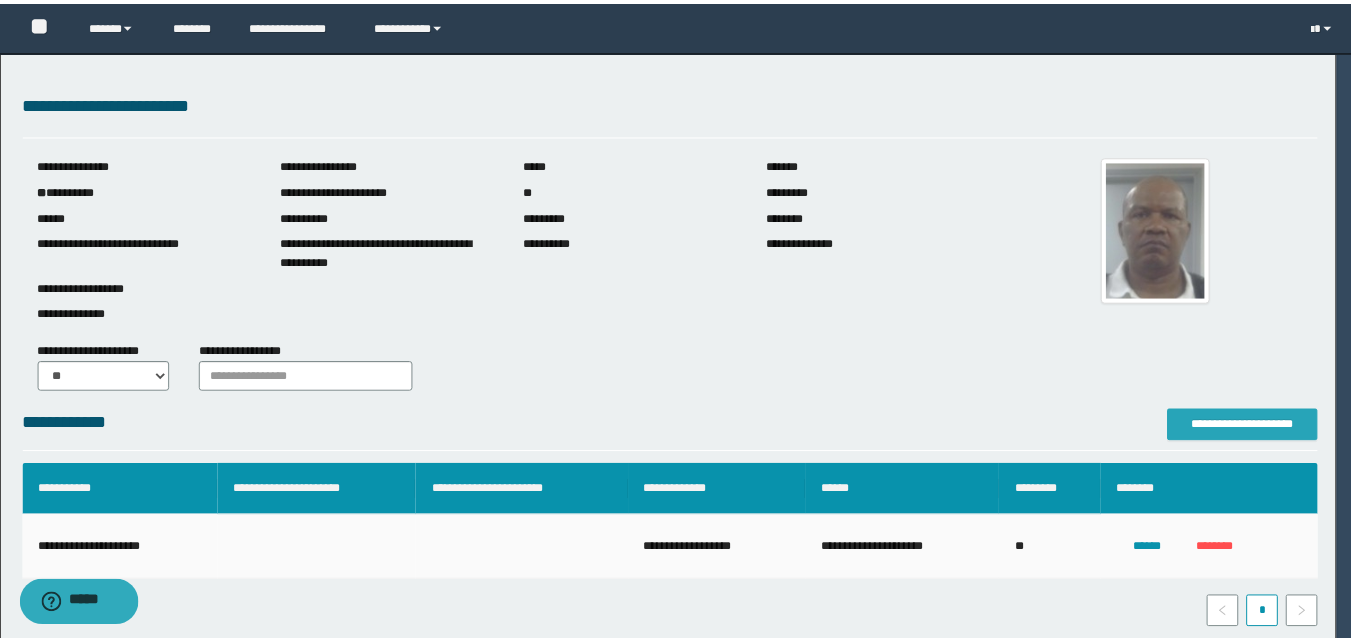 scroll, scrollTop: 0, scrollLeft: 0, axis: both 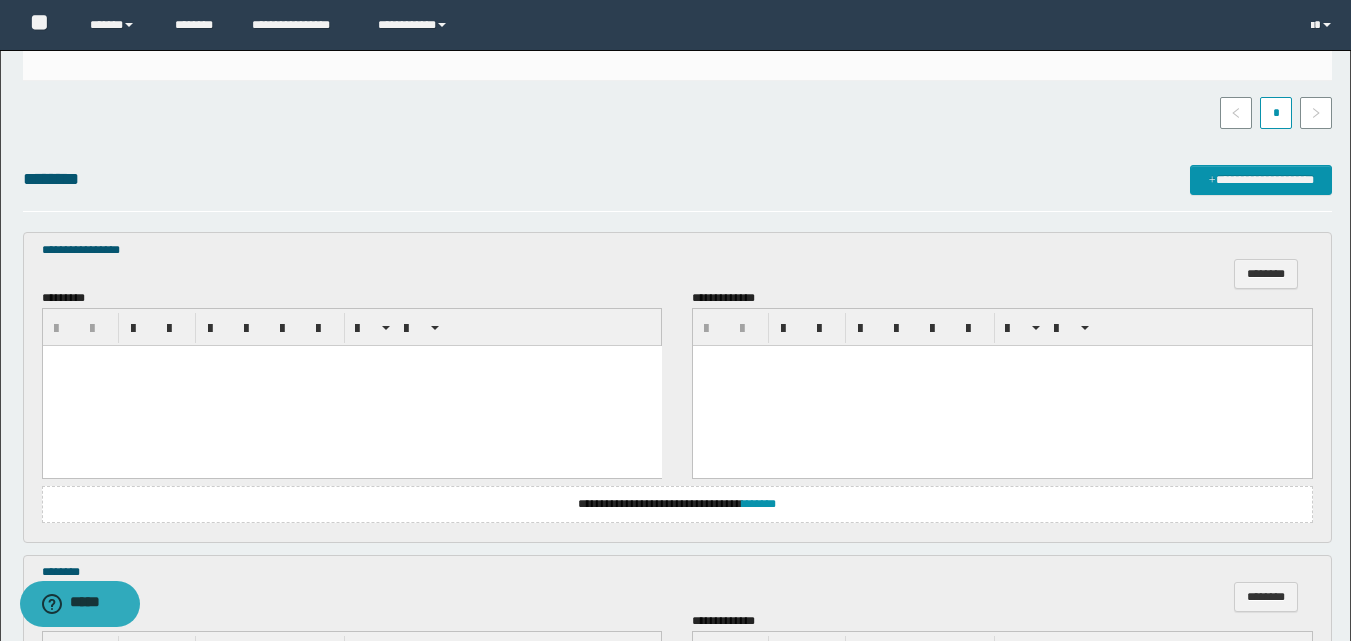 click at bounding box center [351, 386] 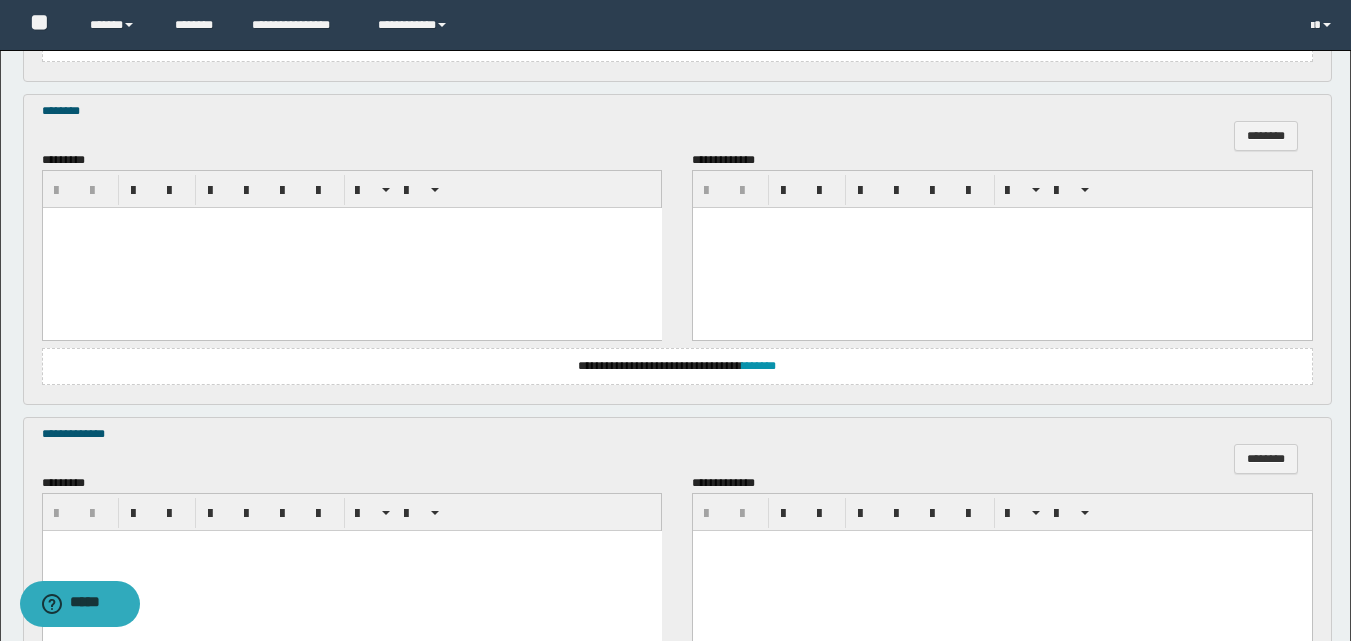 scroll, scrollTop: 1000, scrollLeft: 0, axis: vertical 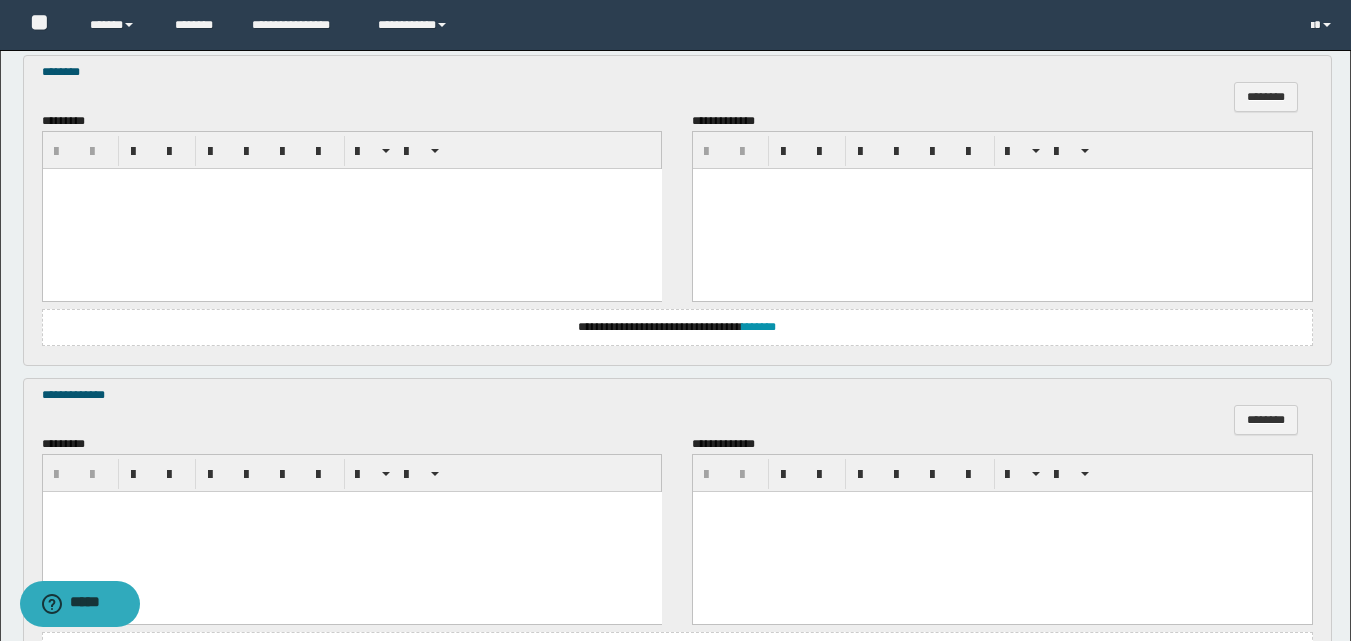 click at bounding box center (351, 209) 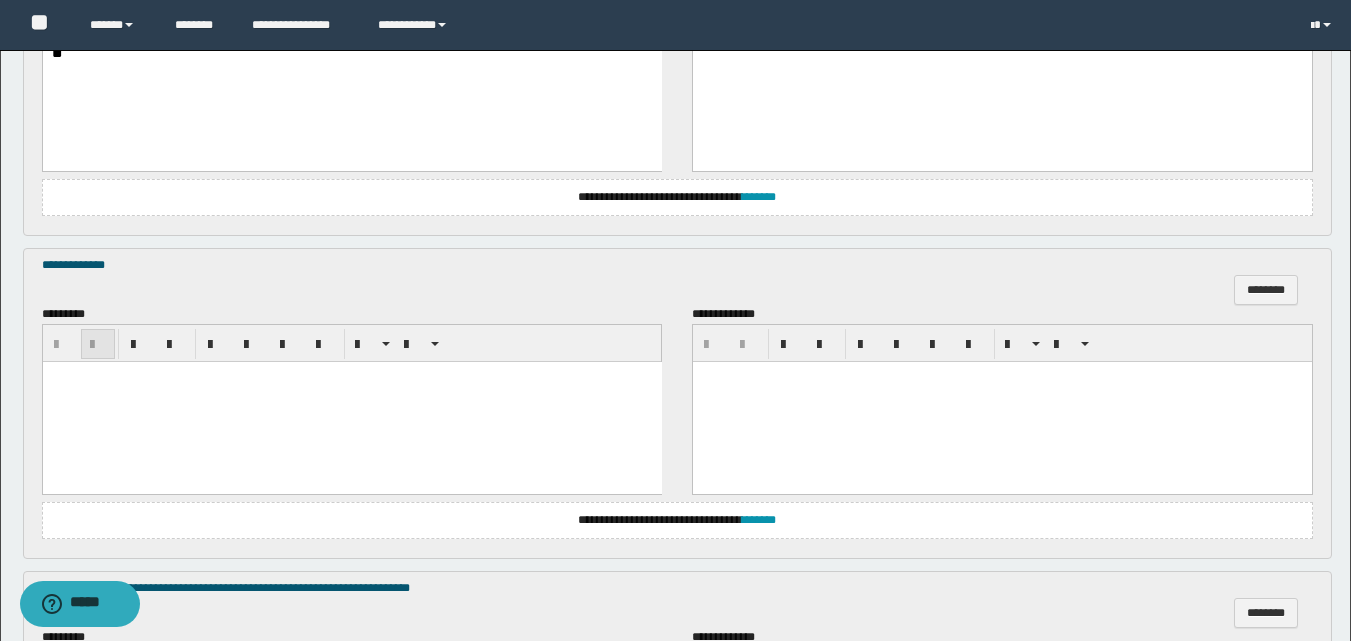 scroll, scrollTop: 1200, scrollLeft: 0, axis: vertical 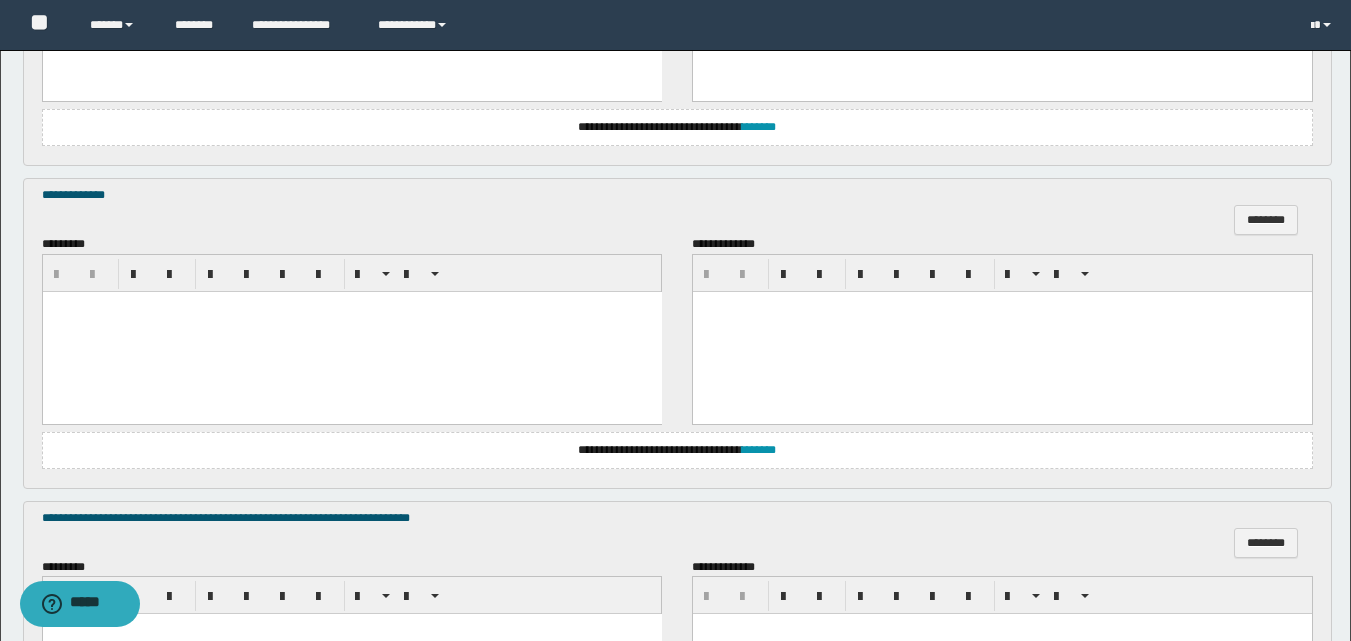 click at bounding box center (351, 331) 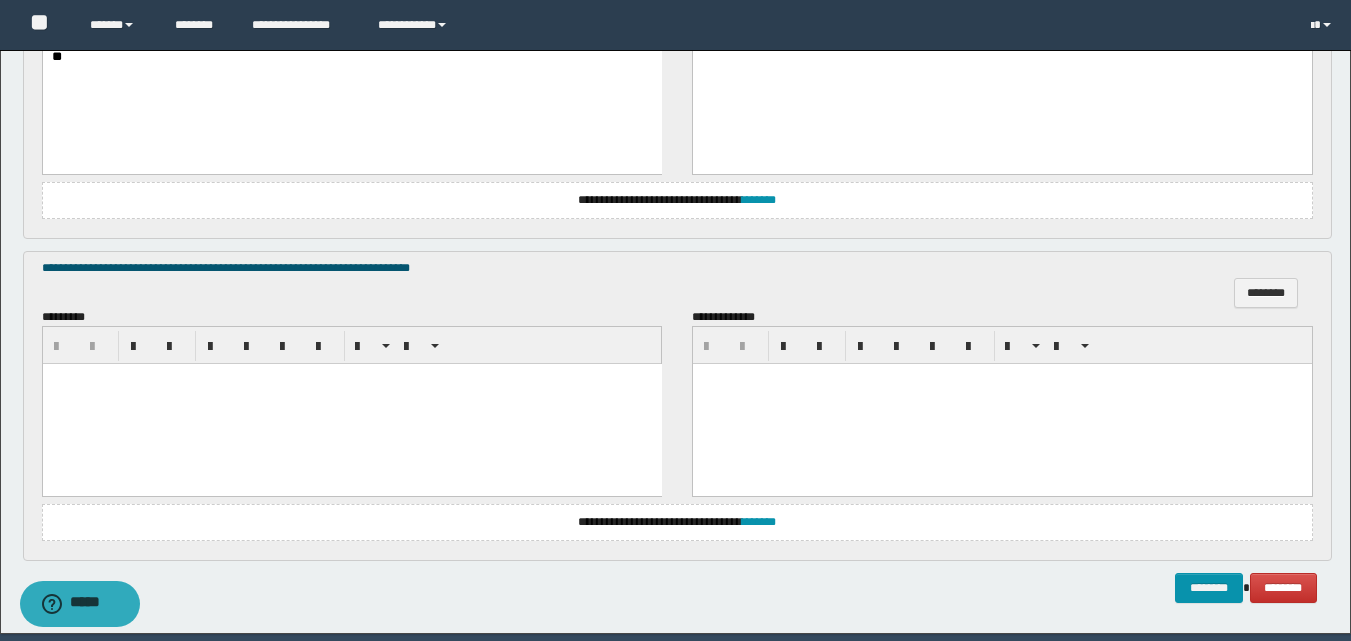 scroll, scrollTop: 1521, scrollLeft: 0, axis: vertical 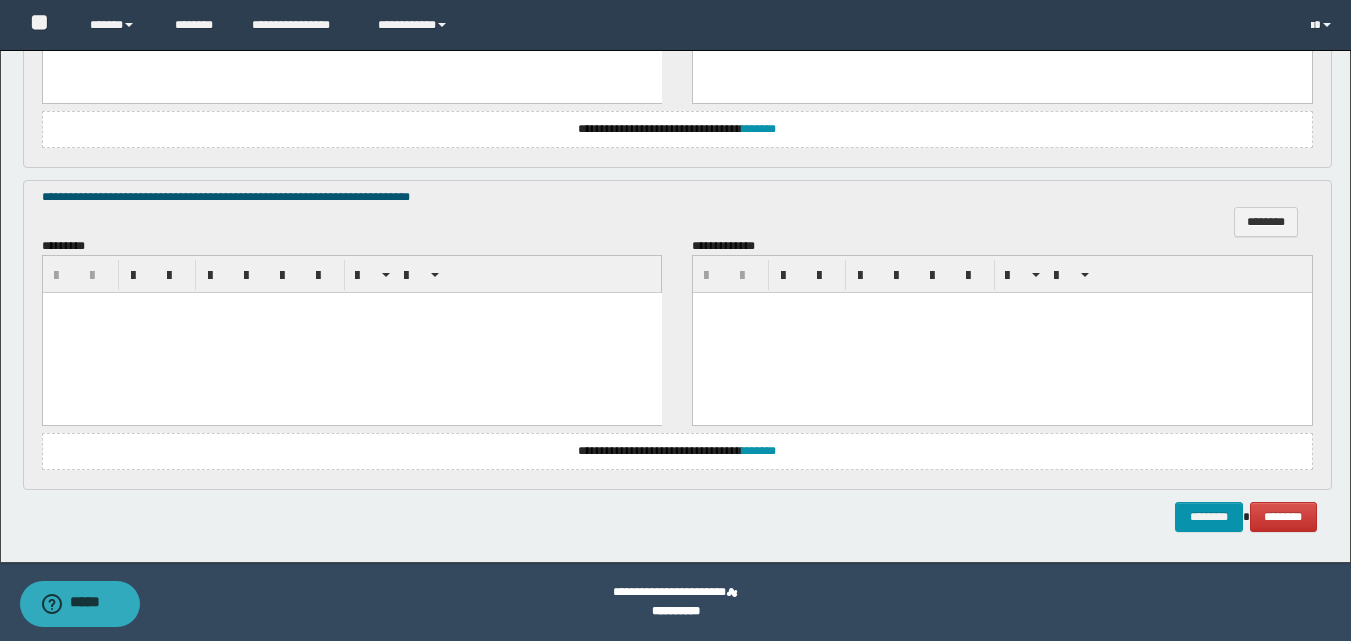 click at bounding box center (351, 333) 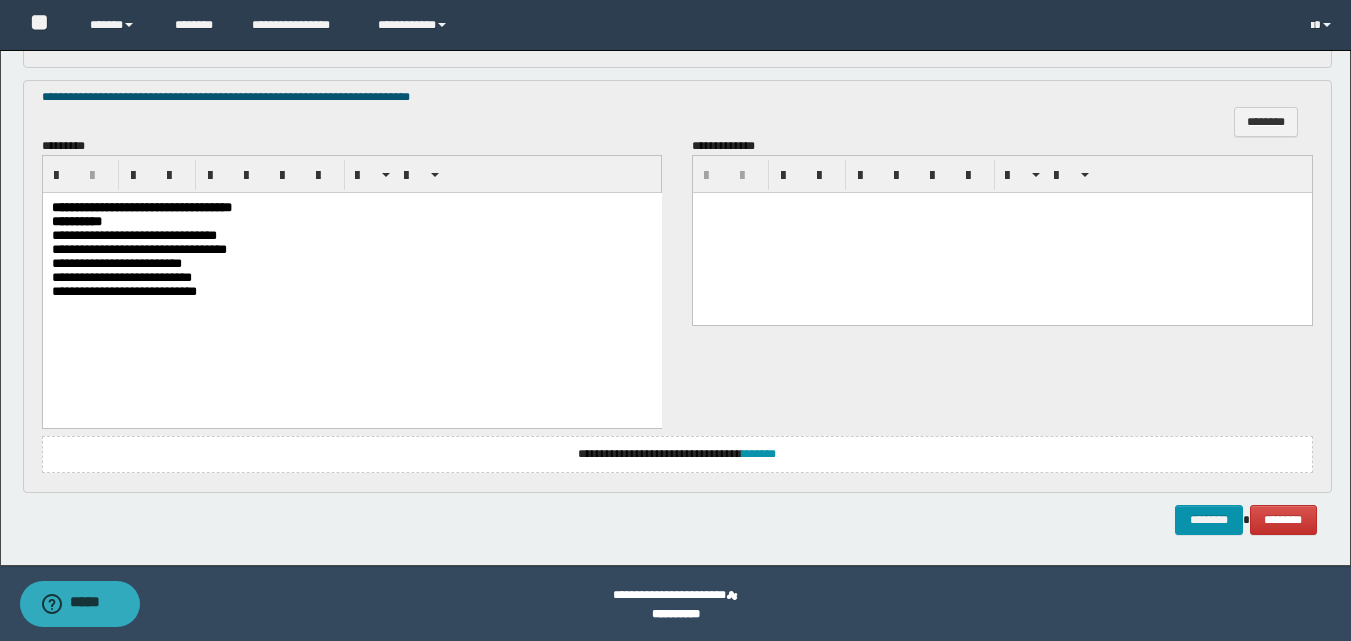 scroll, scrollTop: 1624, scrollLeft: 0, axis: vertical 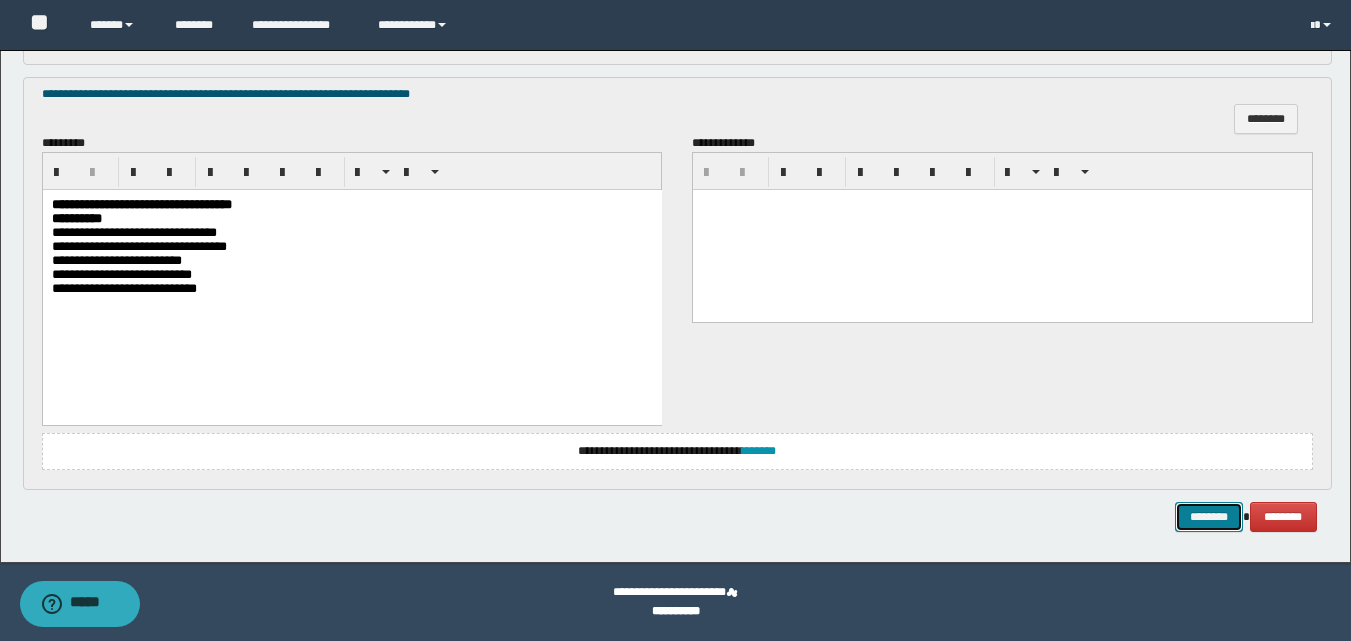 click on "********" at bounding box center (1209, 517) 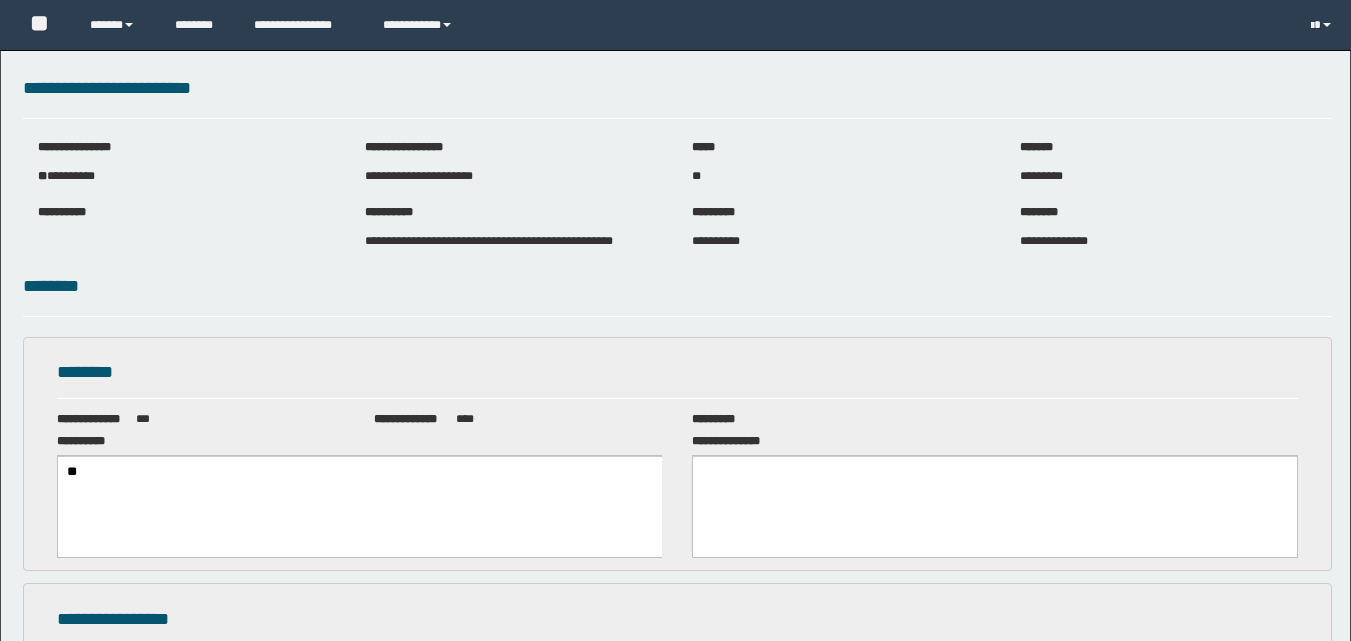 scroll, scrollTop: 0, scrollLeft: 0, axis: both 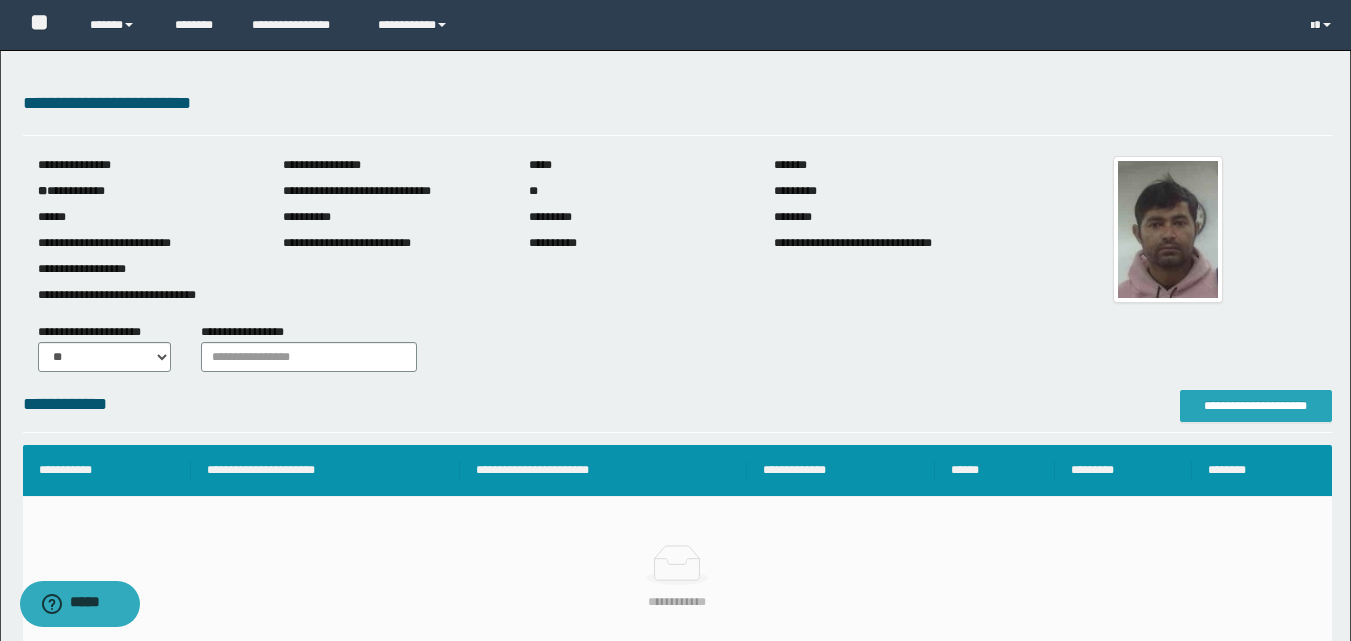 click on "**********" at bounding box center [1256, 406] 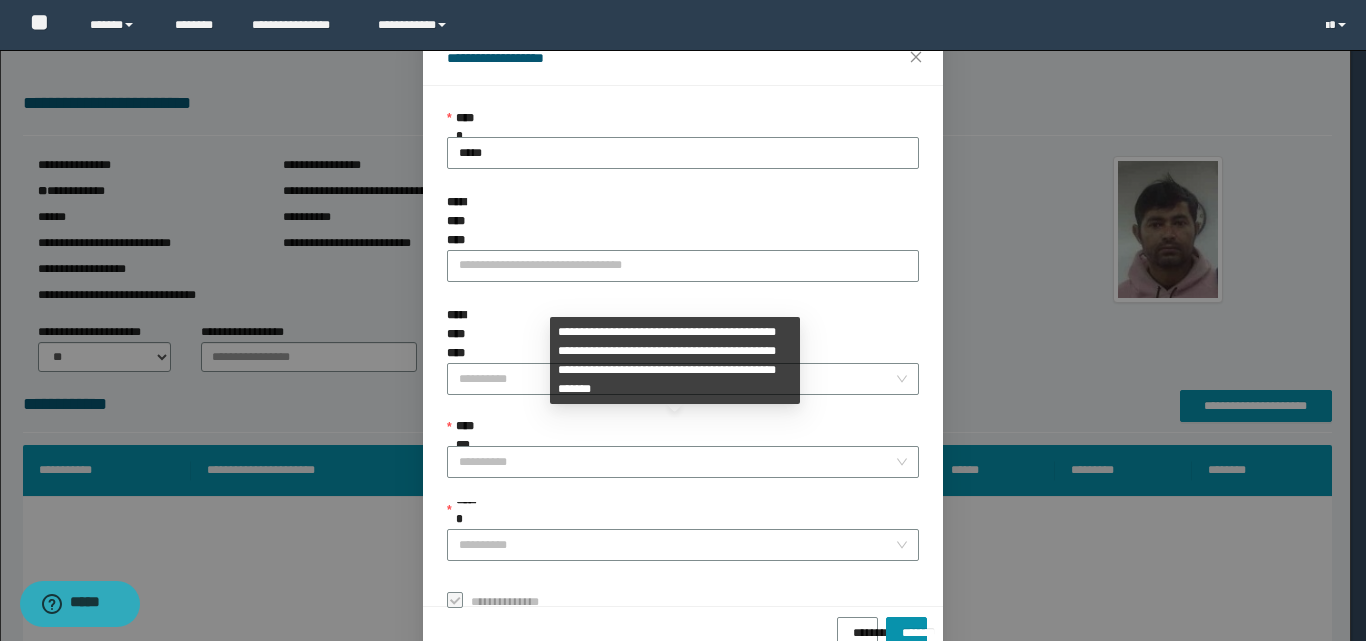 scroll, scrollTop: 111, scrollLeft: 0, axis: vertical 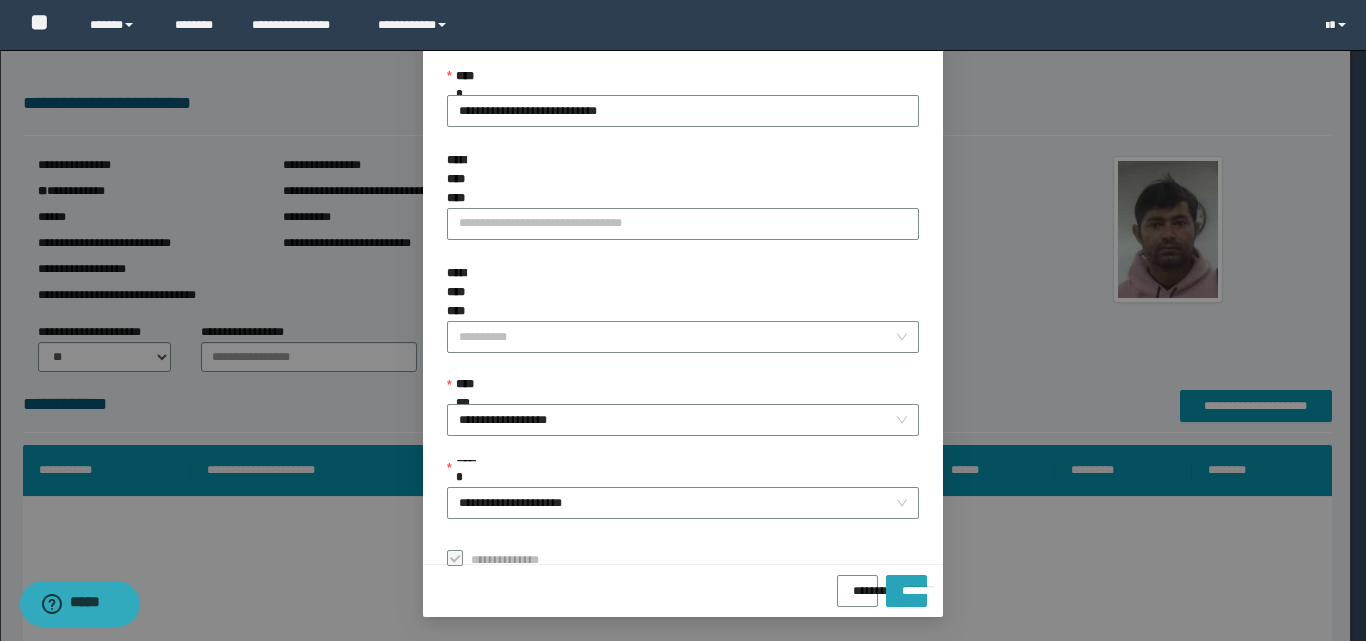click on "*******" at bounding box center (906, 584) 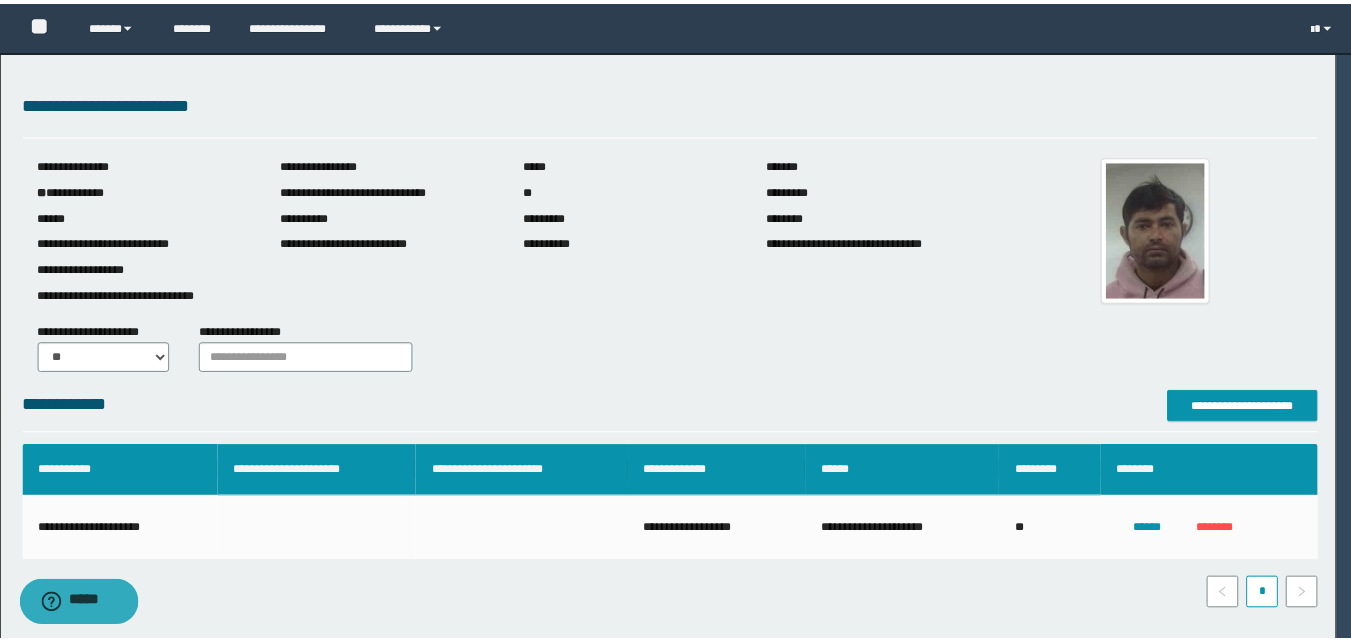 scroll, scrollTop: 64, scrollLeft: 0, axis: vertical 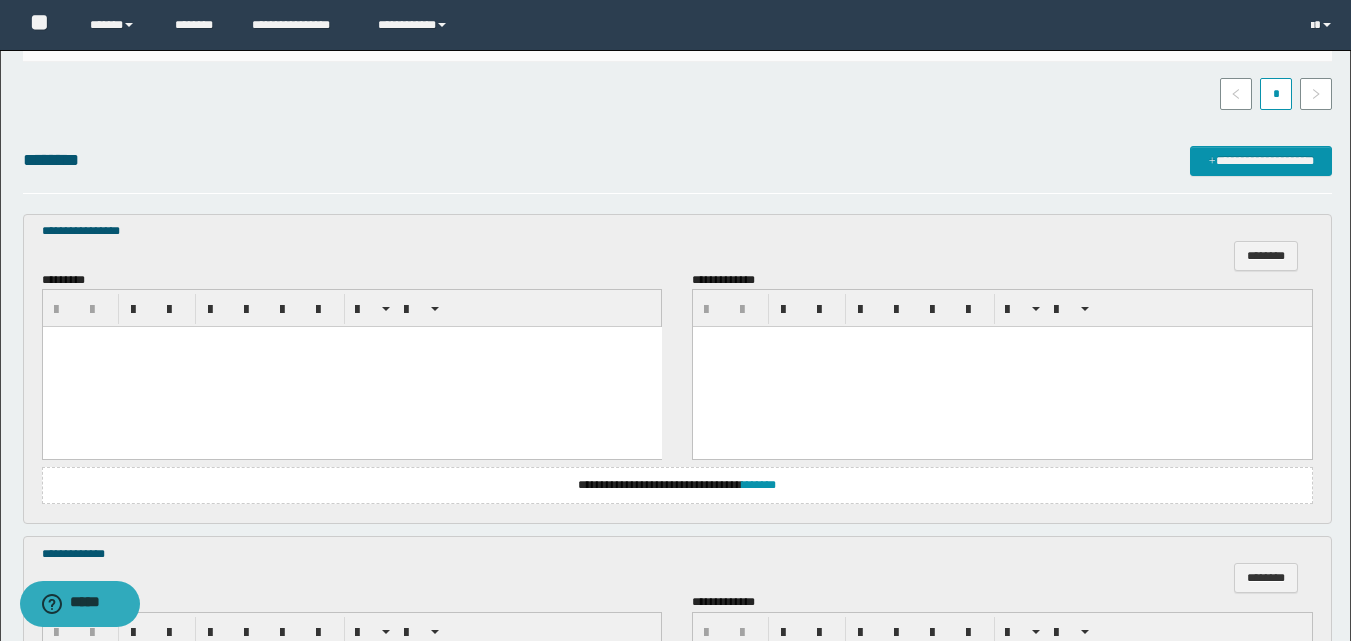 click at bounding box center [351, 367] 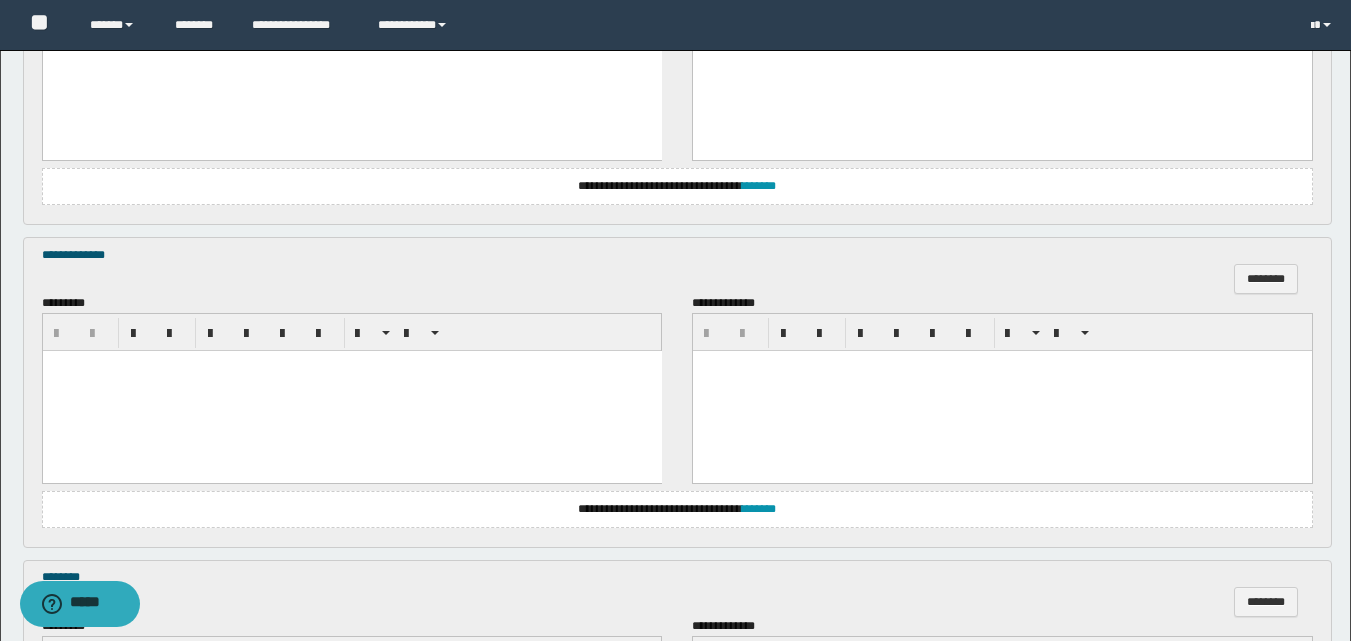 scroll, scrollTop: 800, scrollLeft: 0, axis: vertical 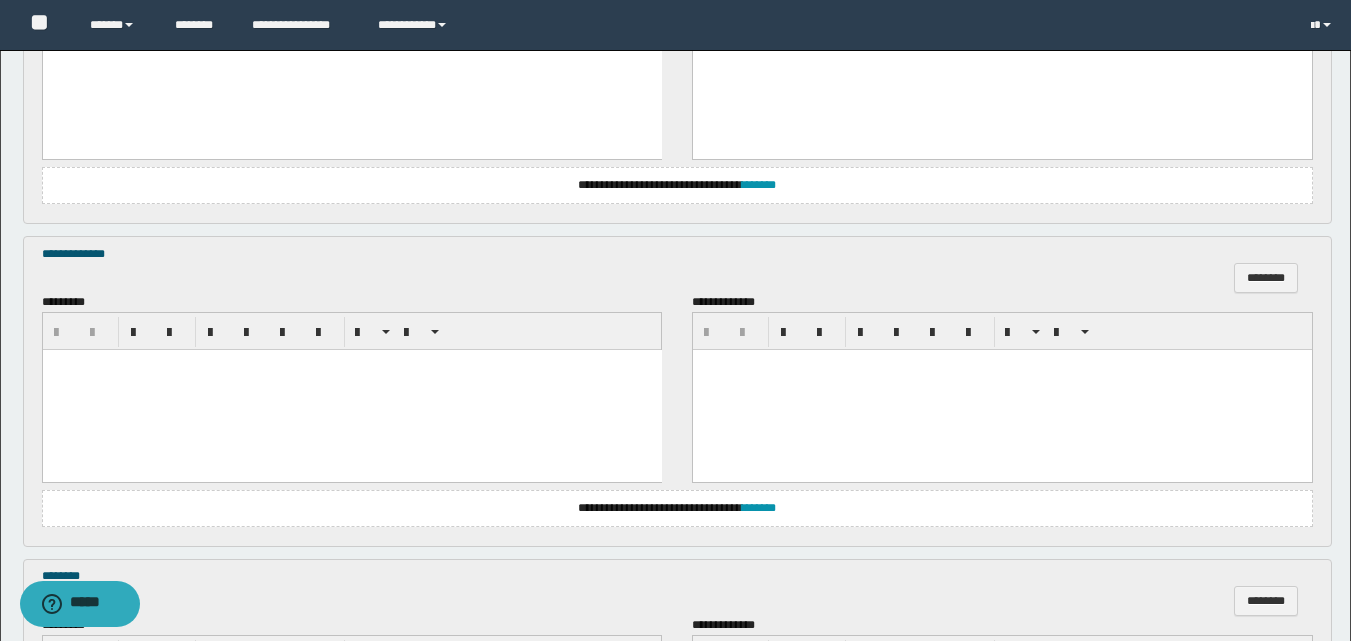 click at bounding box center [351, 390] 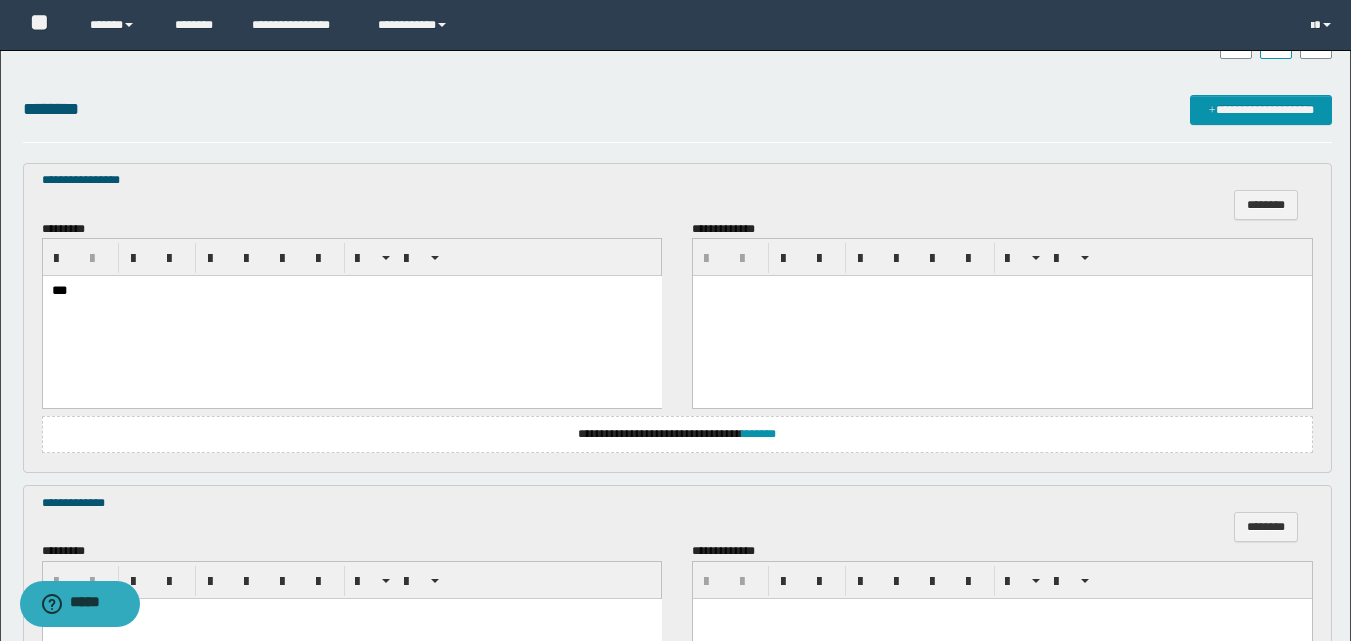 scroll, scrollTop: 800, scrollLeft: 0, axis: vertical 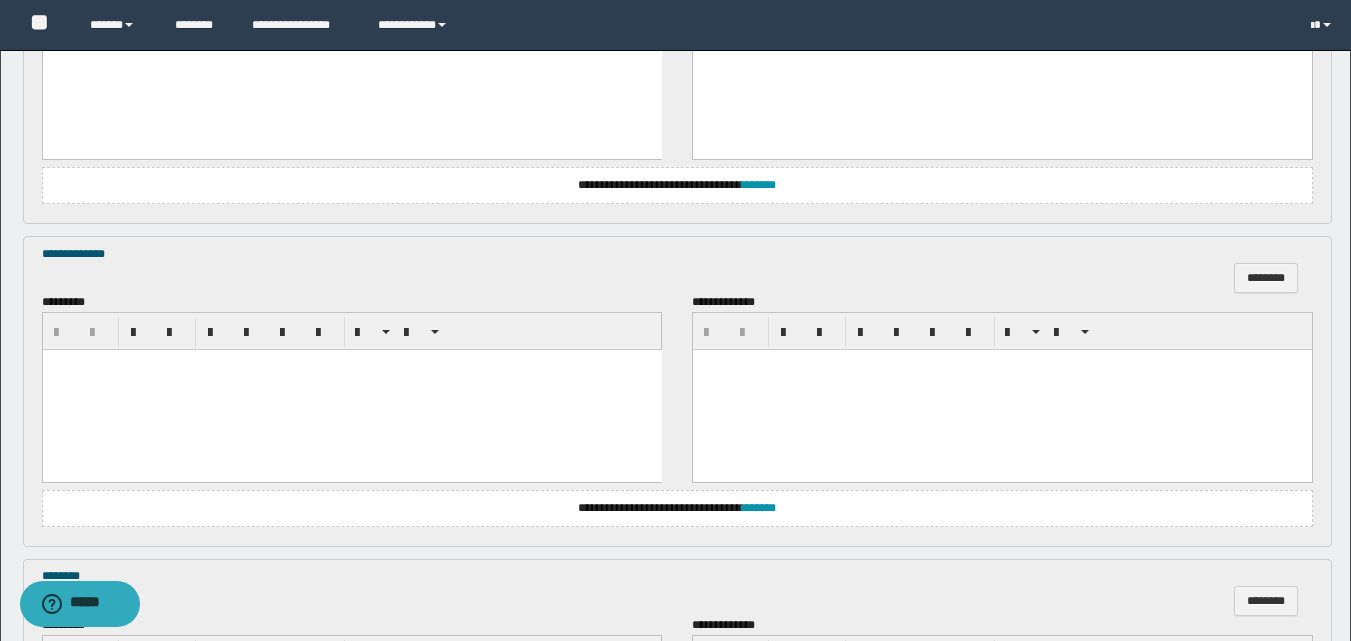 type 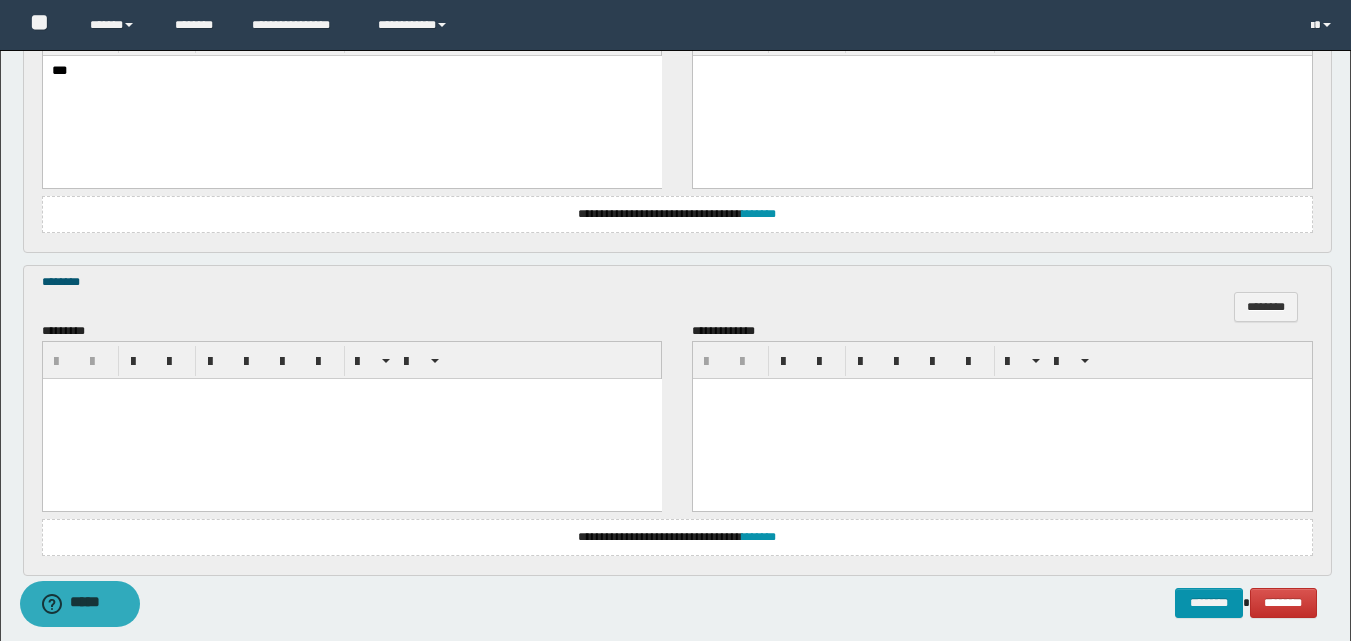 scroll, scrollTop: 1179, scrollLeft: 0, axis: vertical 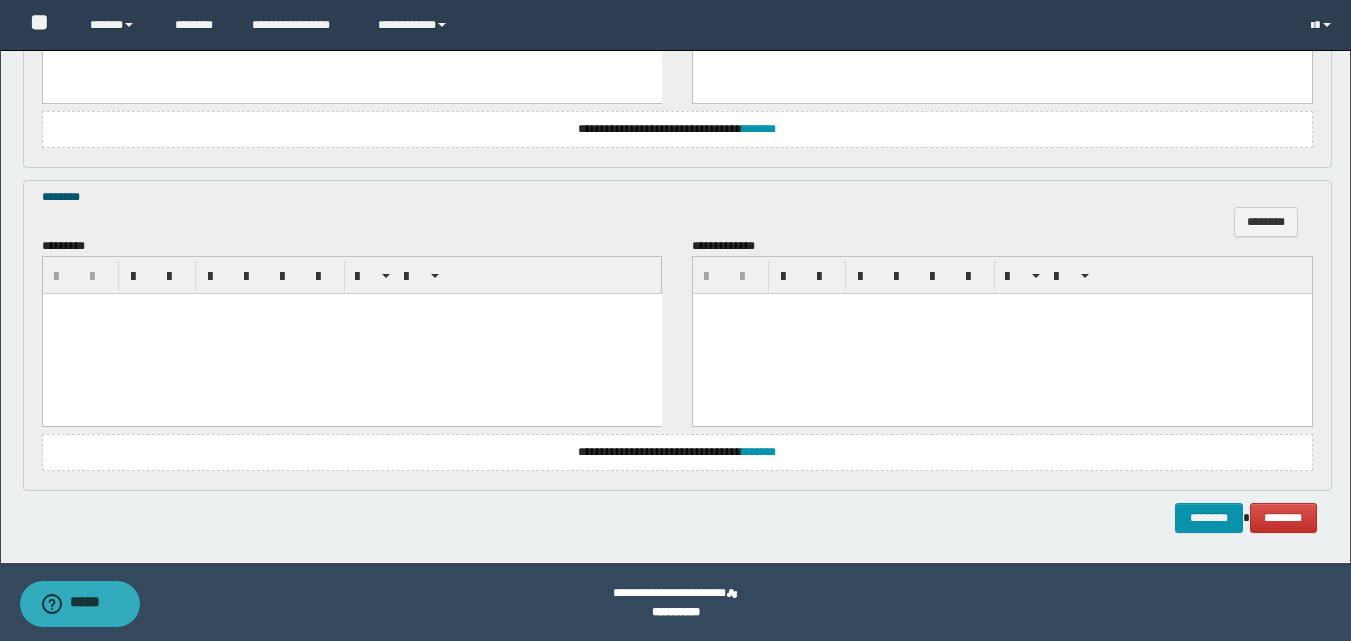 click at bounding box center [351, 333] 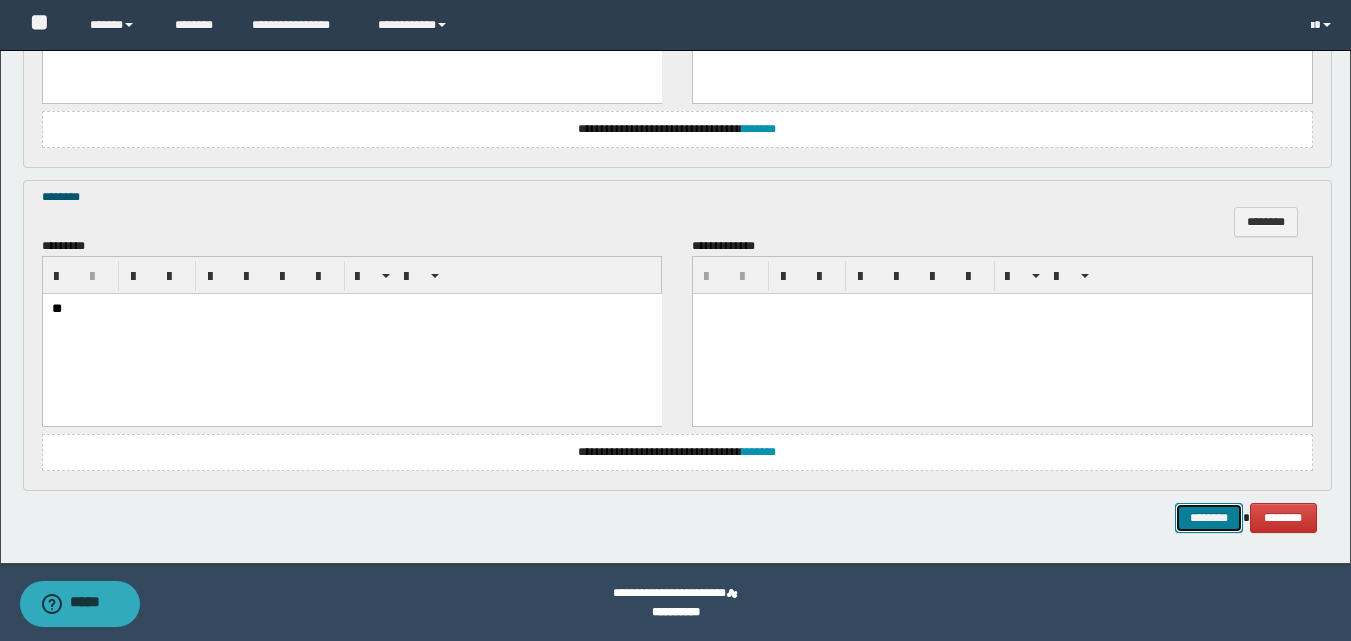 click on "********" at bounding box center (1209, 518) 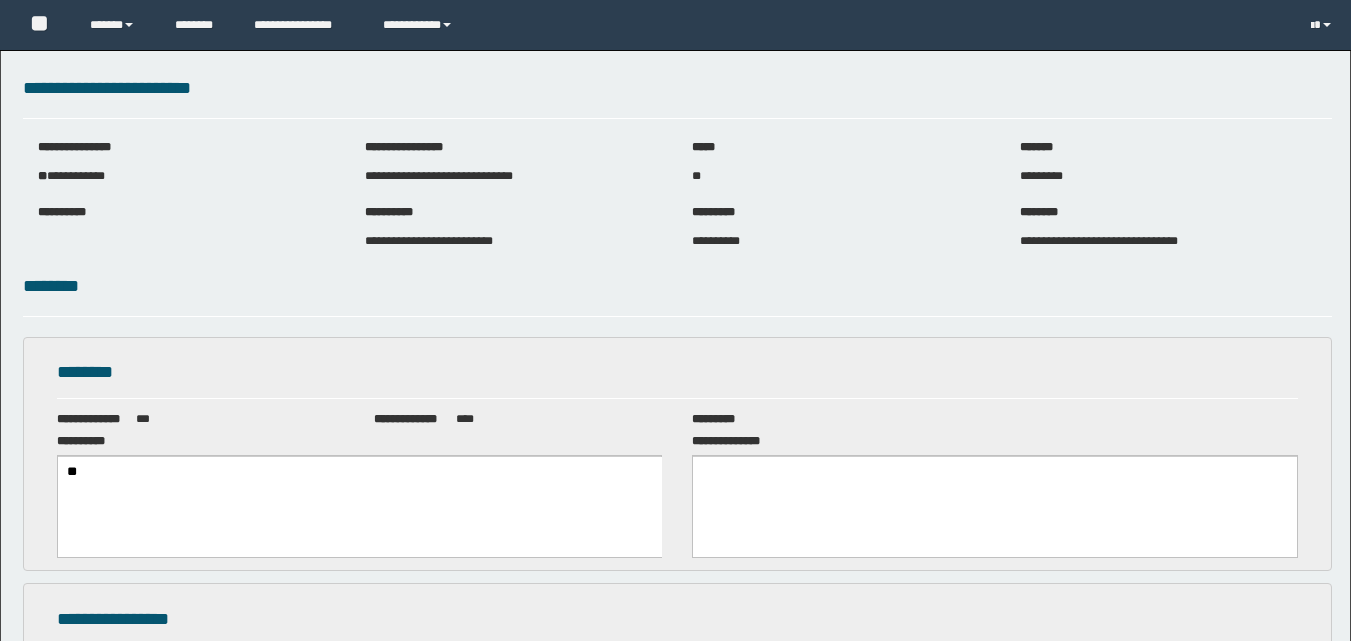 scroll, scrollTop: 0, scrollLeft: 0, axis: both 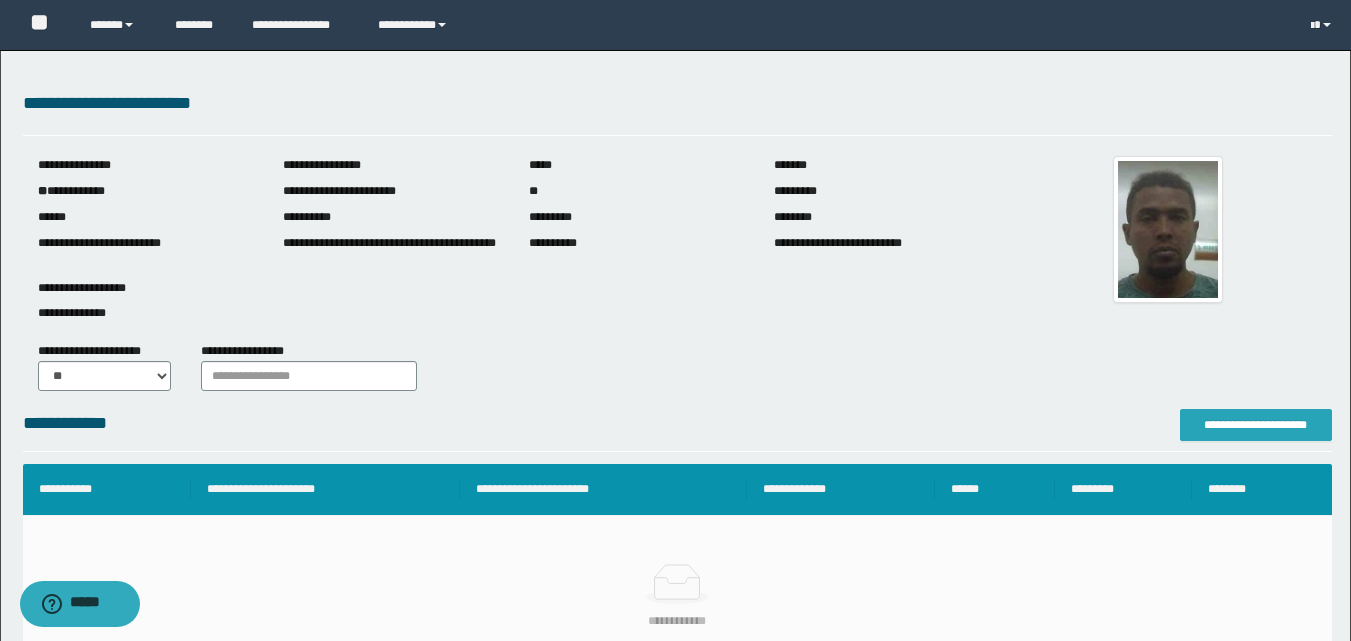 click on "**********" at bounding box center (1256, 425) 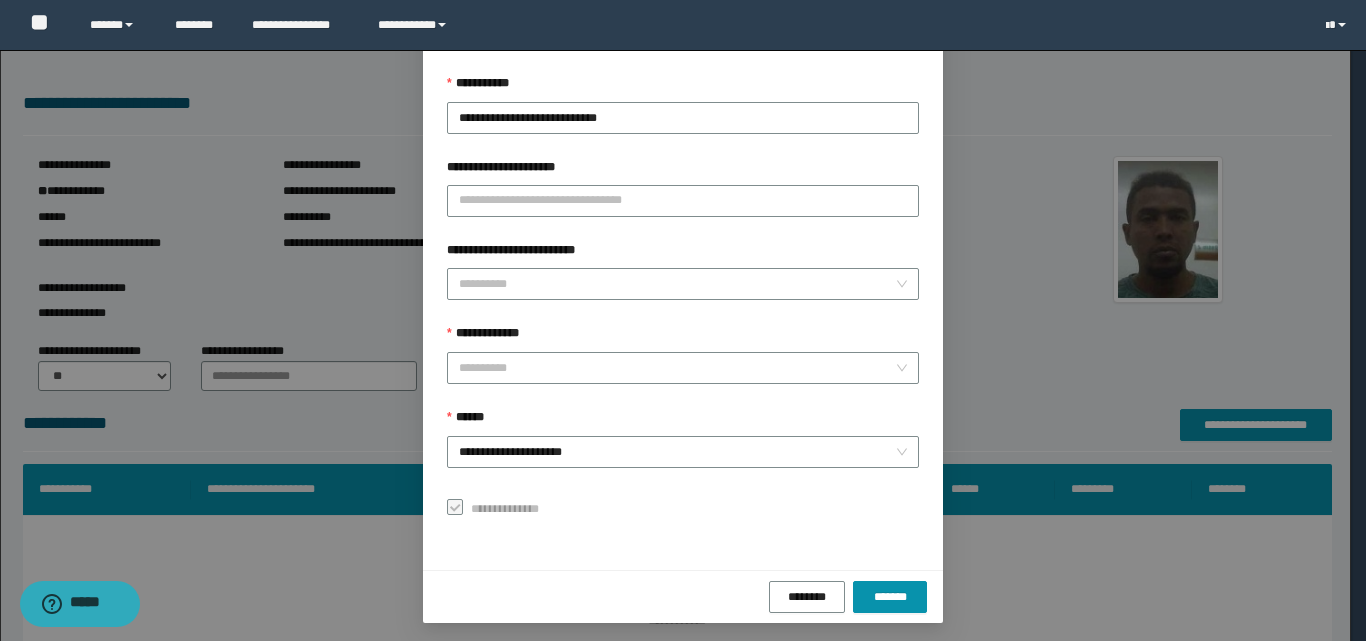 scroll, scrollTop: 111, scrollLeft: 0, axis: vertical 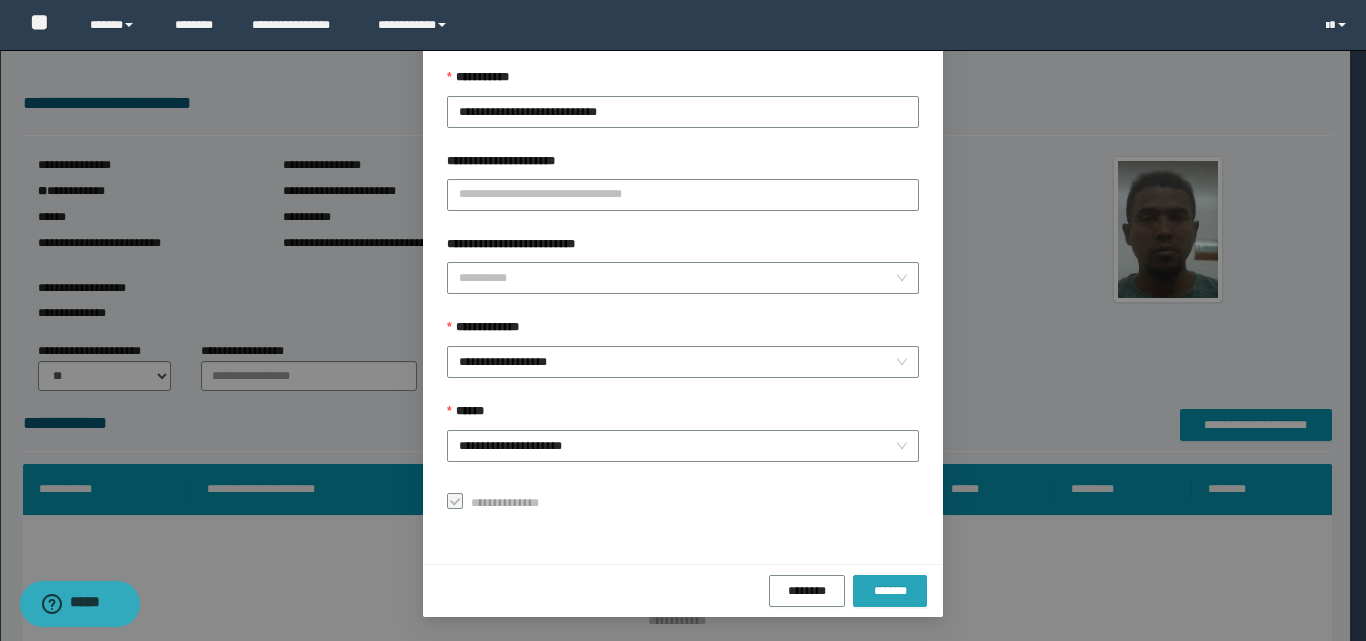 click on "*******" at bounding box center (890, 591) 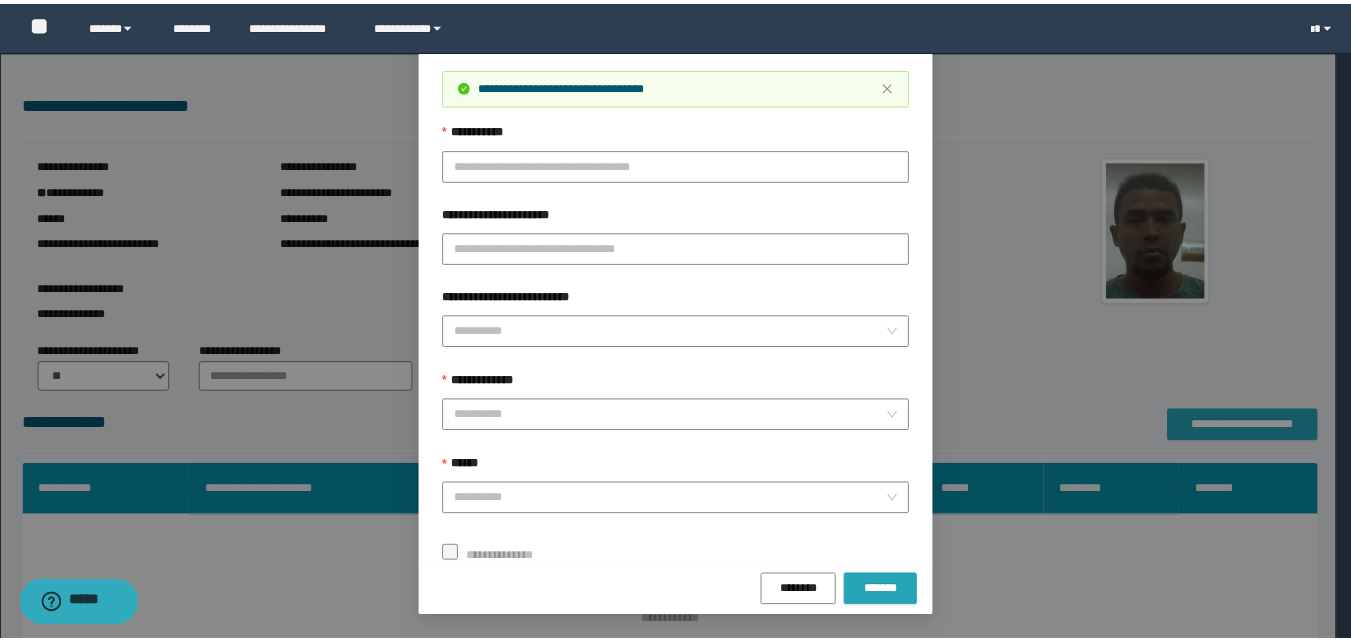 scroll, scrollTop: 0, scrollLeft: 0, axis: both 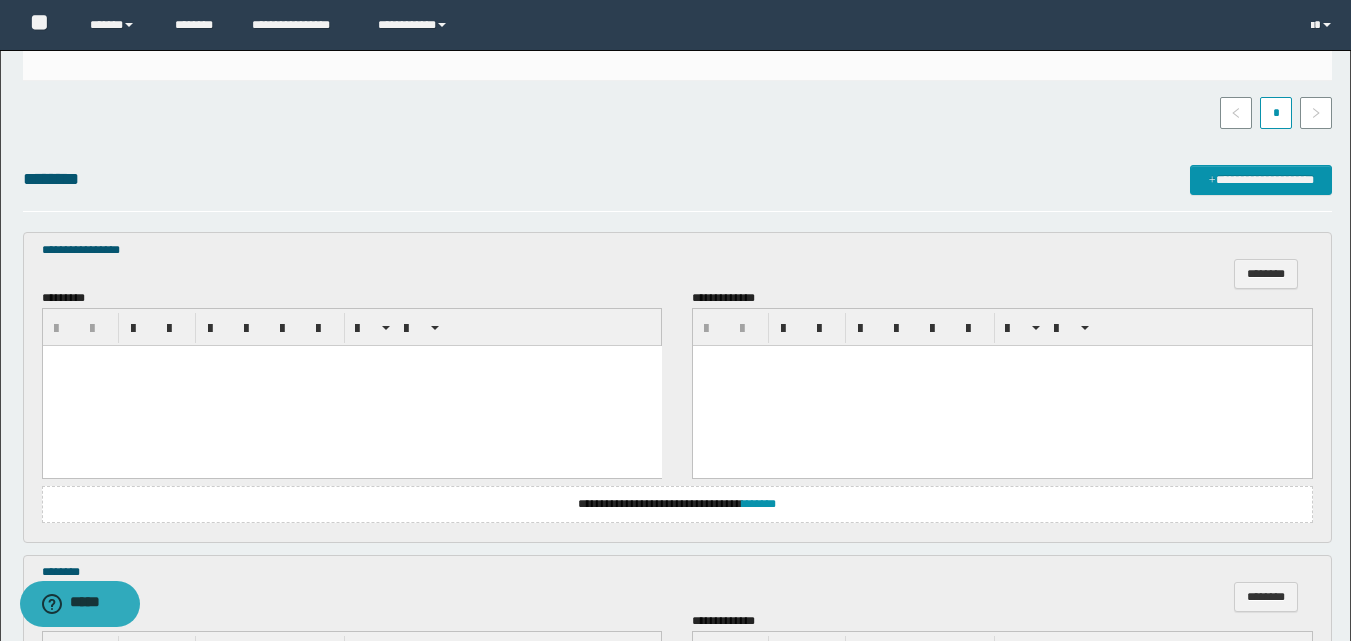 click at bounding box center (351, 386) 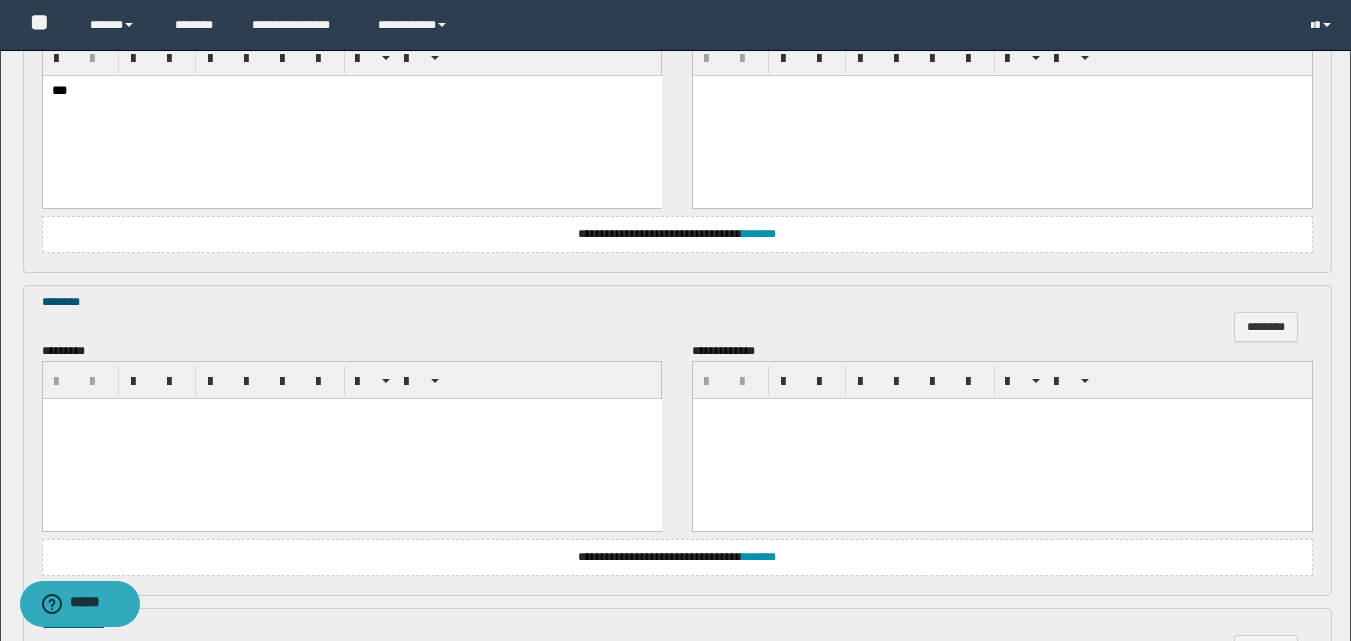 scroll, scrollTop: 800, scrollLeft: 0, axis: vertical 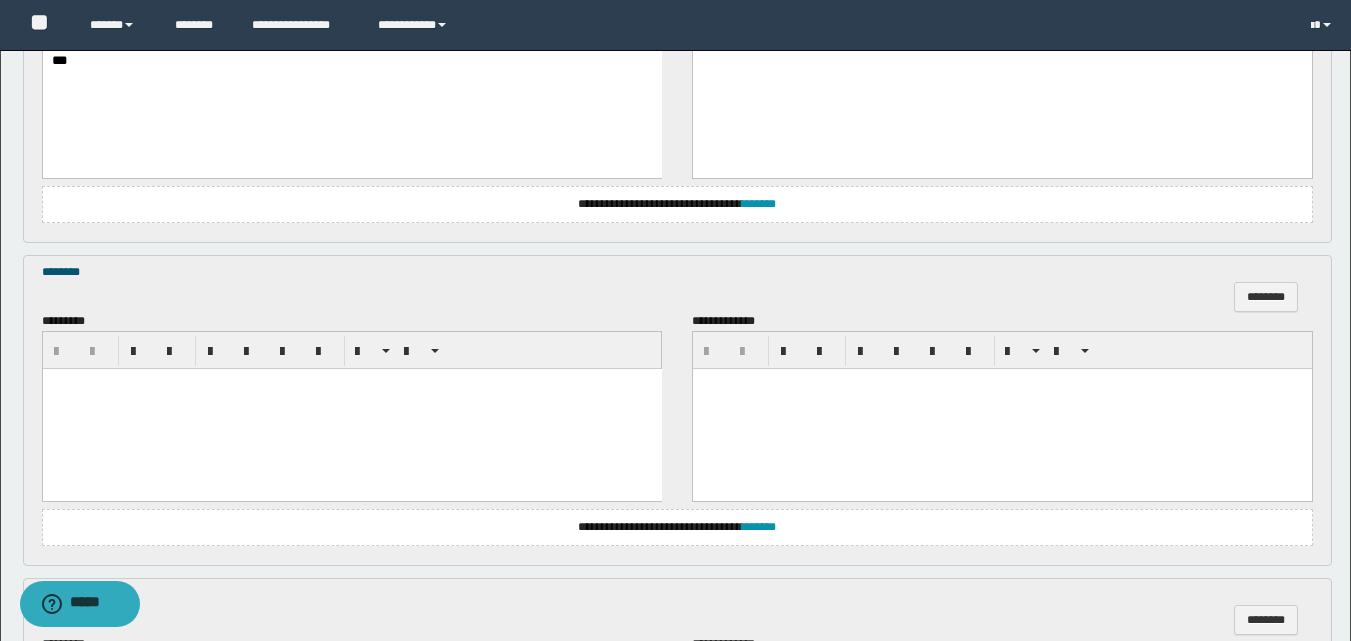 click at bounding box center [351, 409] 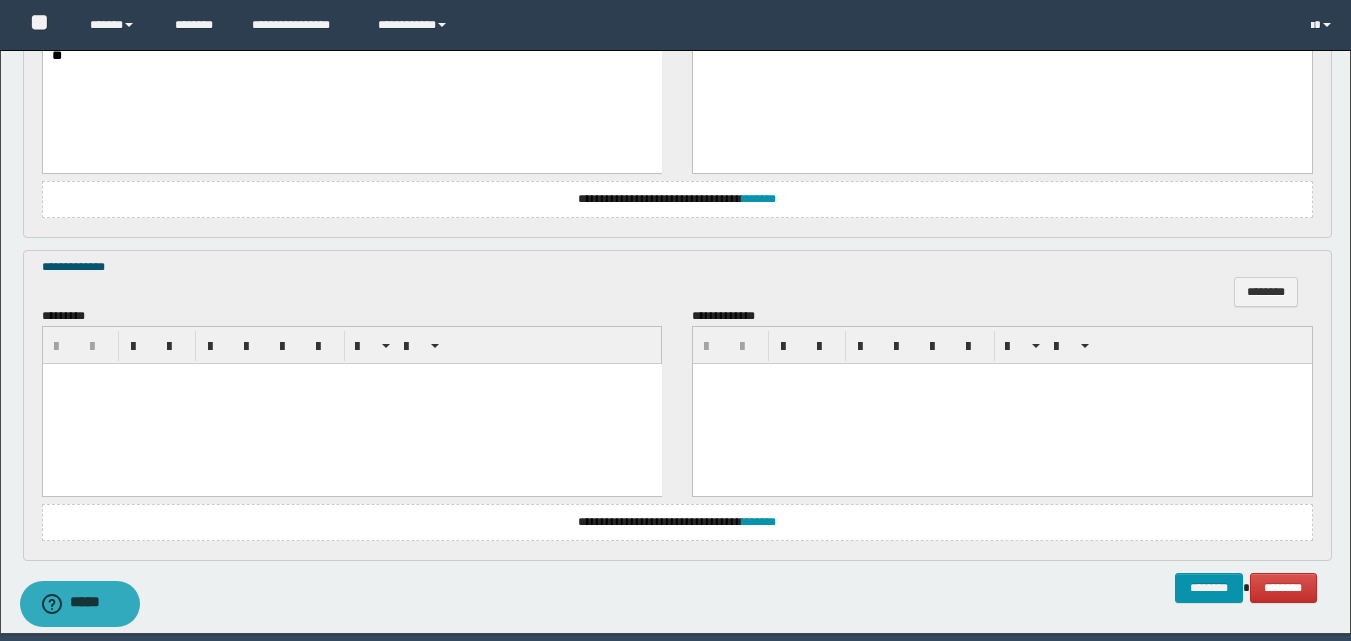 scroll, scrollTop: 1198, scrollLeft: 0, axis: vertical 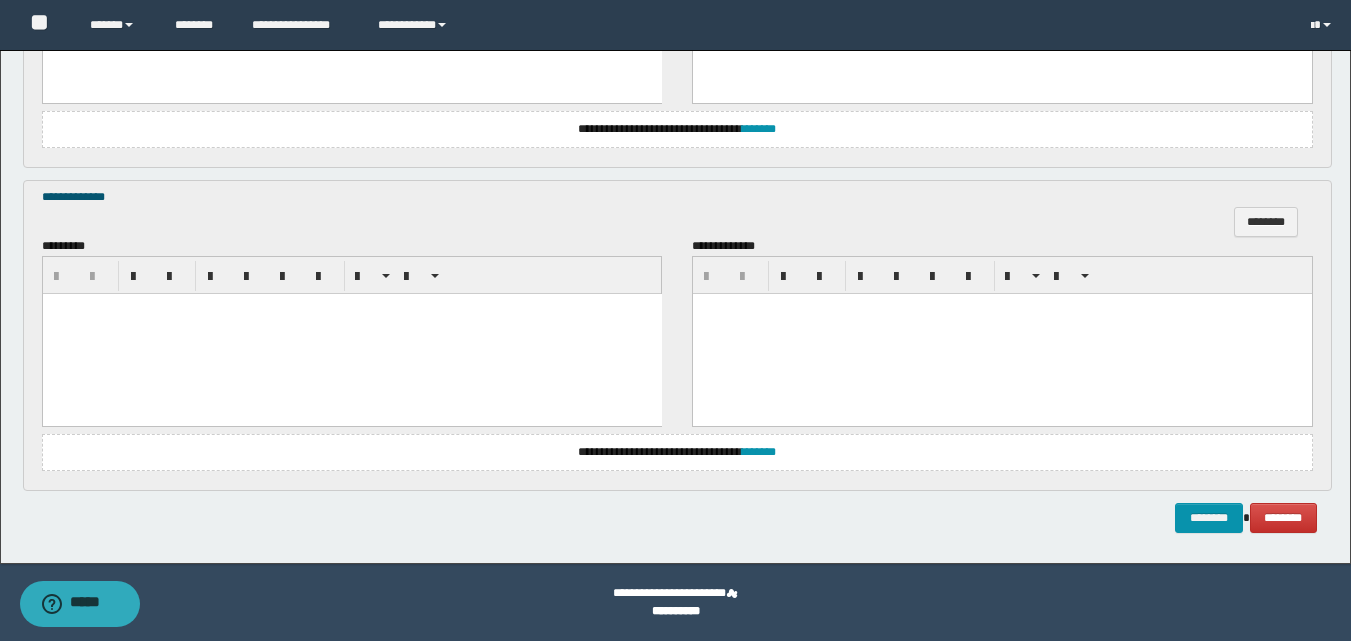 click at bounding box center (351, 333) 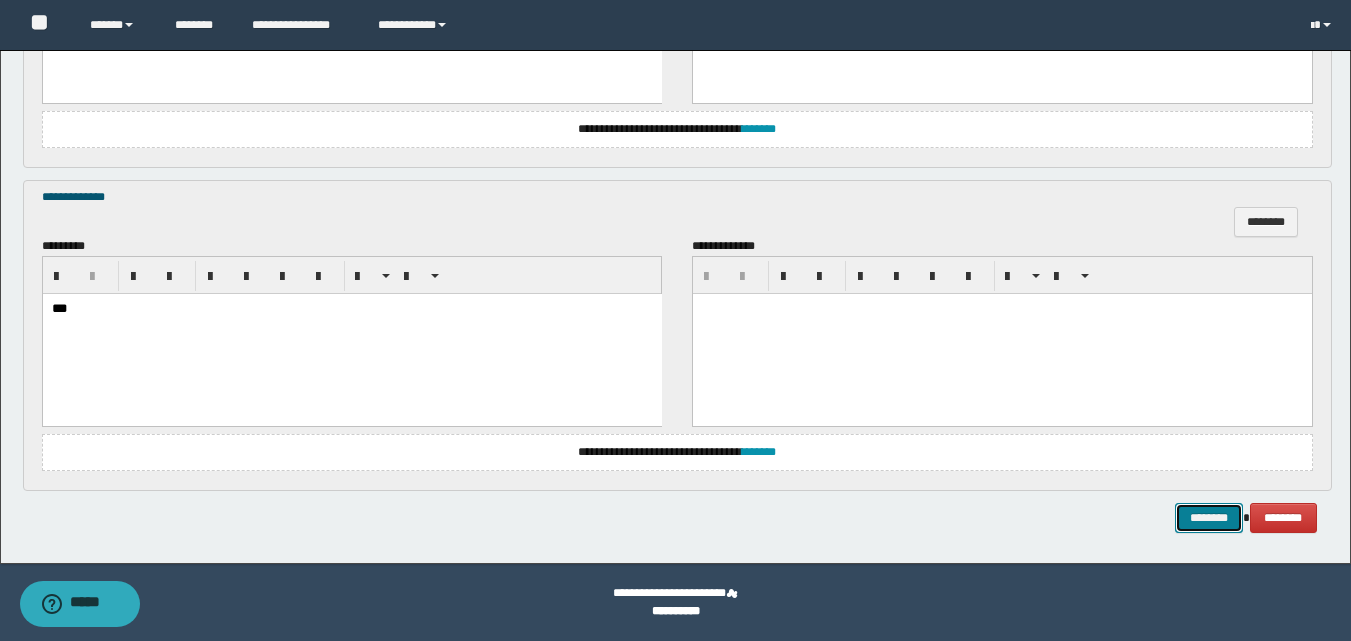 click on "********" at bounding box center (1209, 518) 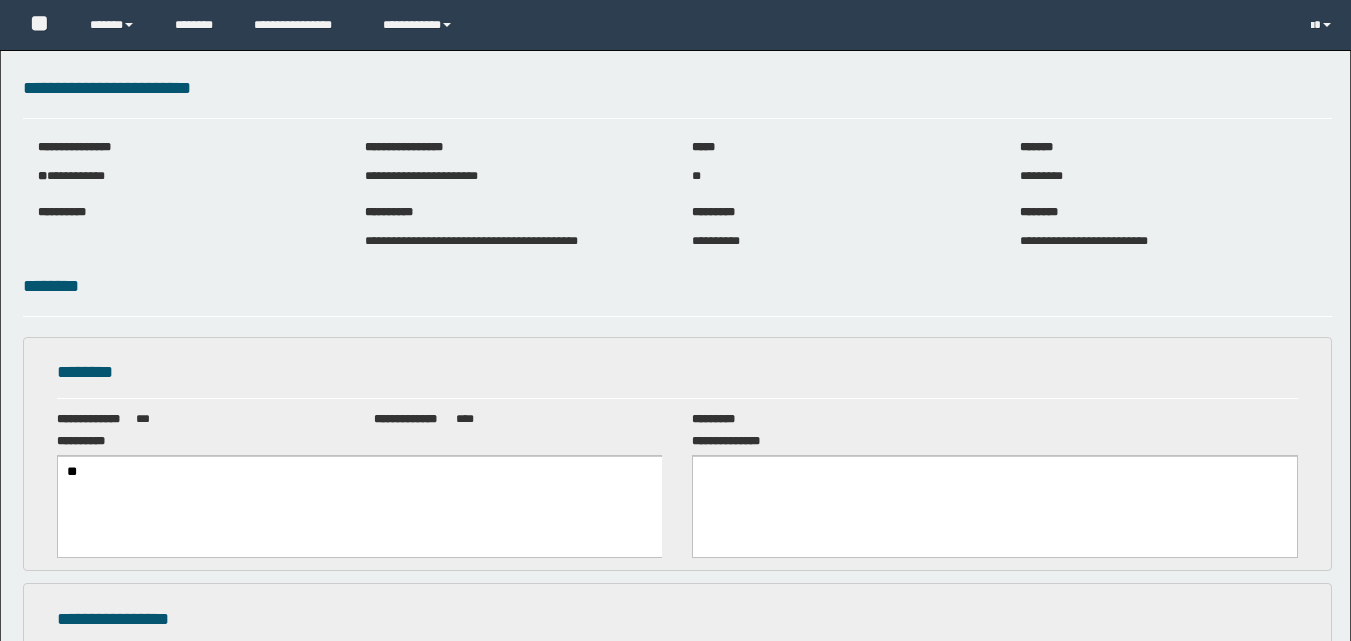 scroll, scrollTop: 0, scrollLeft: 0, axis: both 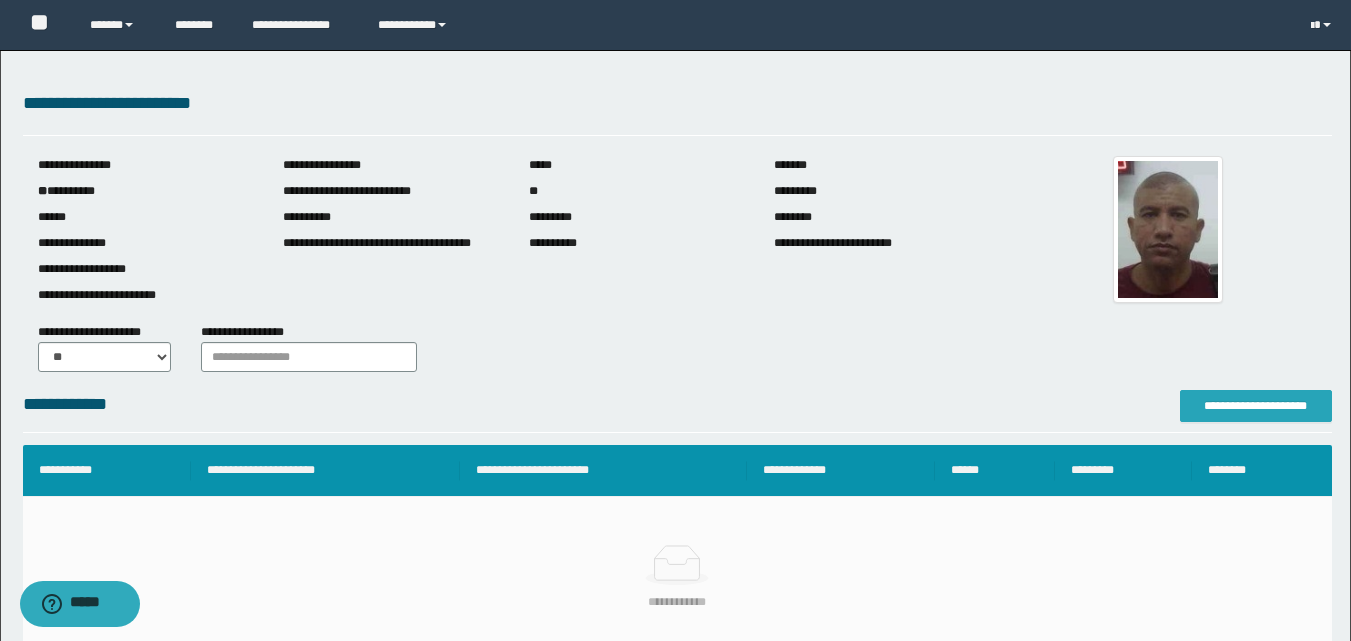 click on "**********" at bounding box center (1256, 406) 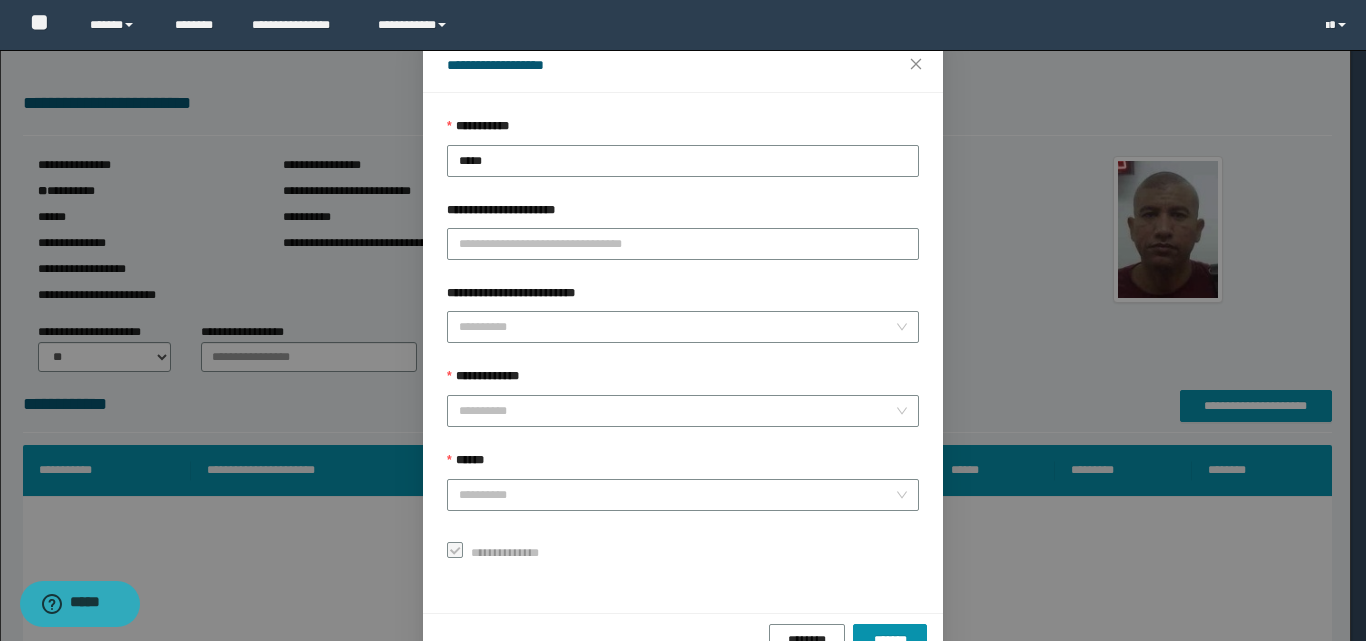scroll, scrollTop: 111, scrollLeft: 0, axis: vertical 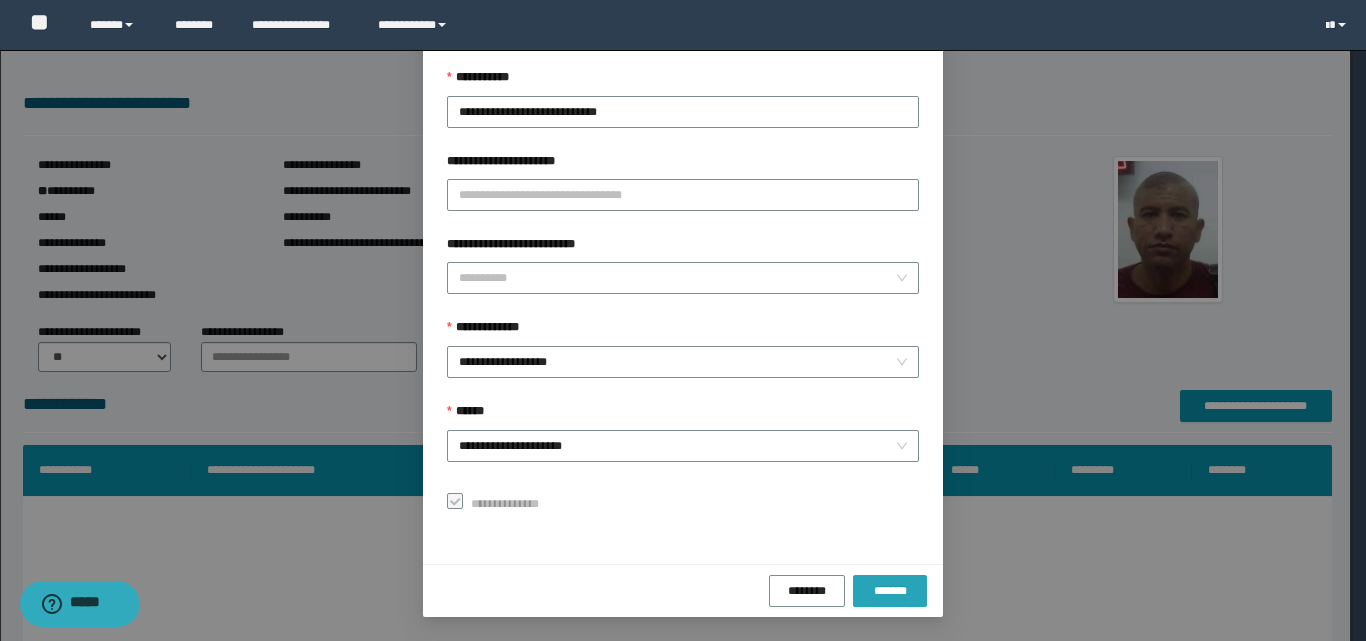 click on "*******" at bounding box center (890, 591) 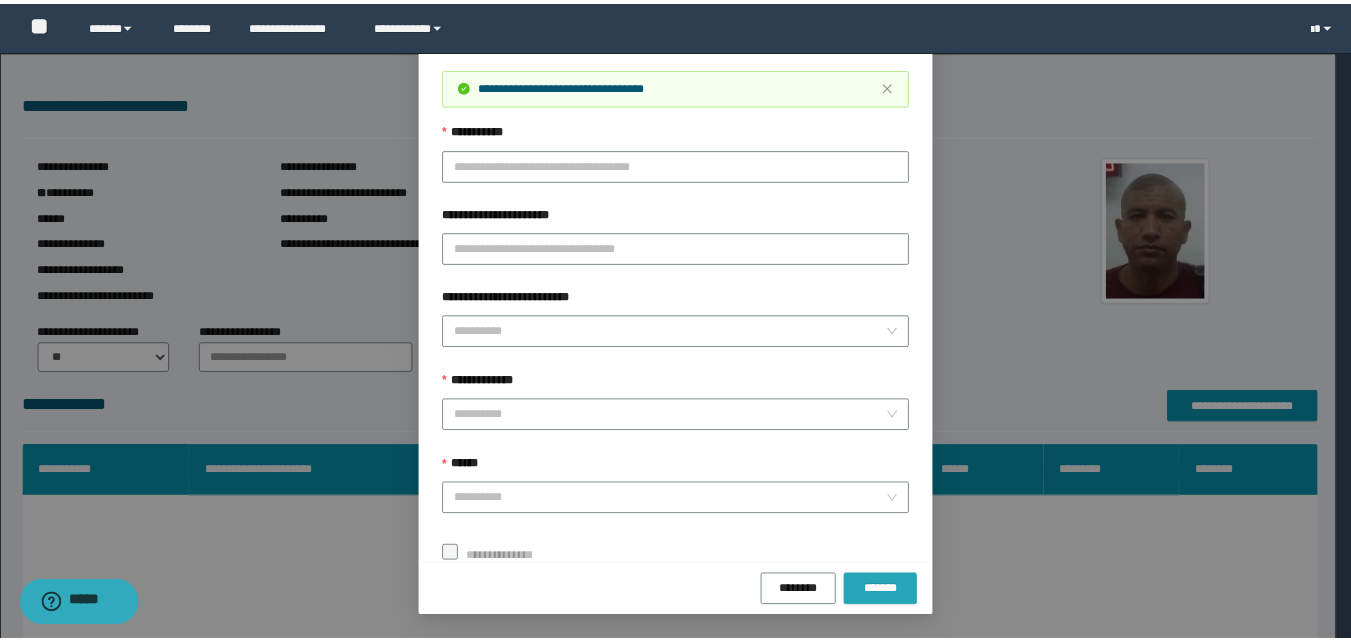scroll, scrollTop: 64, scrollLeft: 0, axis: vertical 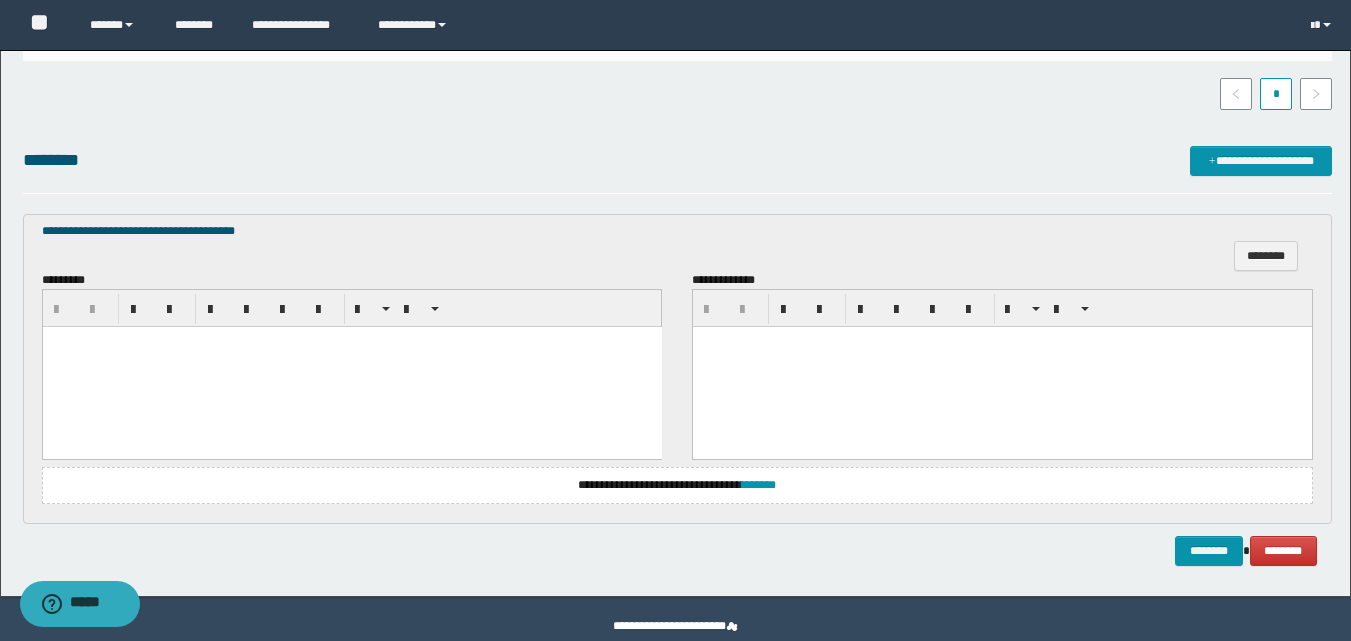 click at bounding box center (351, 367) 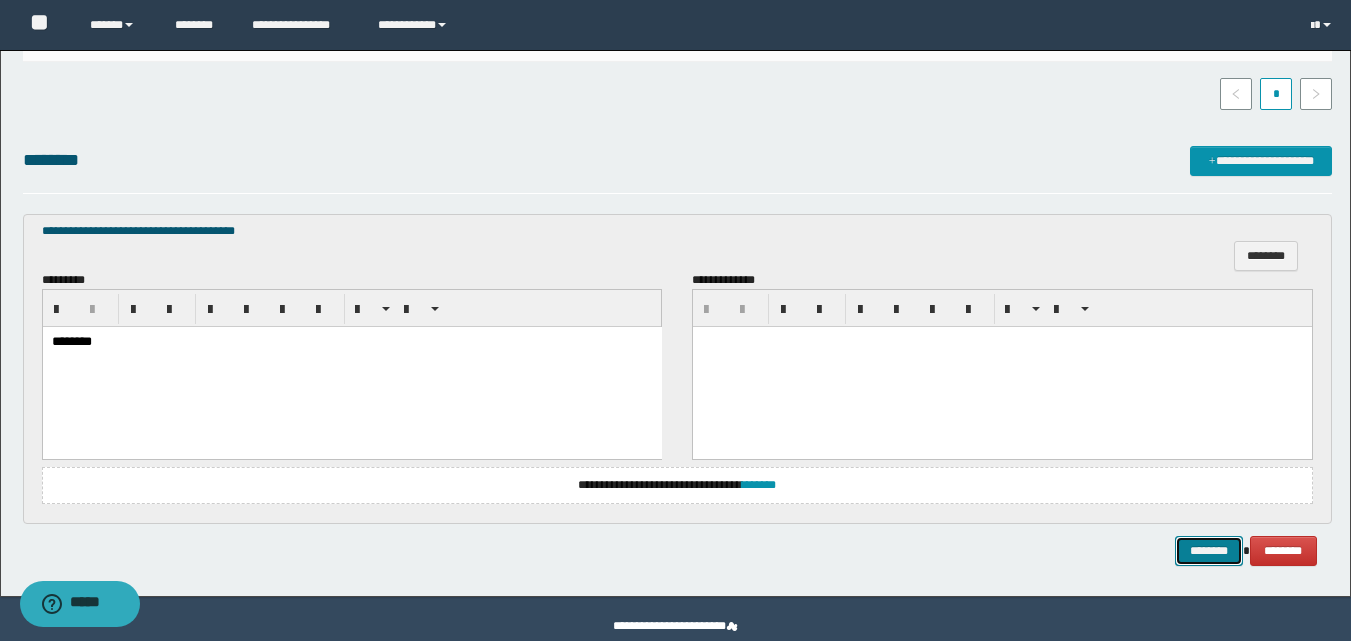 click on "********" at bounding box center [1209, 551] 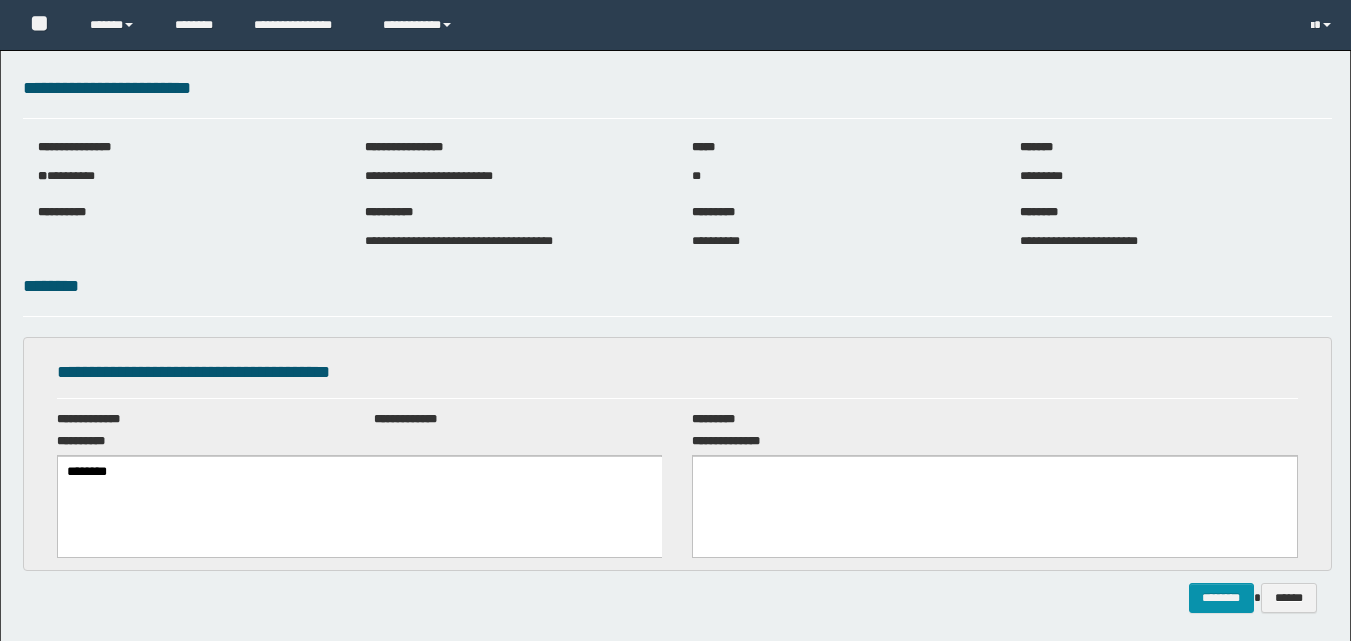scroll, scrollTop: 0, scrollLeft: 0, axis: both 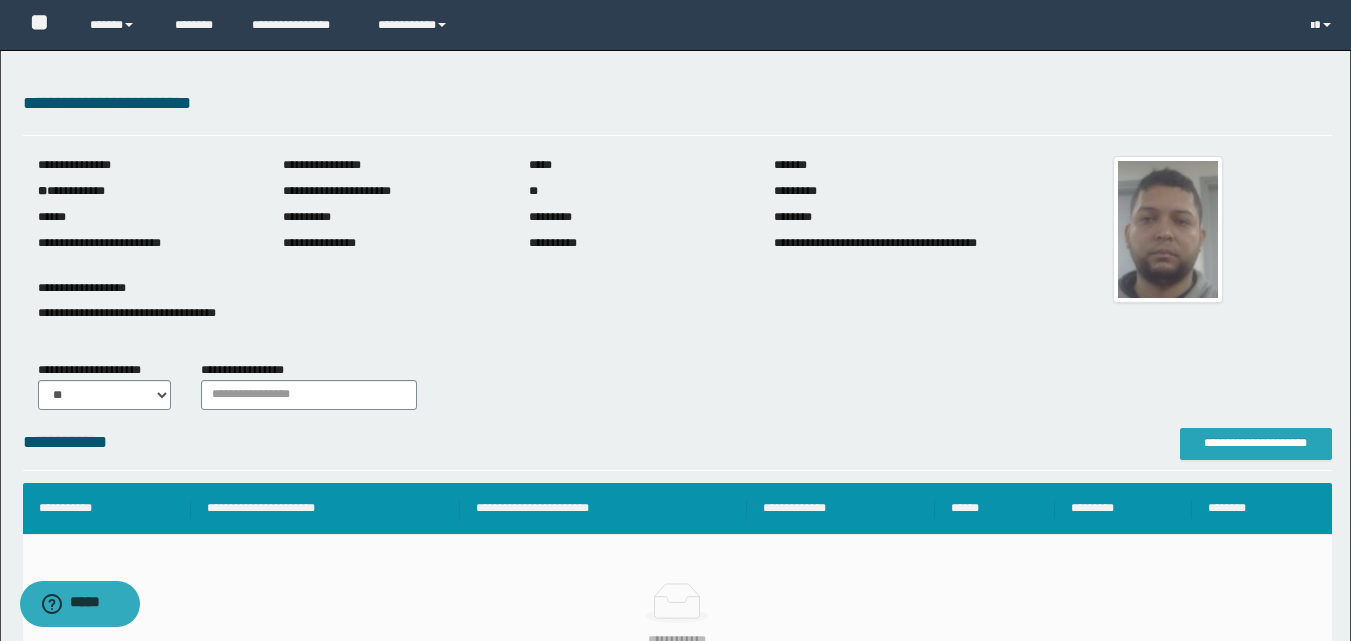 click on "**********" at bounding box center (1256, 443) 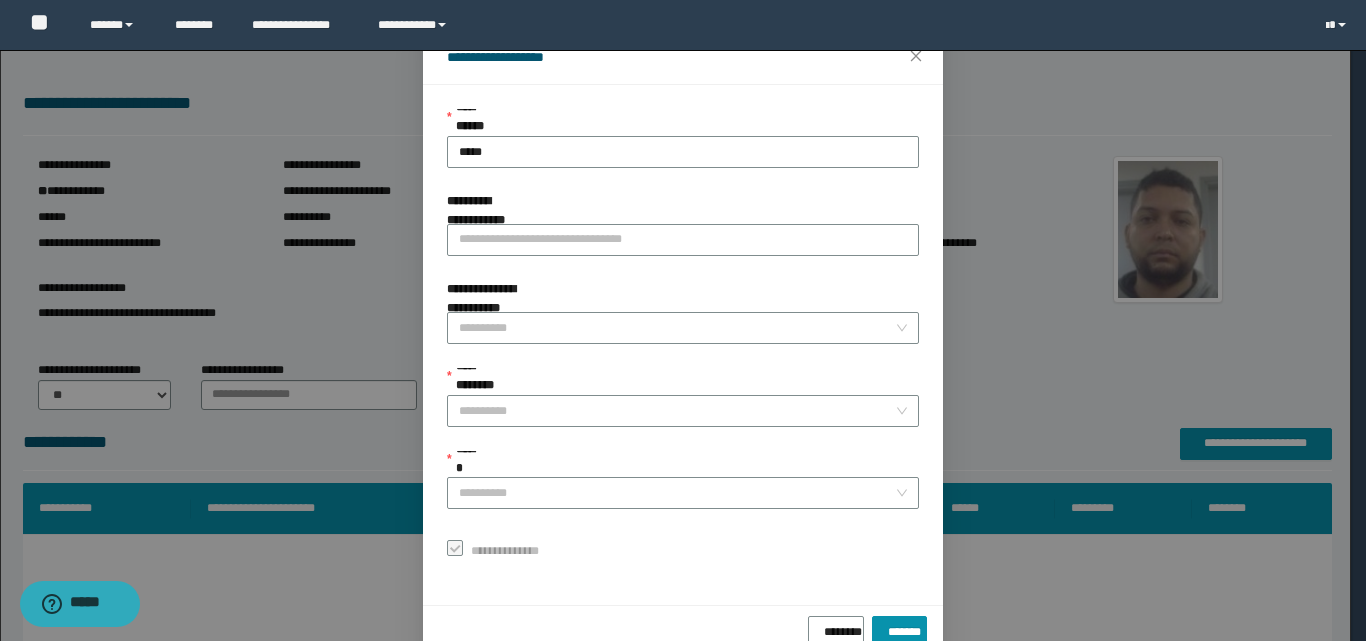 scroll, scrollTop: 111, scrollLeft: 0, axis: vertical 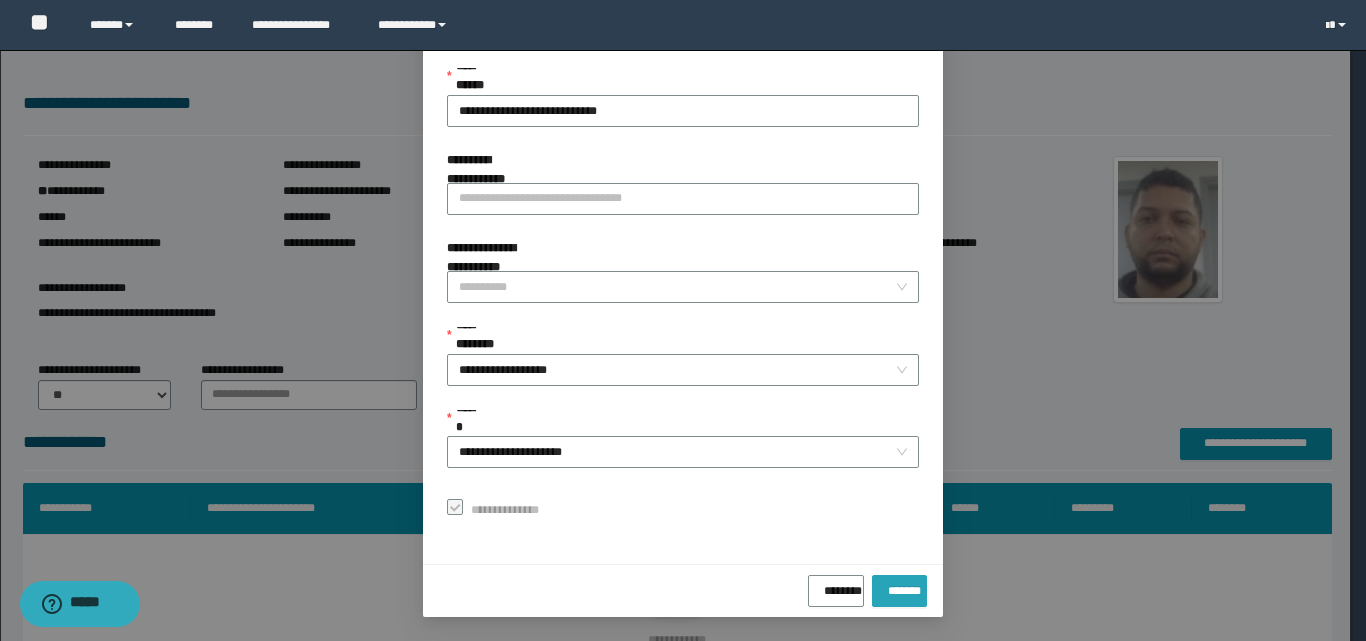 click on "*******" at bounding box center [899, 587] 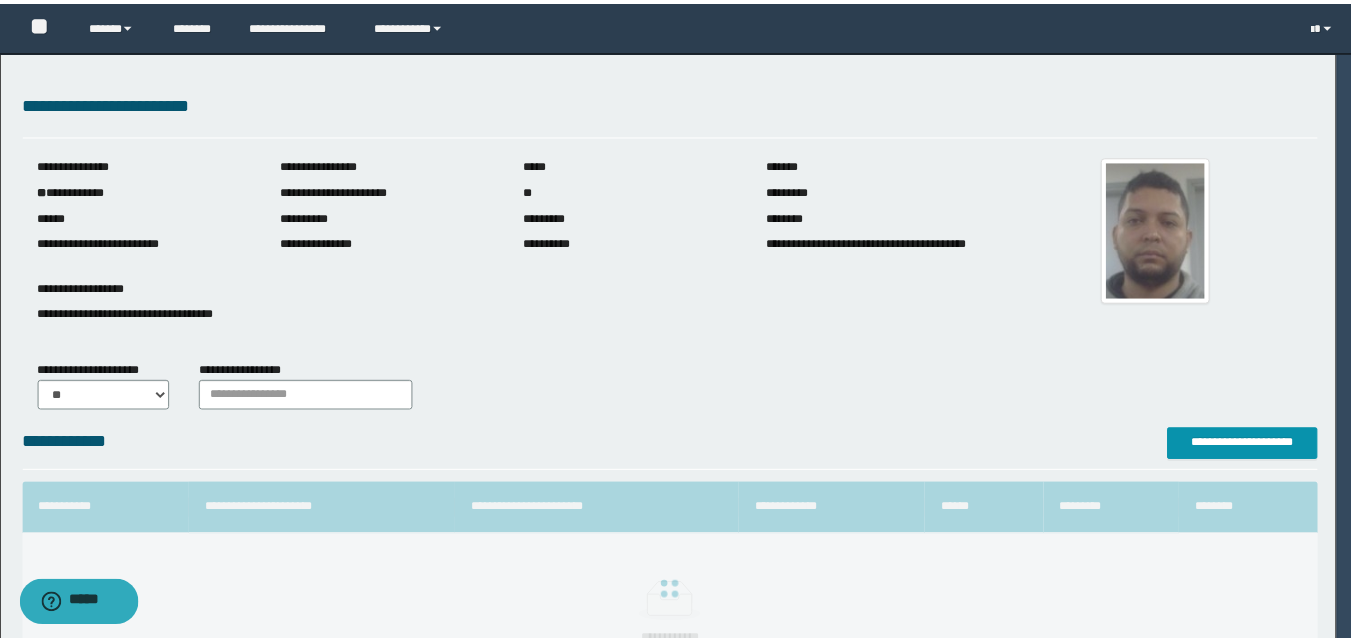 scroll, scrollTop: 64, scrollLeft: 0, axis: vertical 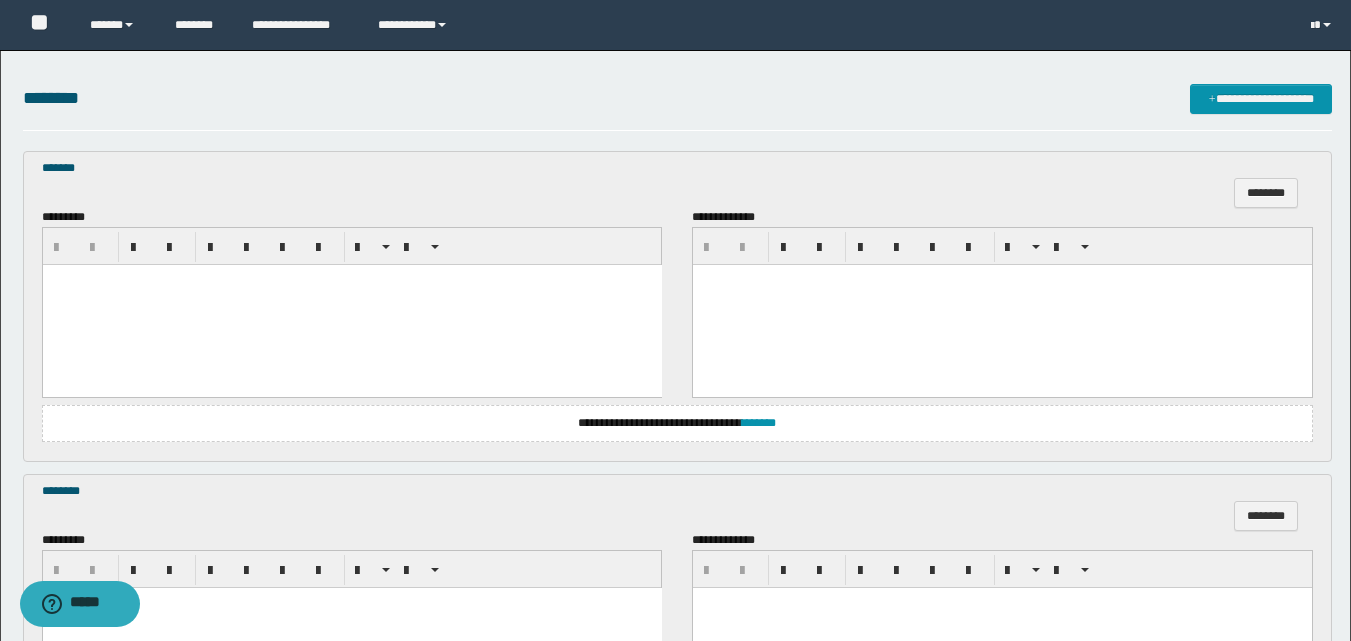 click at bounding box center [351, 305] 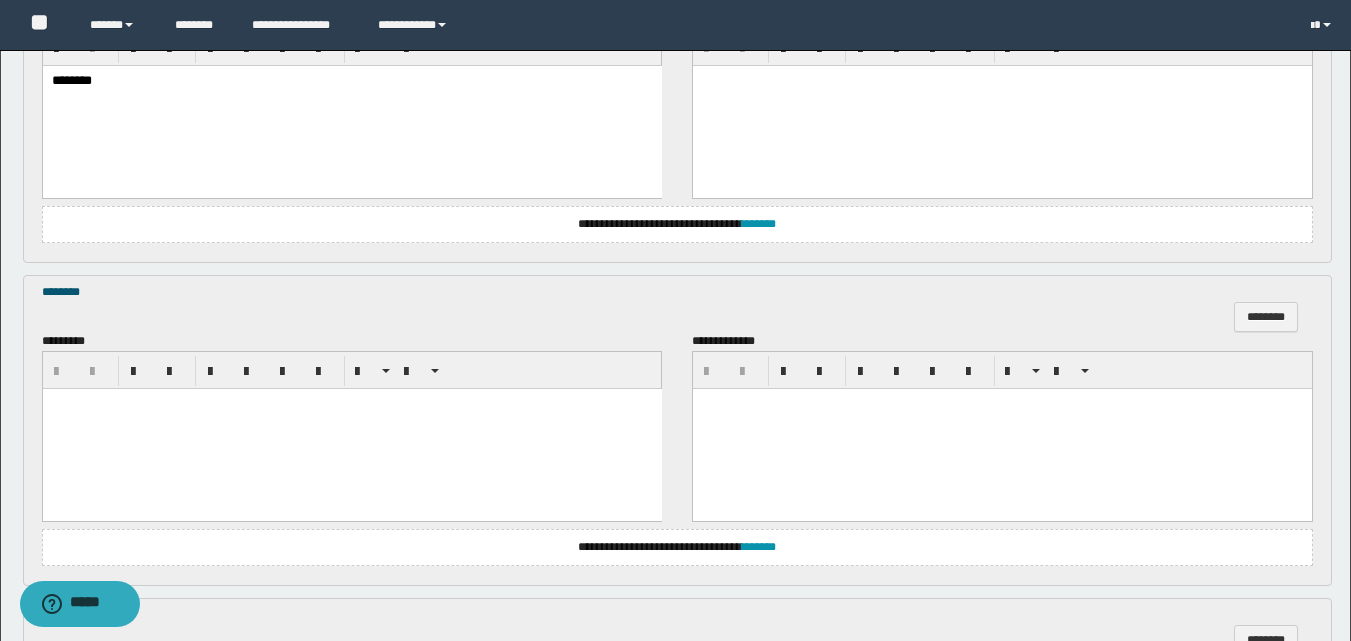 scroll, scrollTop: 865, scrollLeft: 0, axis: vertical 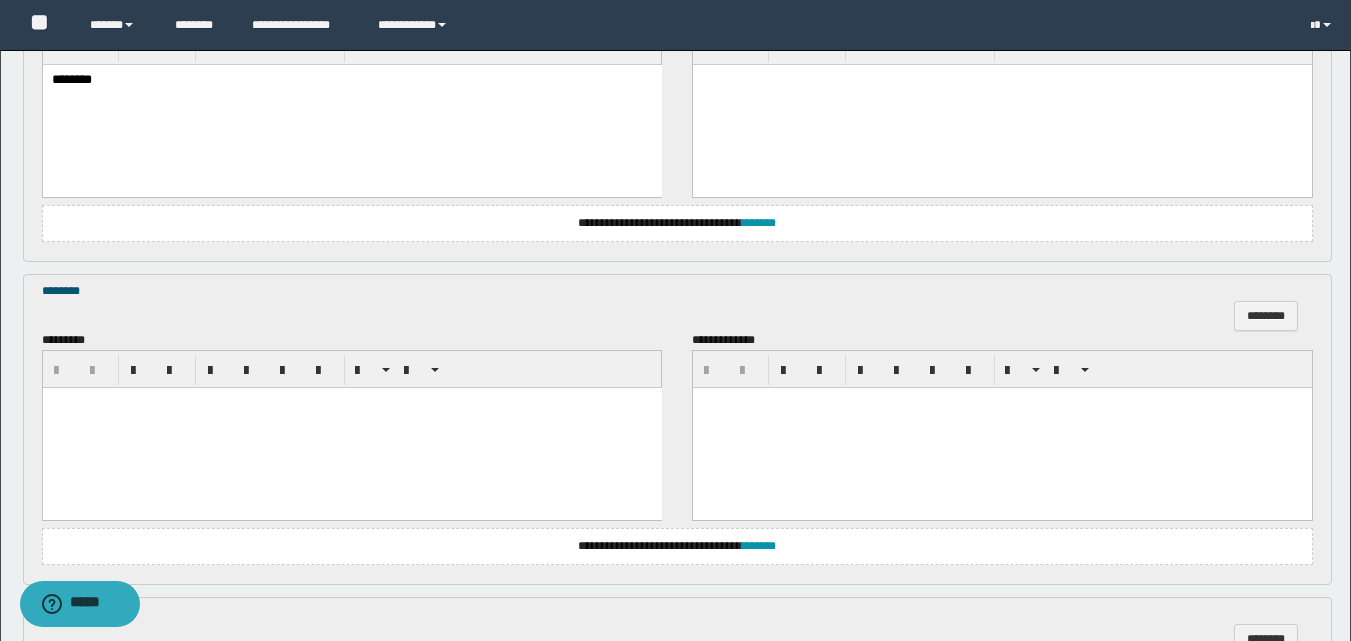 click at bounding box center (351, 427) 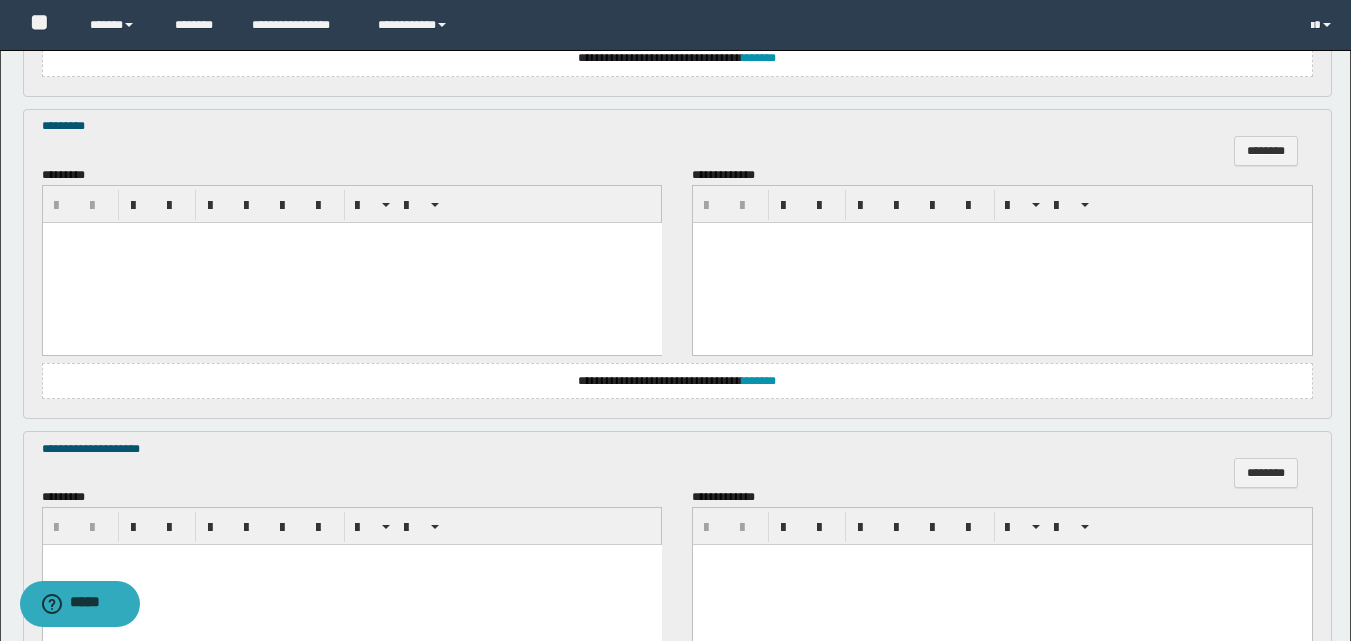 scroll, scrollTop: 1365, scrollLeft: 0, axis: vertical 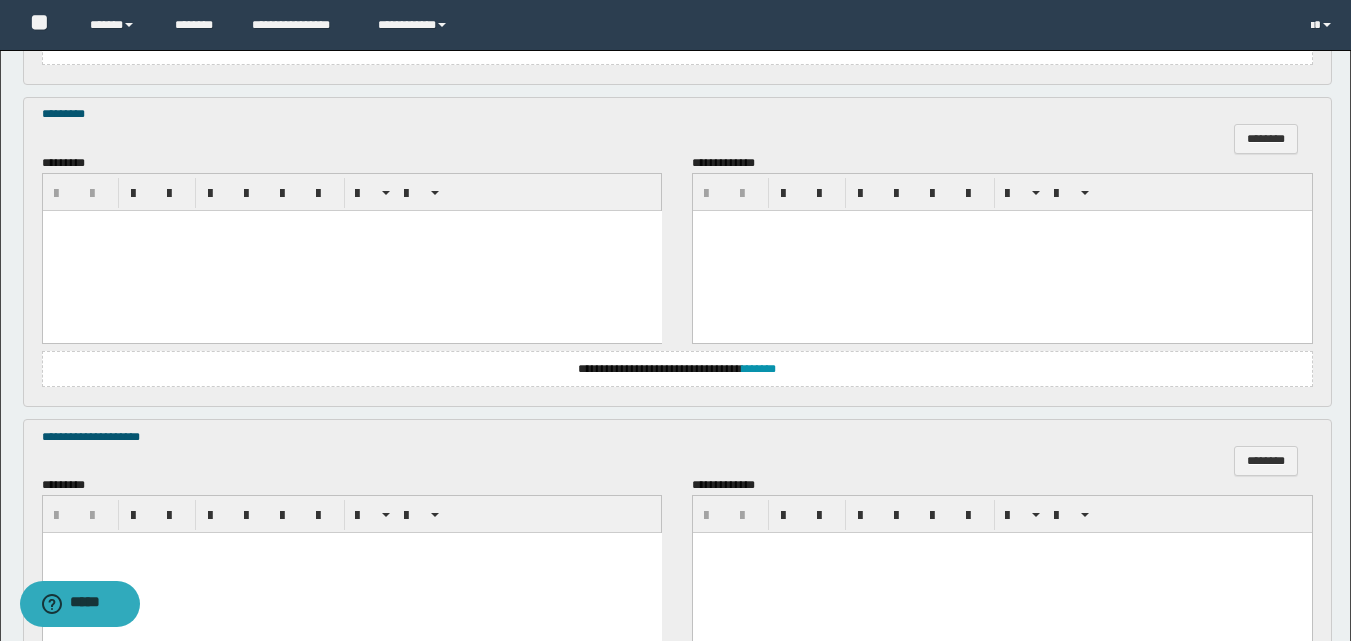 click at bounding box center [351, 250] 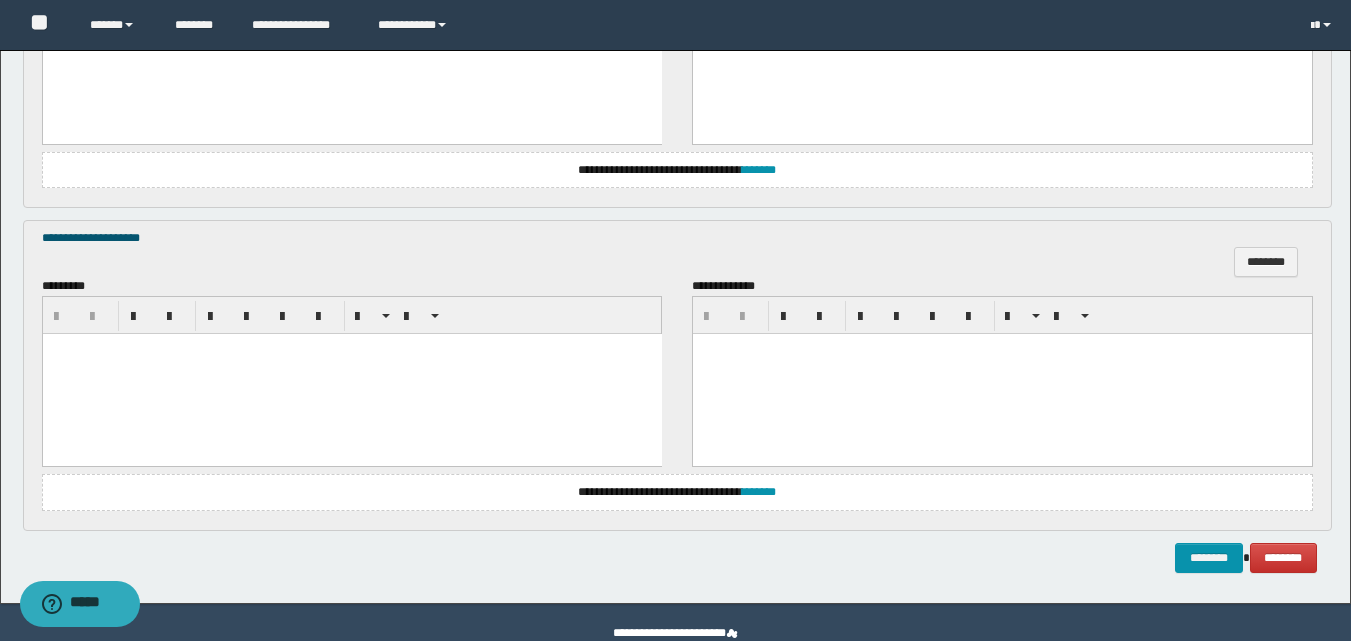 scroll, scrollTop: 1565, scrollLeft: 0, axis: vertical 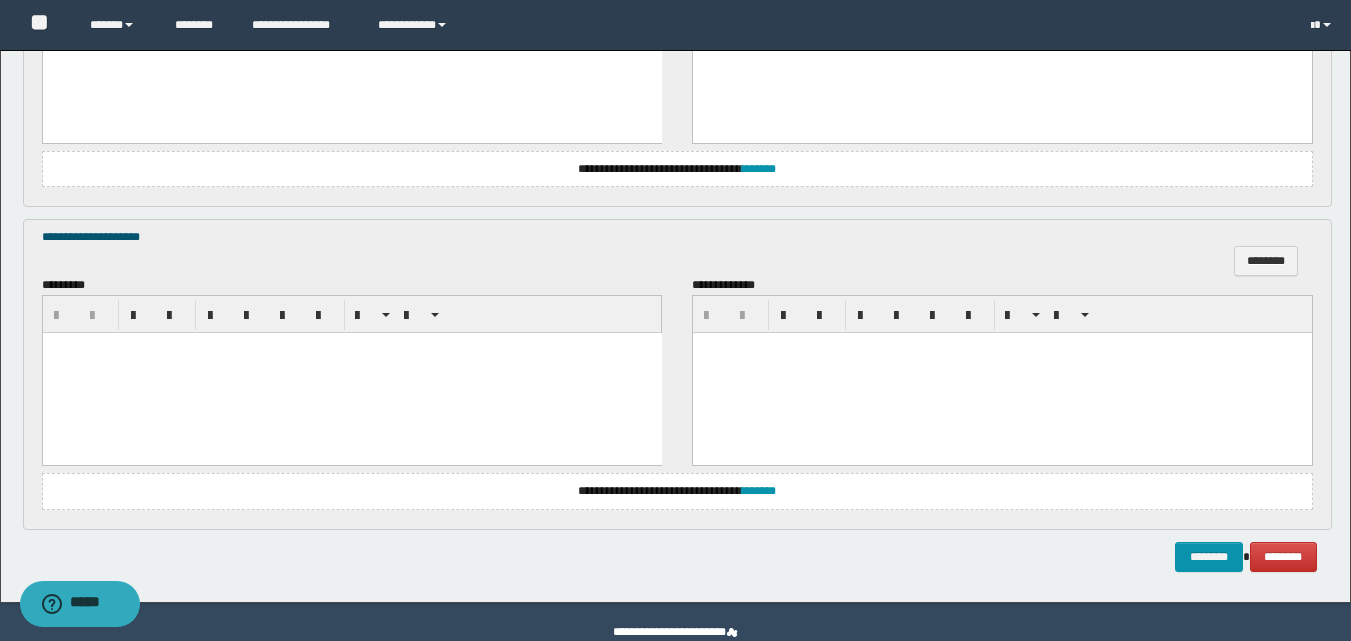 click at bounding box center [351, 373] 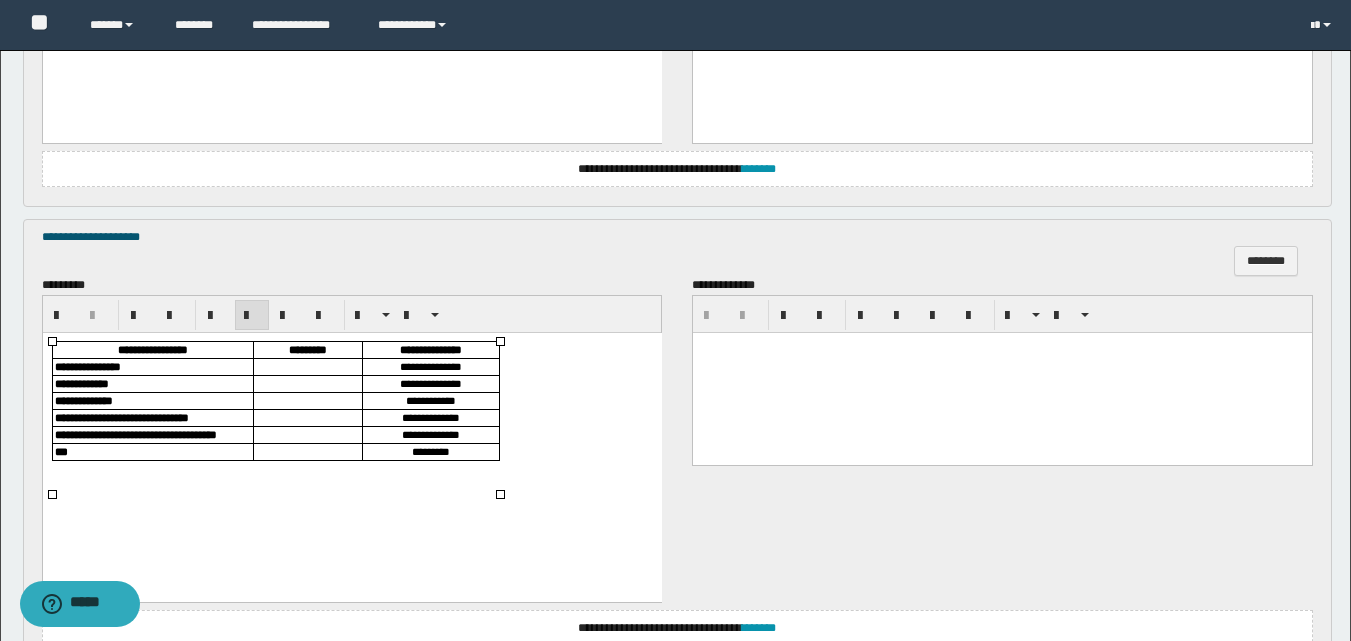 click at bounding box center [307, 367] 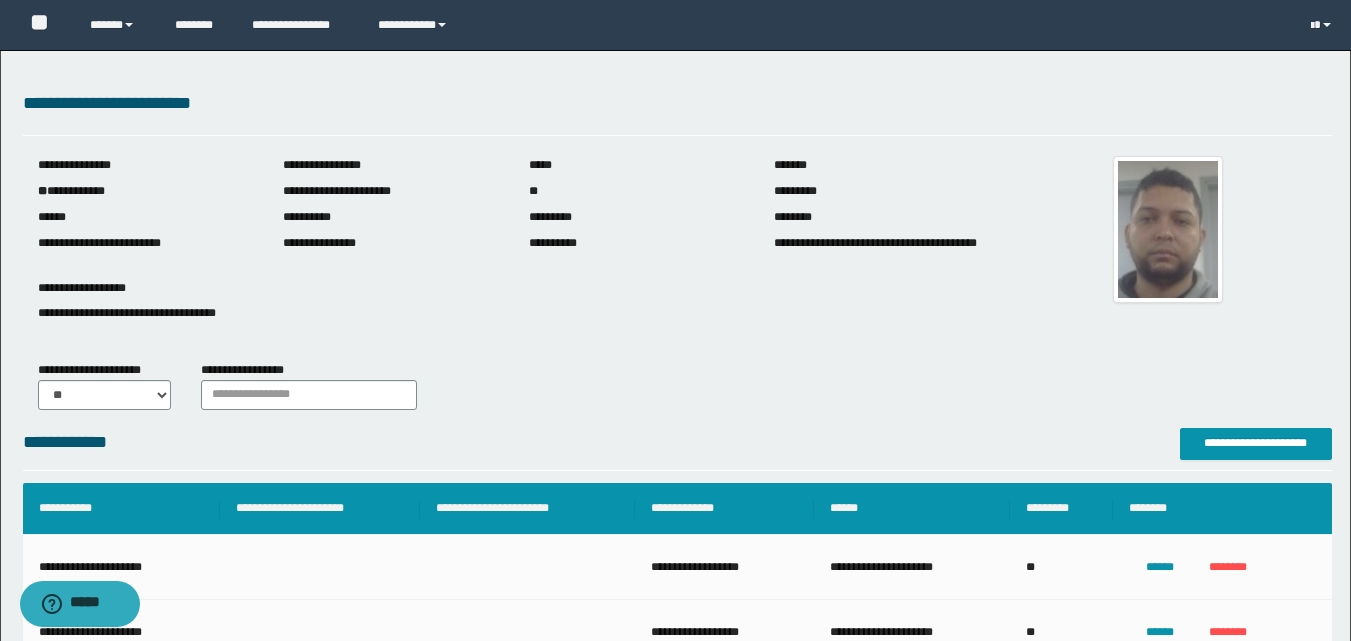 scroll, scrollTop: 200, scrollLeft: 0, axis: vertical 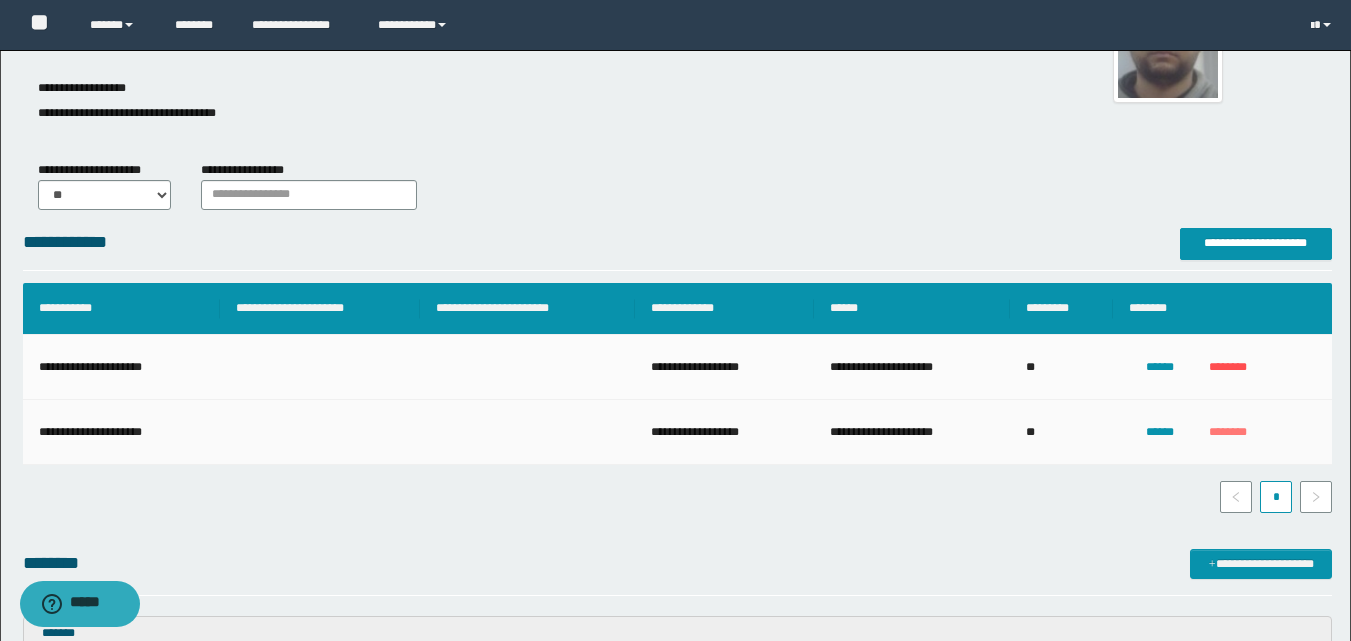 click on "********" at bounding box center [1228, 432] 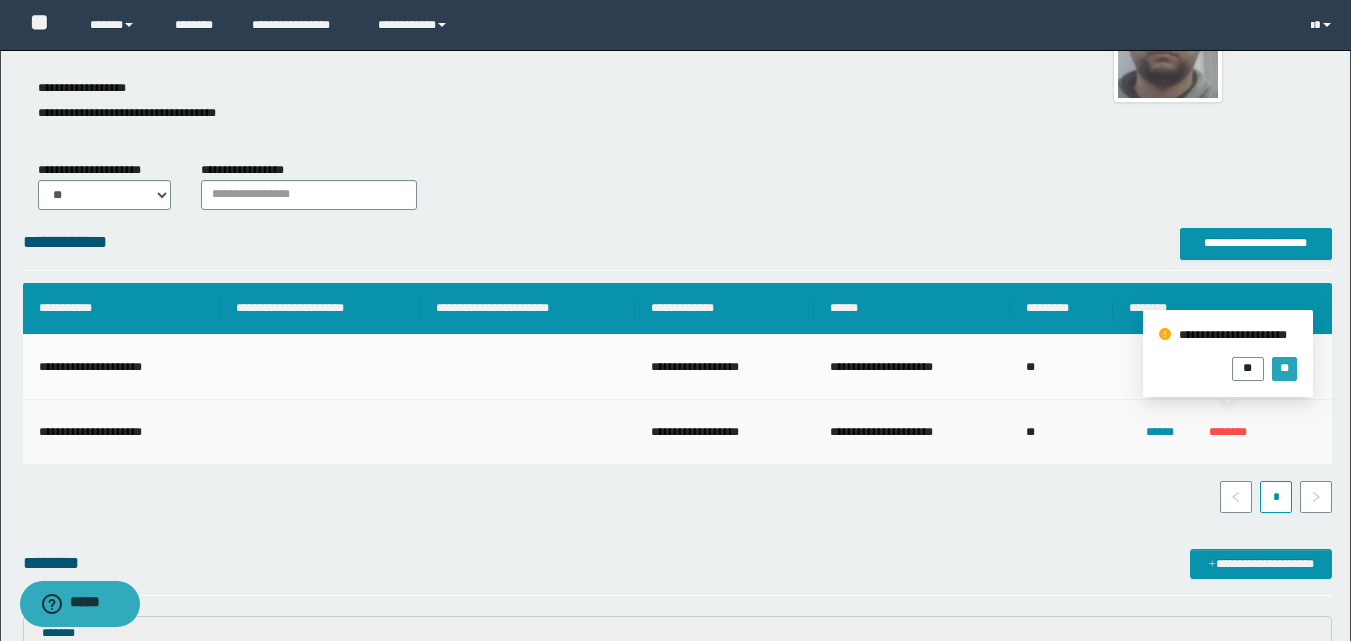 click on "**" at bounding box center (1284, 368) 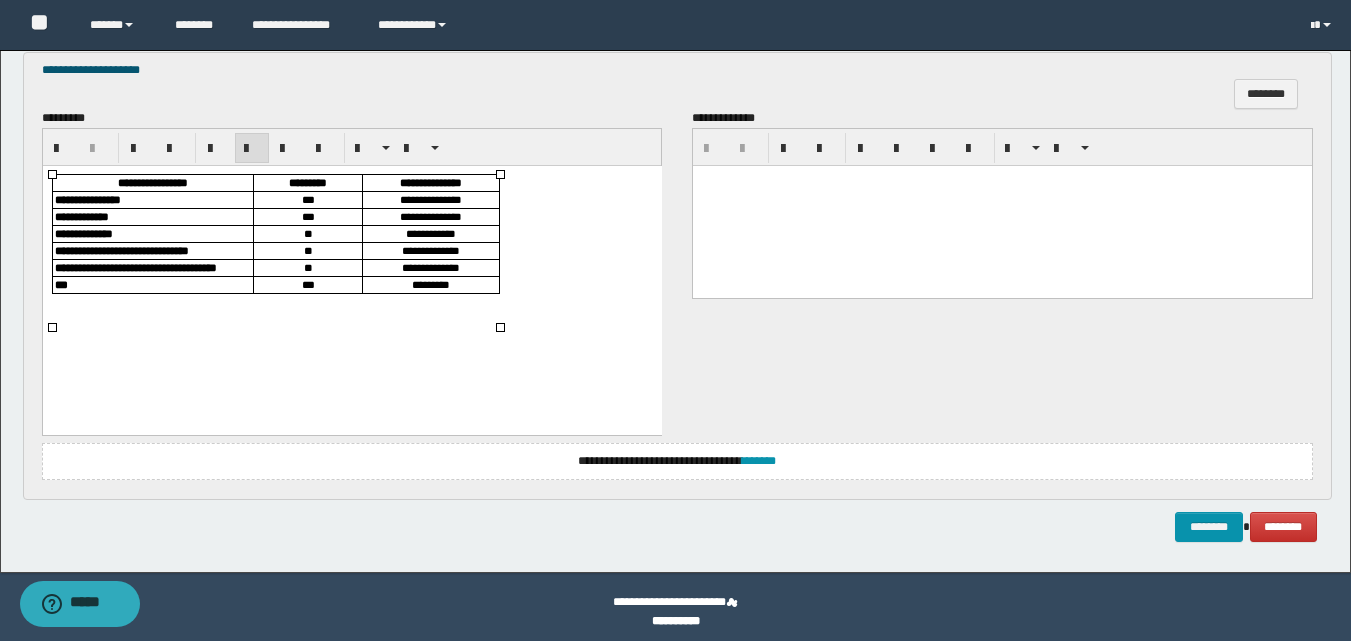 scroll, scrollTop: 1677, scrollLeft: 0, axis: vertical 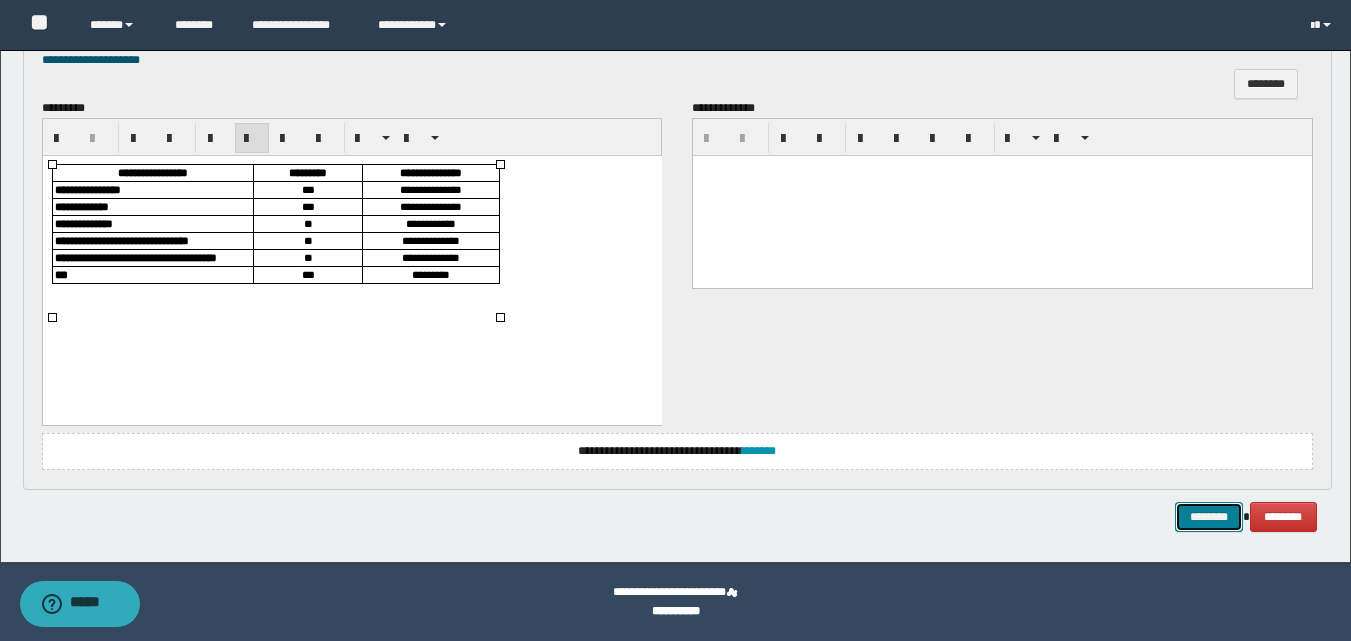 click on "********" at bounding box center [1209, 517] 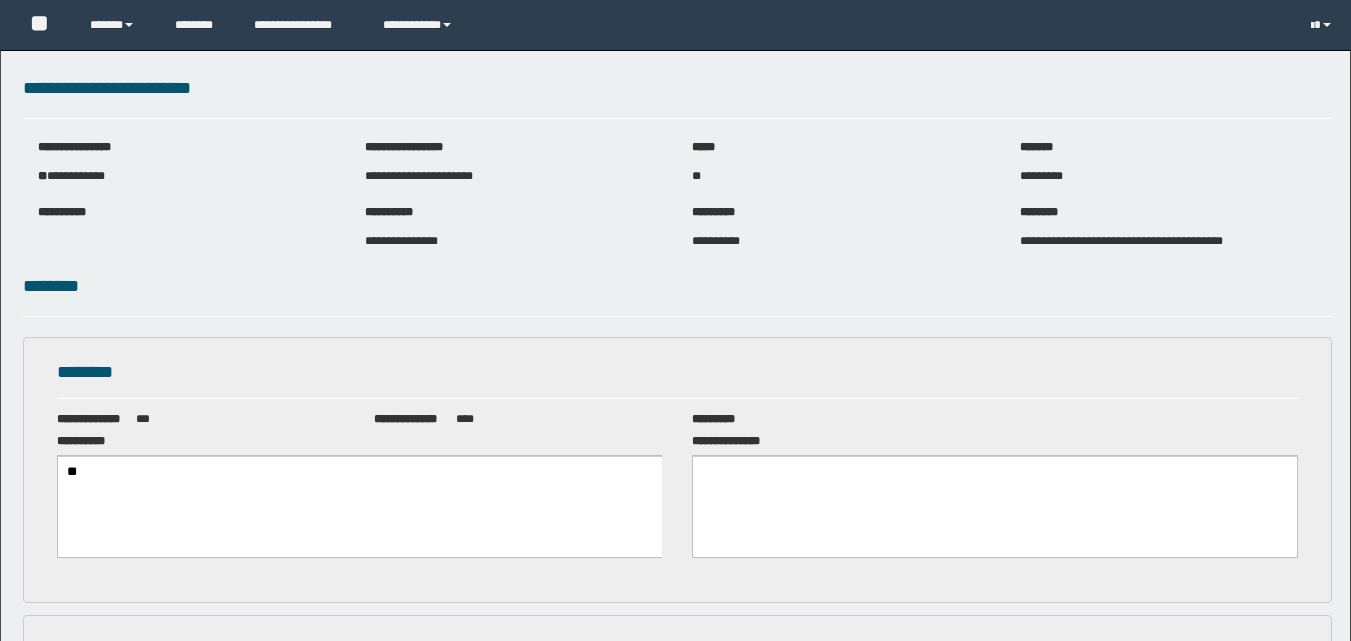 scroll, scrollTop: 0, scrollLeft: 0, axis: both 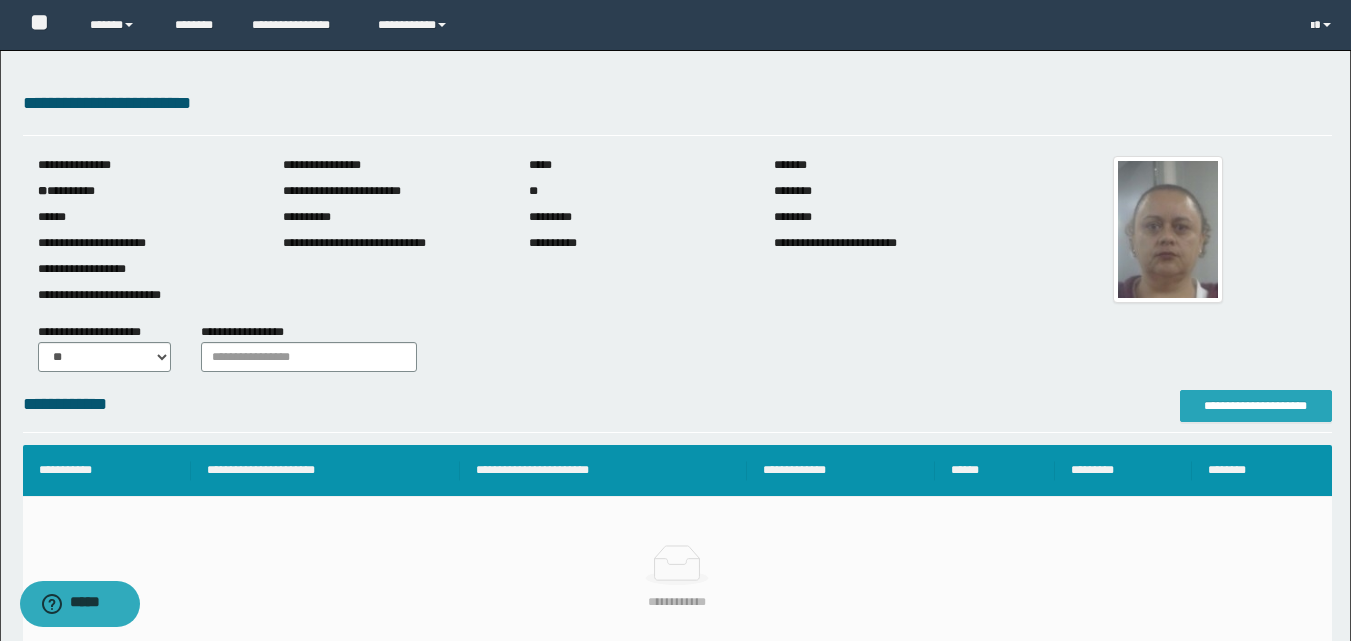 click on "**********" at bounding box center (1256, 406) 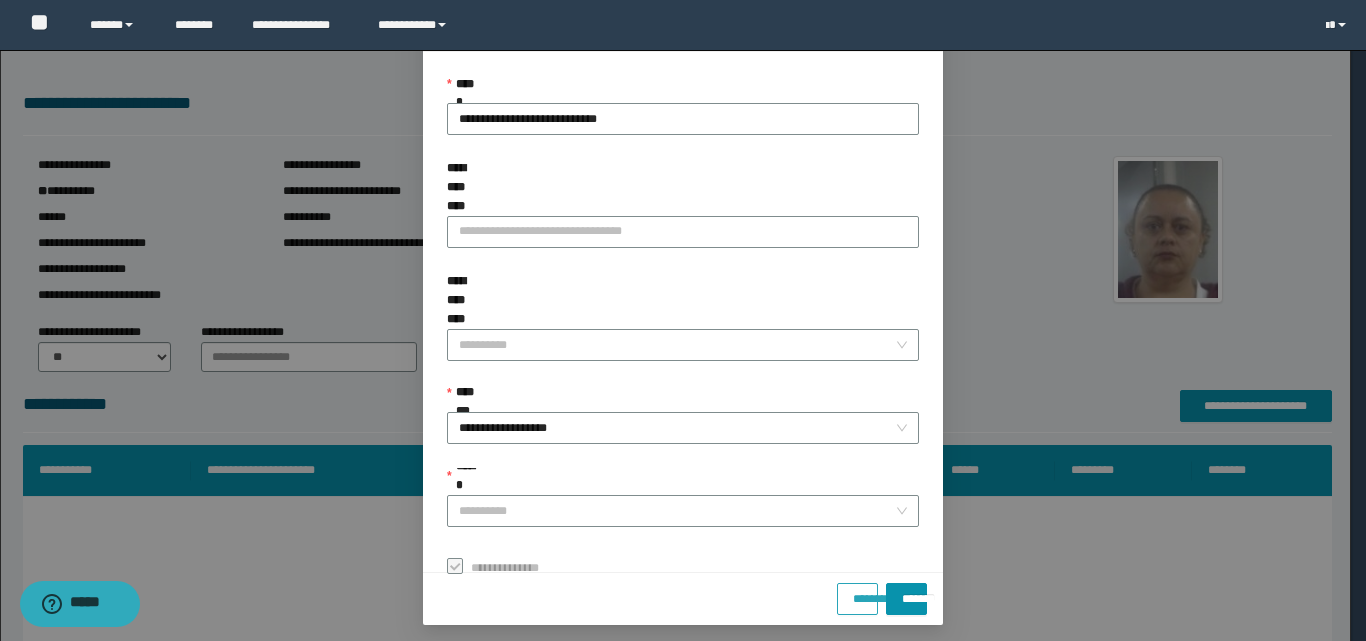 scroll, scrollTop: 111, scrollLeft: 0, axis: vertical 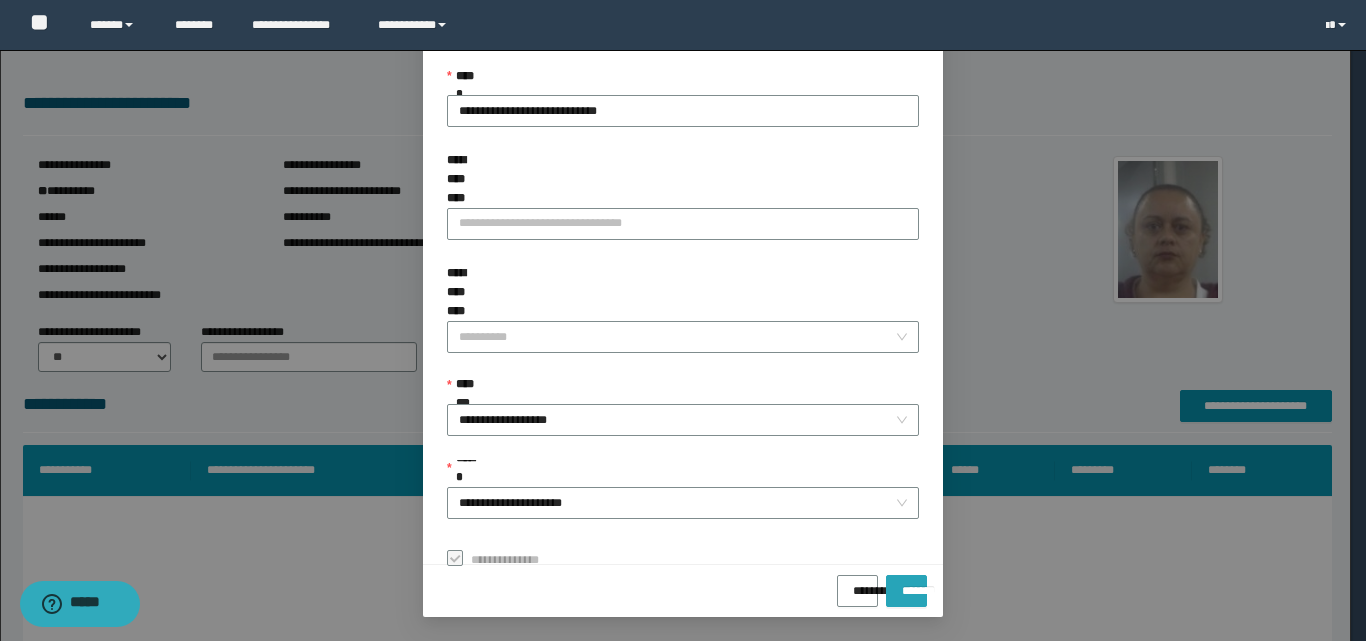 click on "*******" at bounding box center [906, 584] 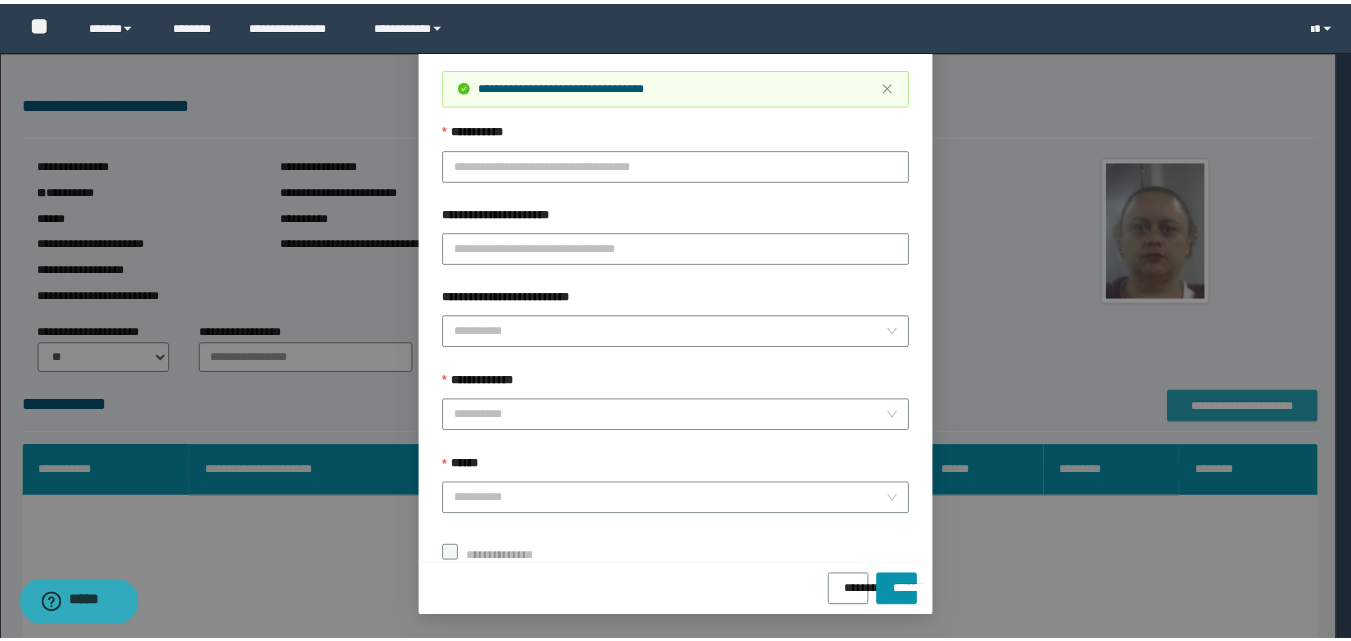 scroll, scrollTop: 0, scrollLeft: 0, axis: both 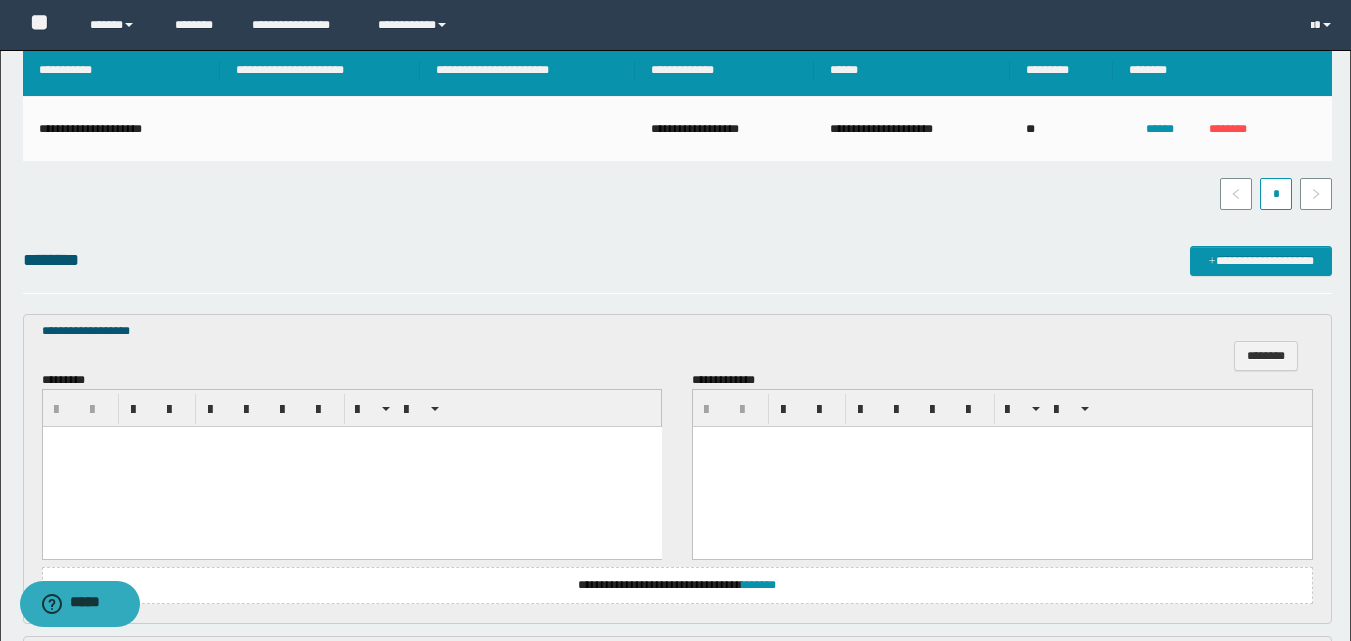 click at bounding box center (351, 467) 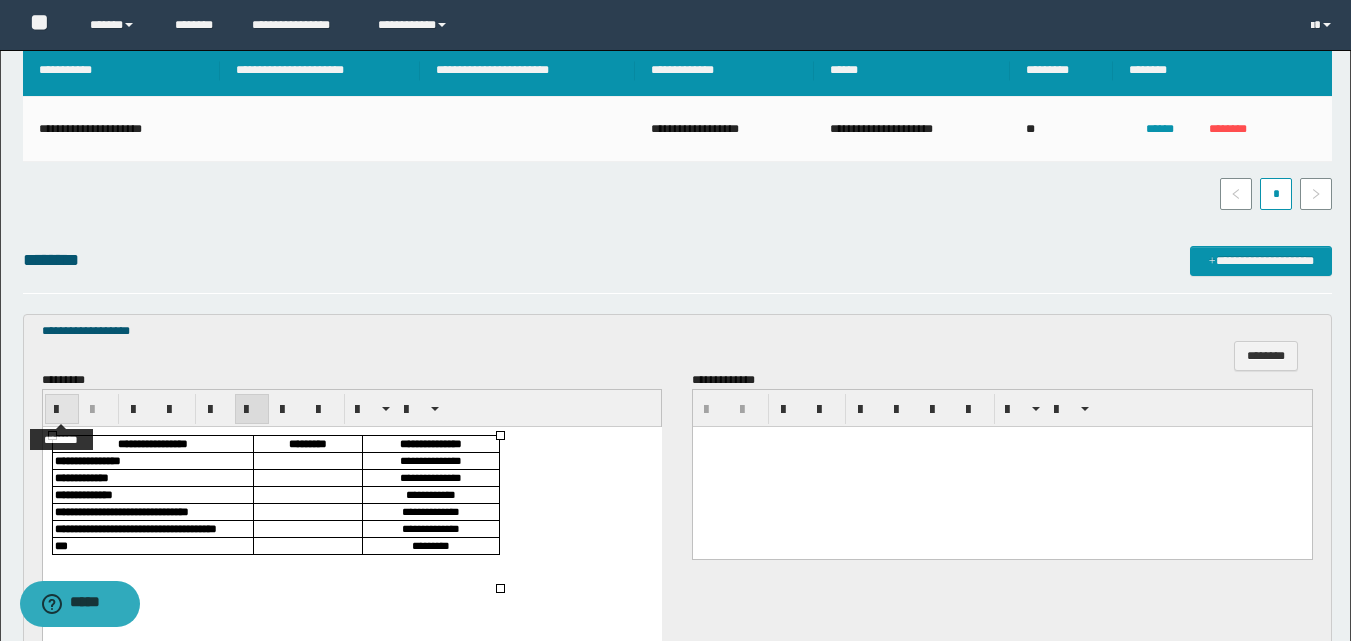 click at bounding box center (62, 410) 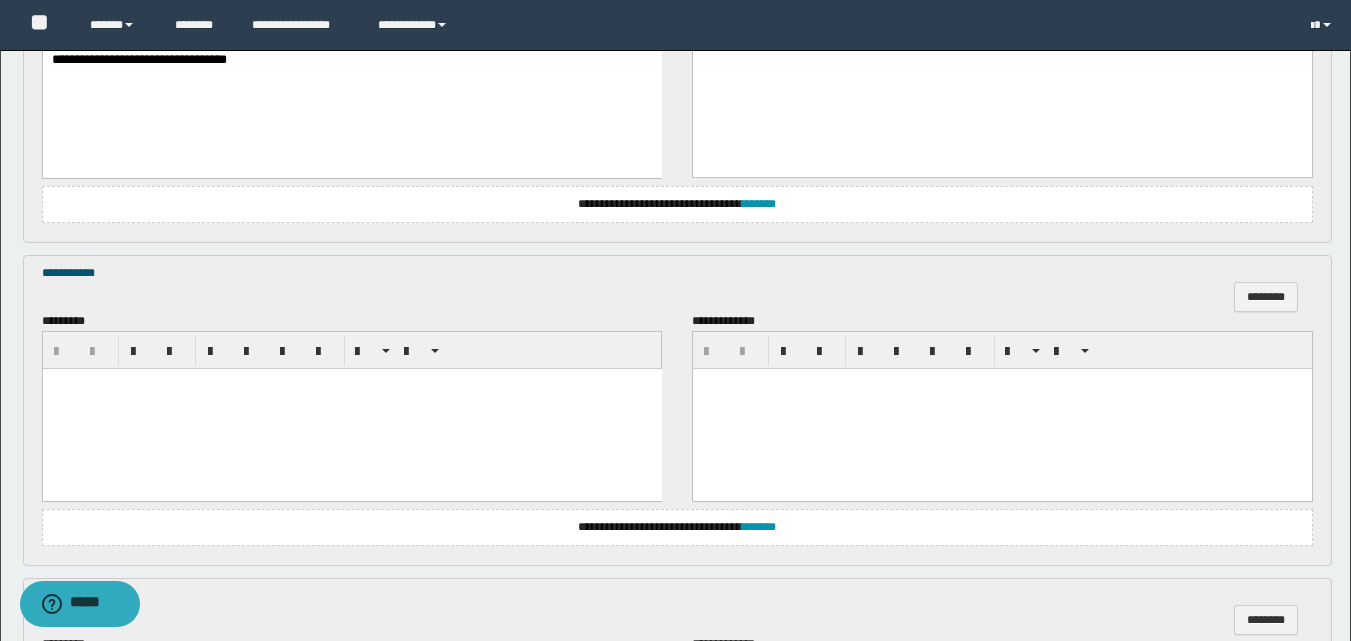 scroll, scrollTop: 800, scrollLeft: 0, axis: vertical 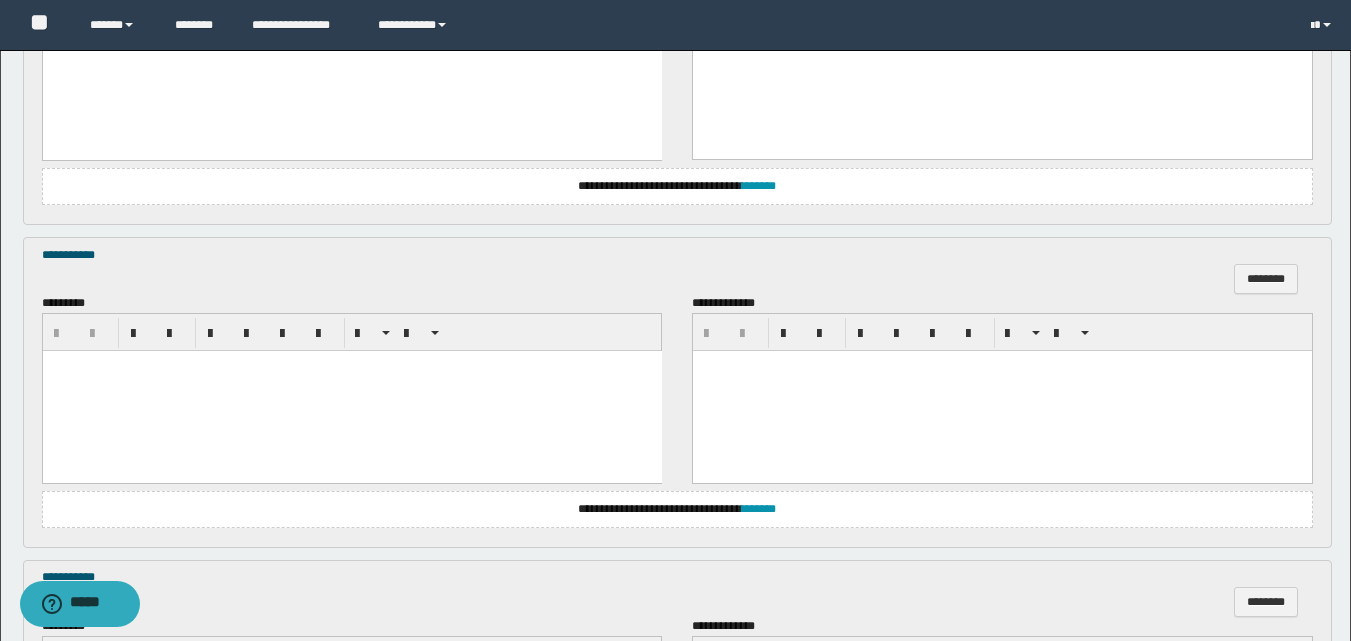 click at bounding box center (351, 391) 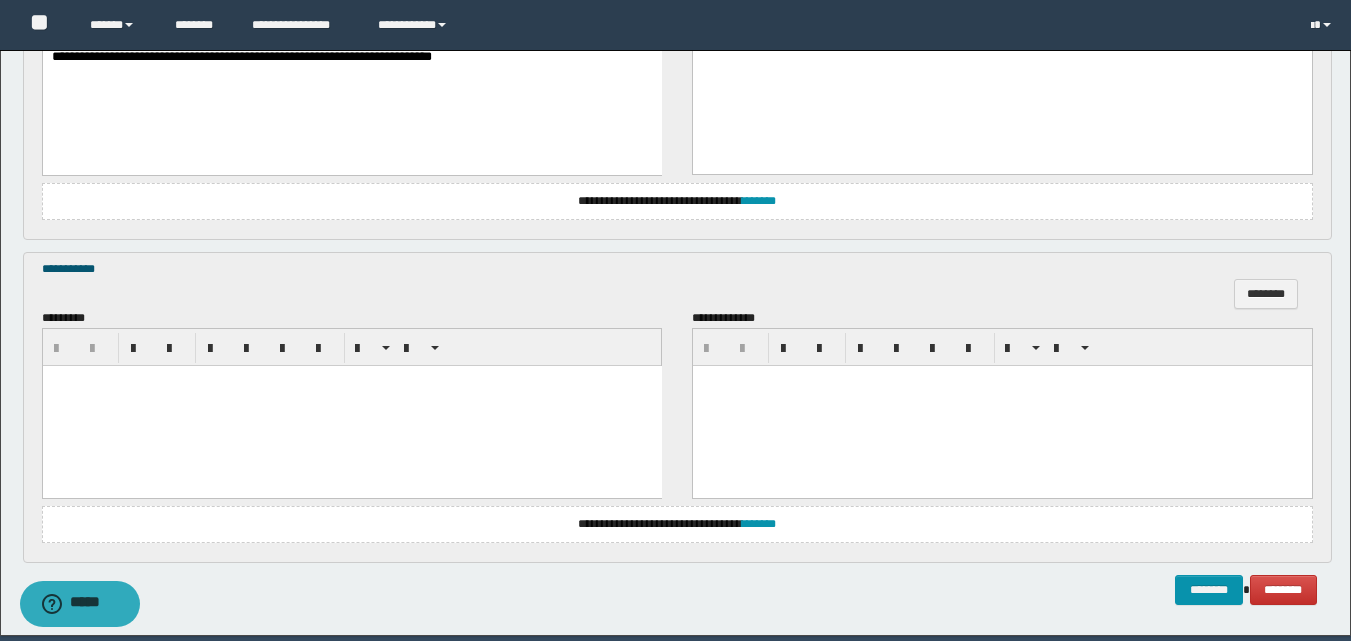 scroll, scrollTop: 1181, scrollLeft: 0, axis: vertical 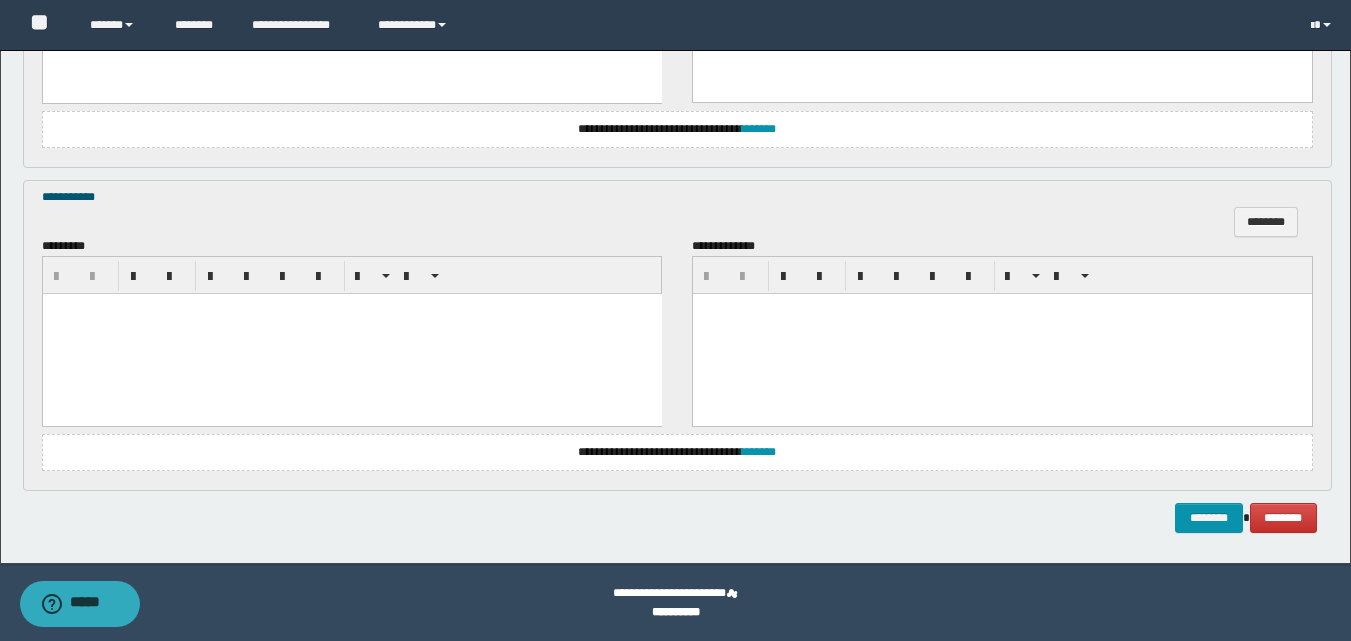click at bounding box center (351, 333) 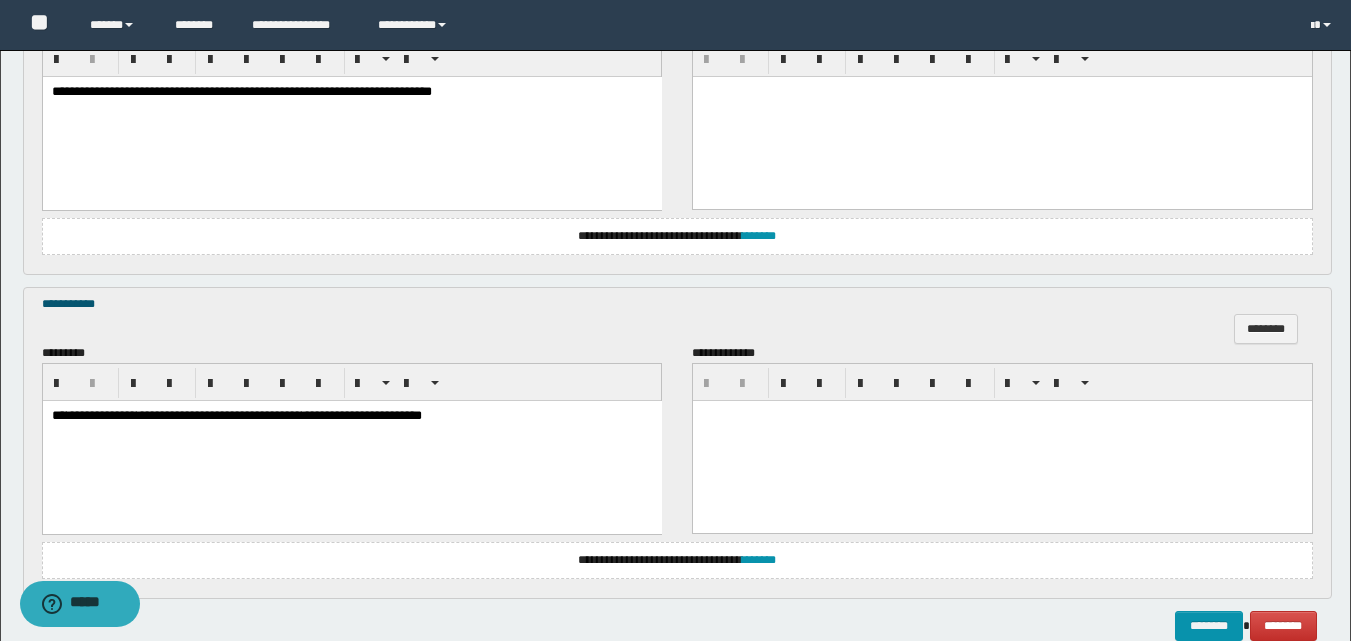 scroll, scrollTop: 1182, scrollLeft: 0, axis: vertical 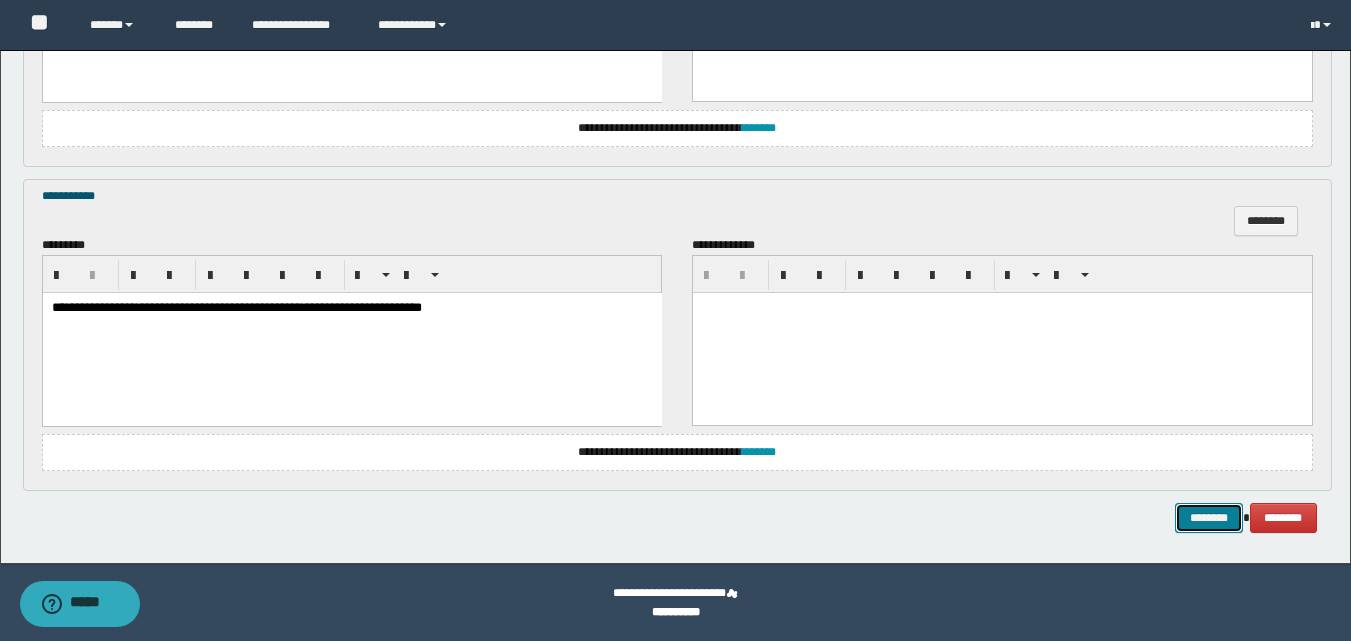 click on "********" at bounding box center [1209, 518] 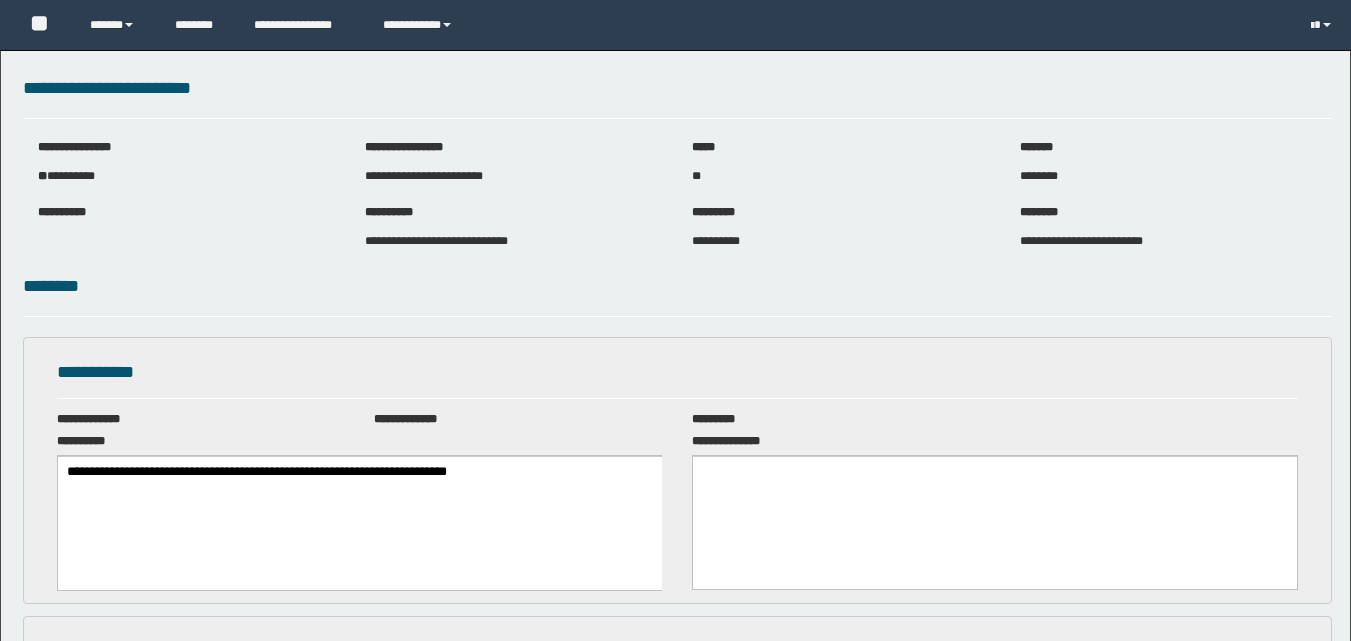 scroll, scrollTop: 0, scrollLeft: 0, axis: both 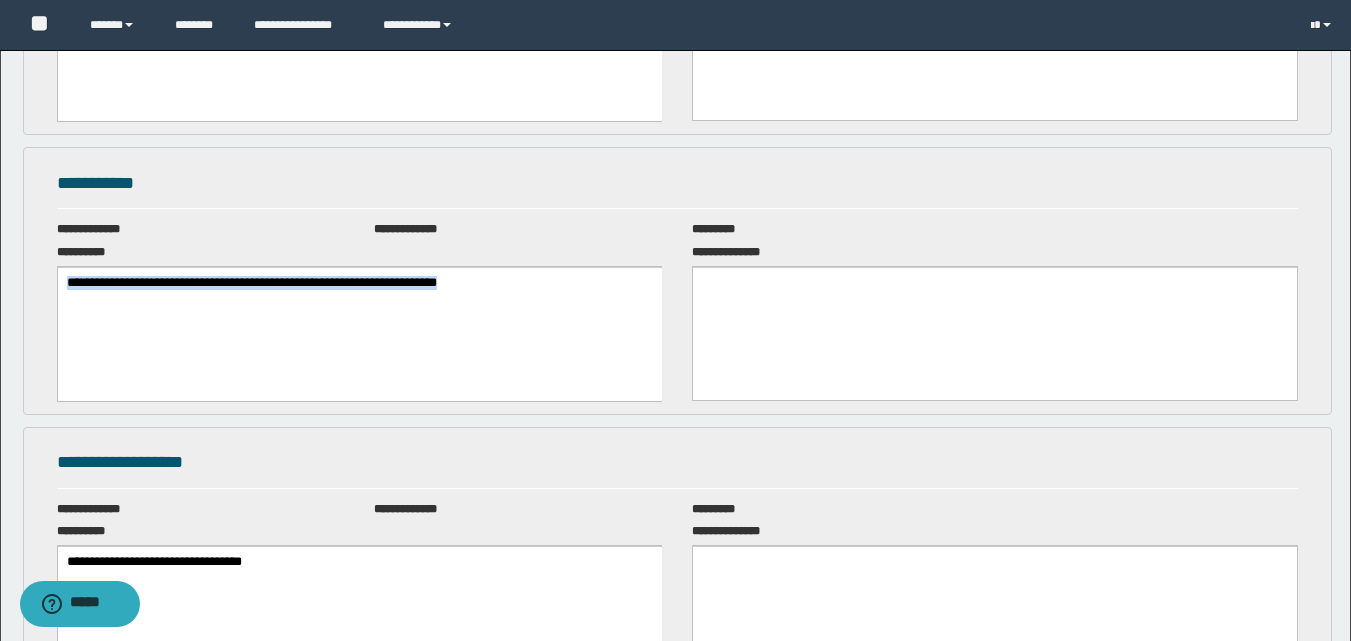 drag, startPoint x: 567, startPoint y: 284, endPoint x: -1, endPoint y: 268, distance: 568.2253 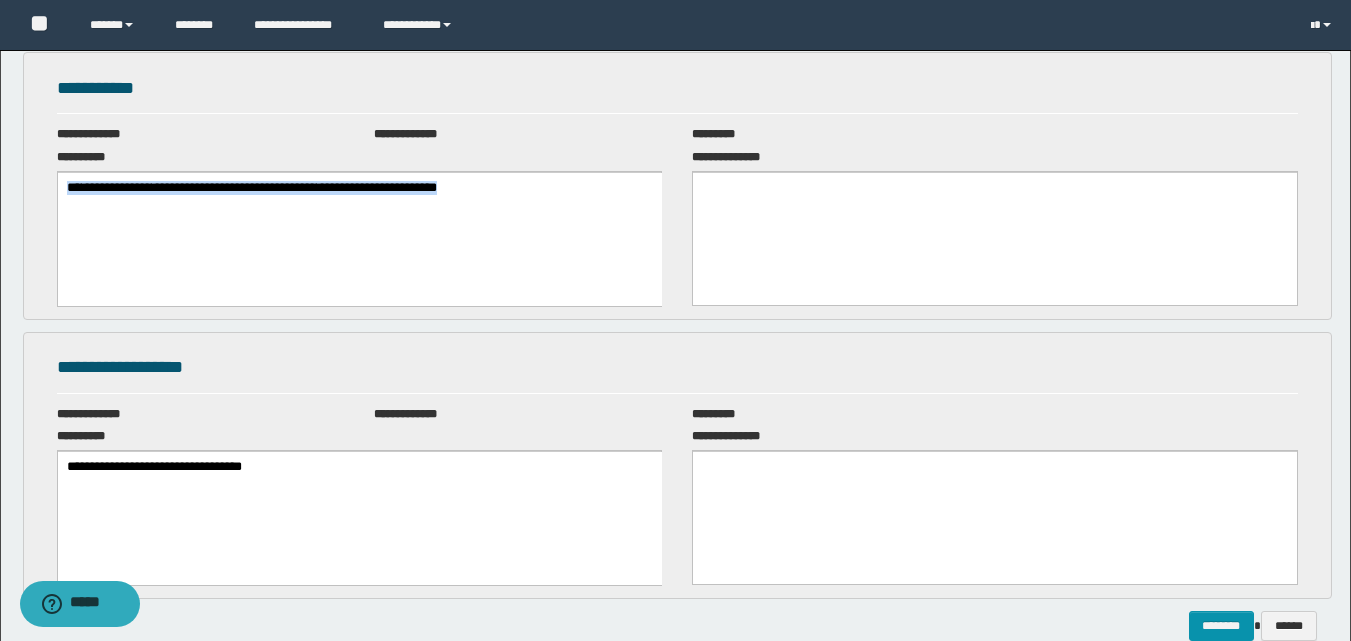 scroll, scrollTop: 669, scrollLeft: 0, axis: vertical 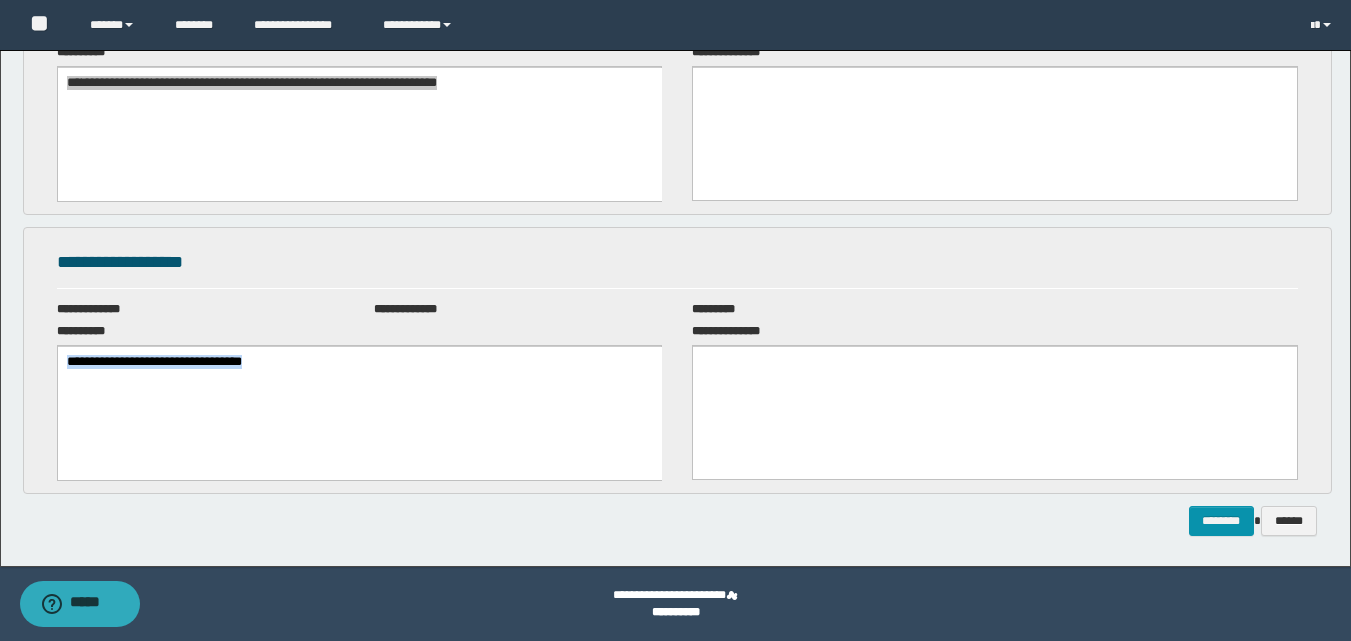 drag, startPoint x: 336, startPoint y: 369, endPoint x: 35, endPoint y: 347, distance: 301.80292 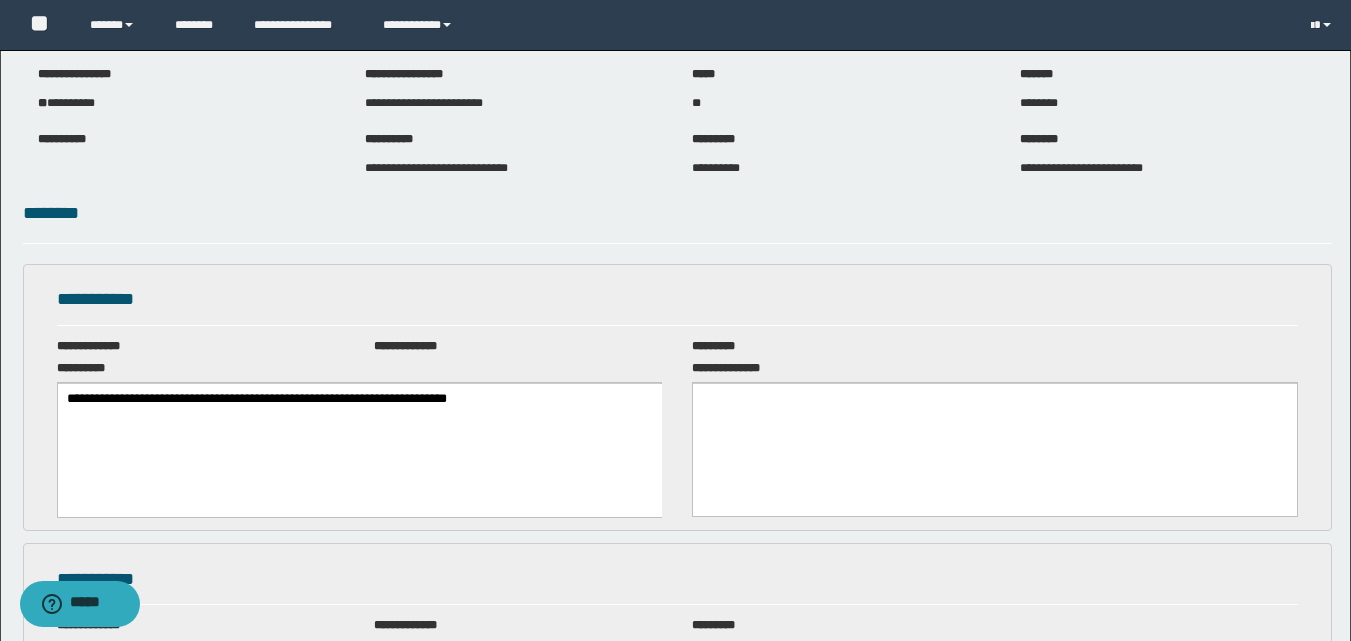 scroll, scrollTop: 69, scrollLeft: 0, axis: vertical 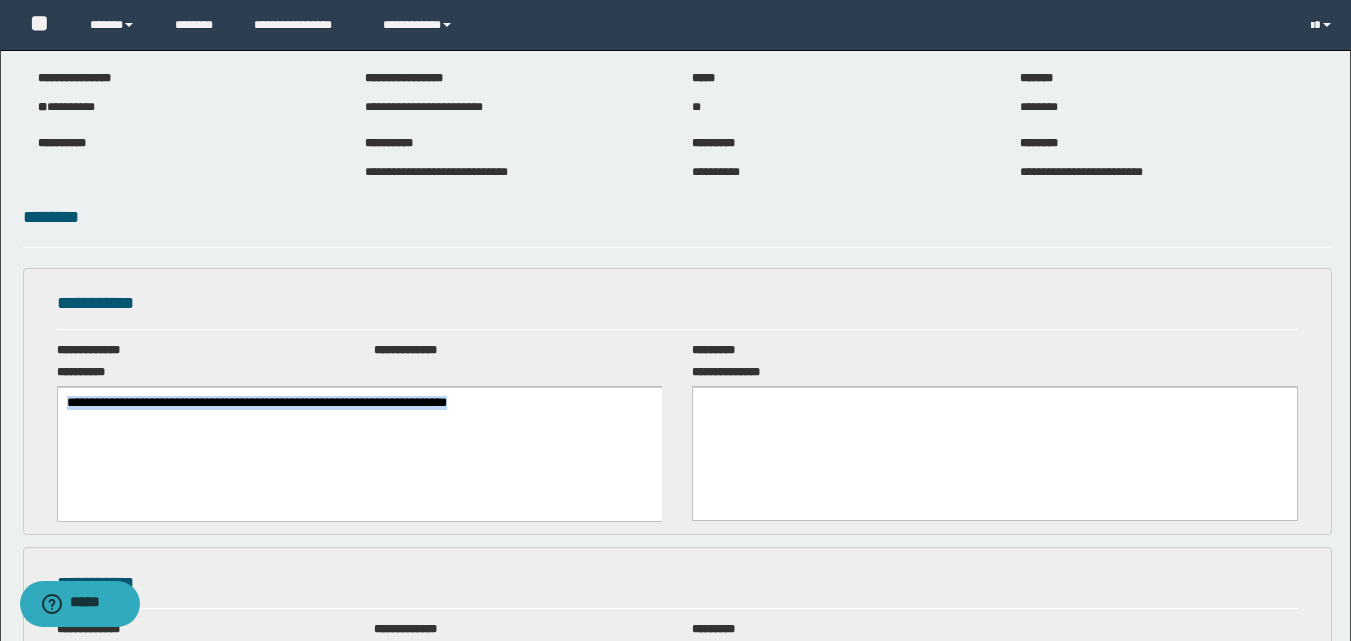 drag, startPoint x: 592, startPoint y: 404, endPoint x: 109, endPoint y: 784, distance: 614.5641 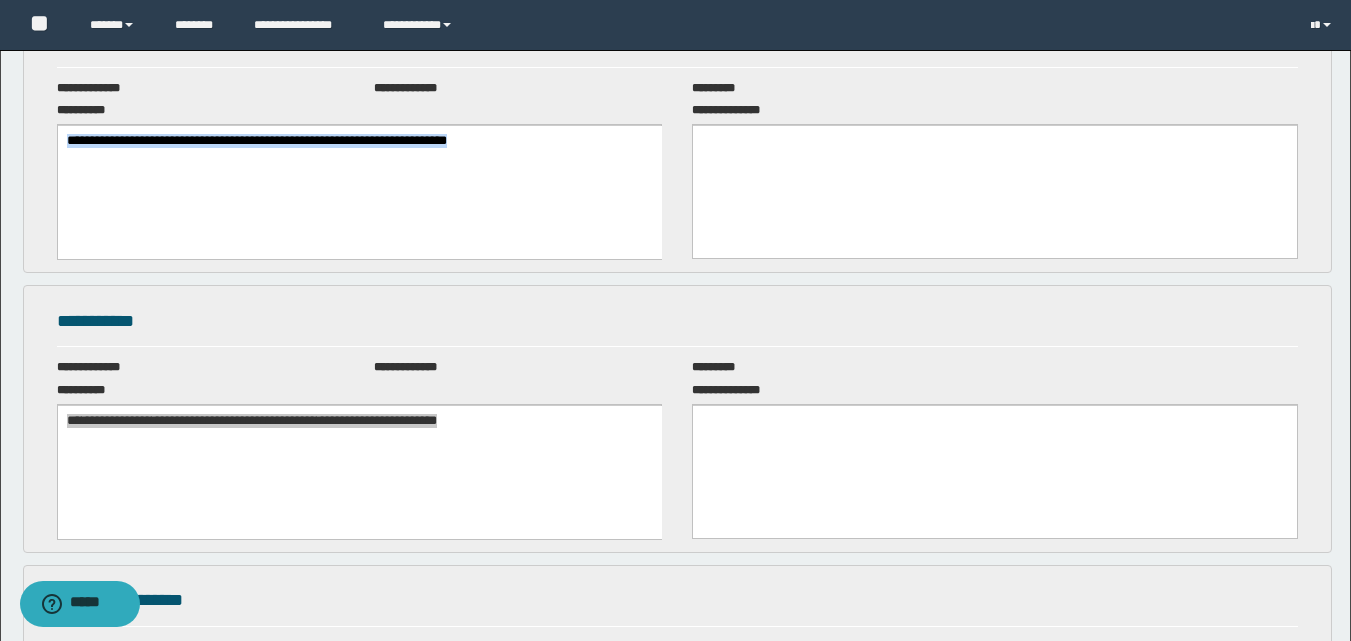 scroll, scrollTop: 569, scrollLeft: 0, axis: vertical 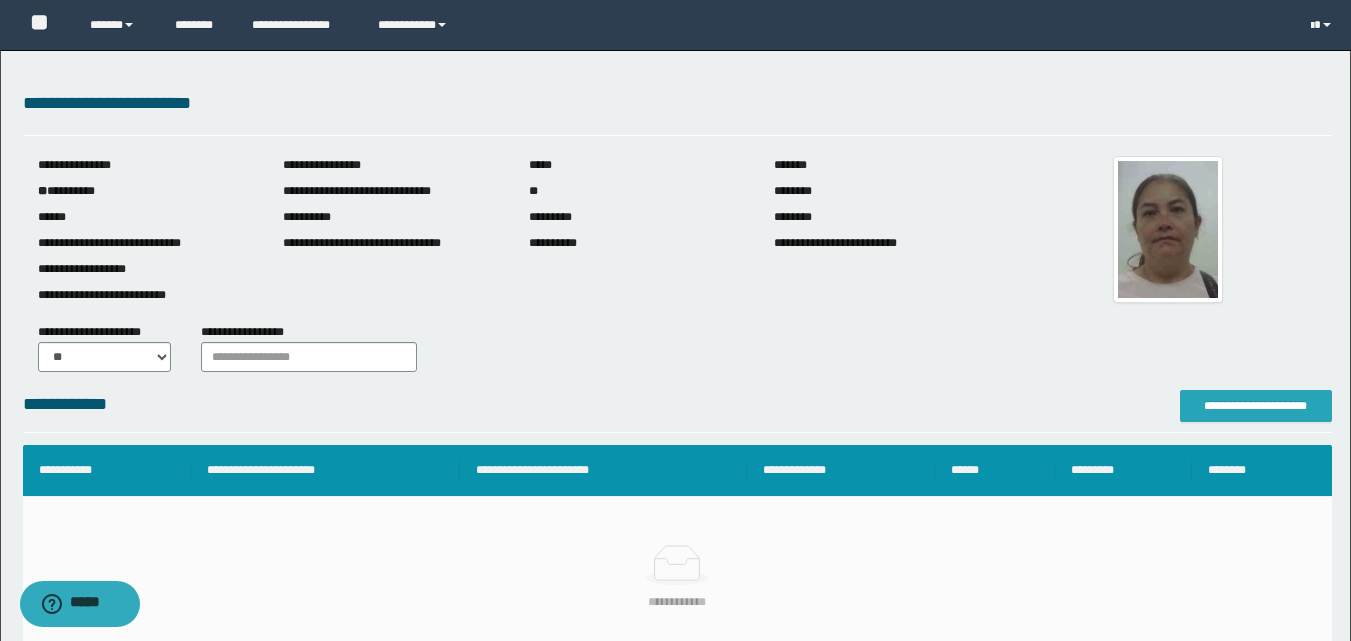 click on "**********" at bounding box center (1256, 406) 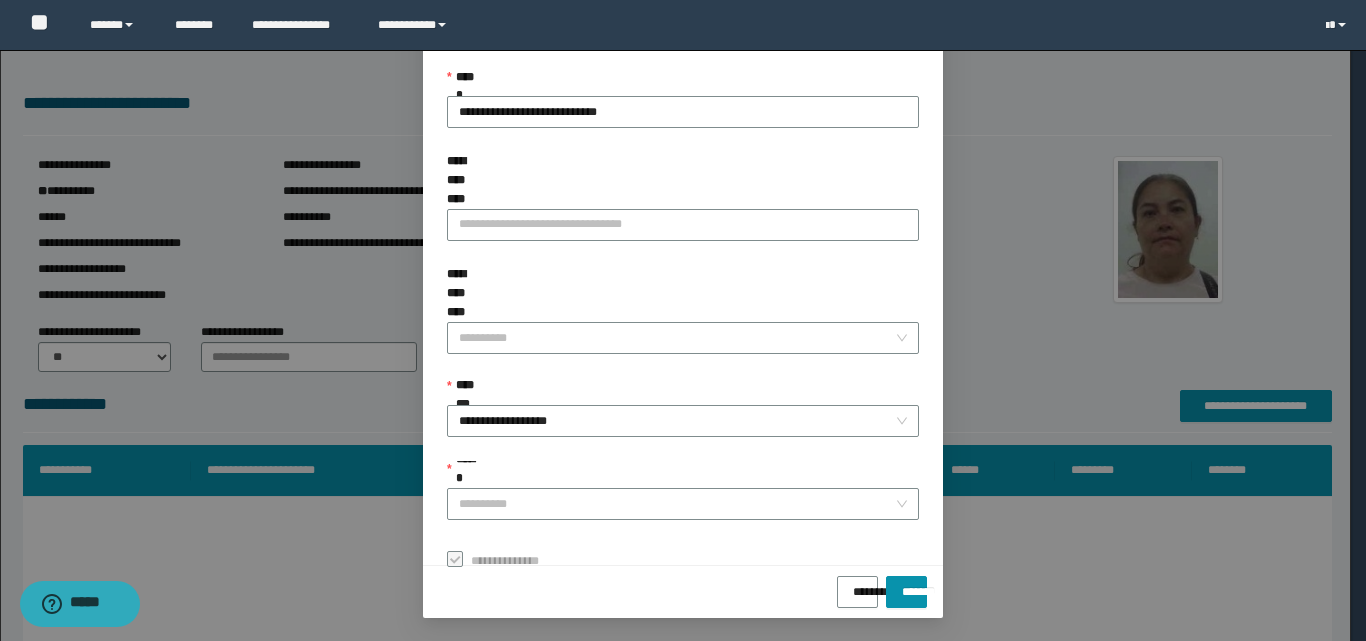 scroll, scrollTop: 111, scrollLeft: 0, axis: vertical 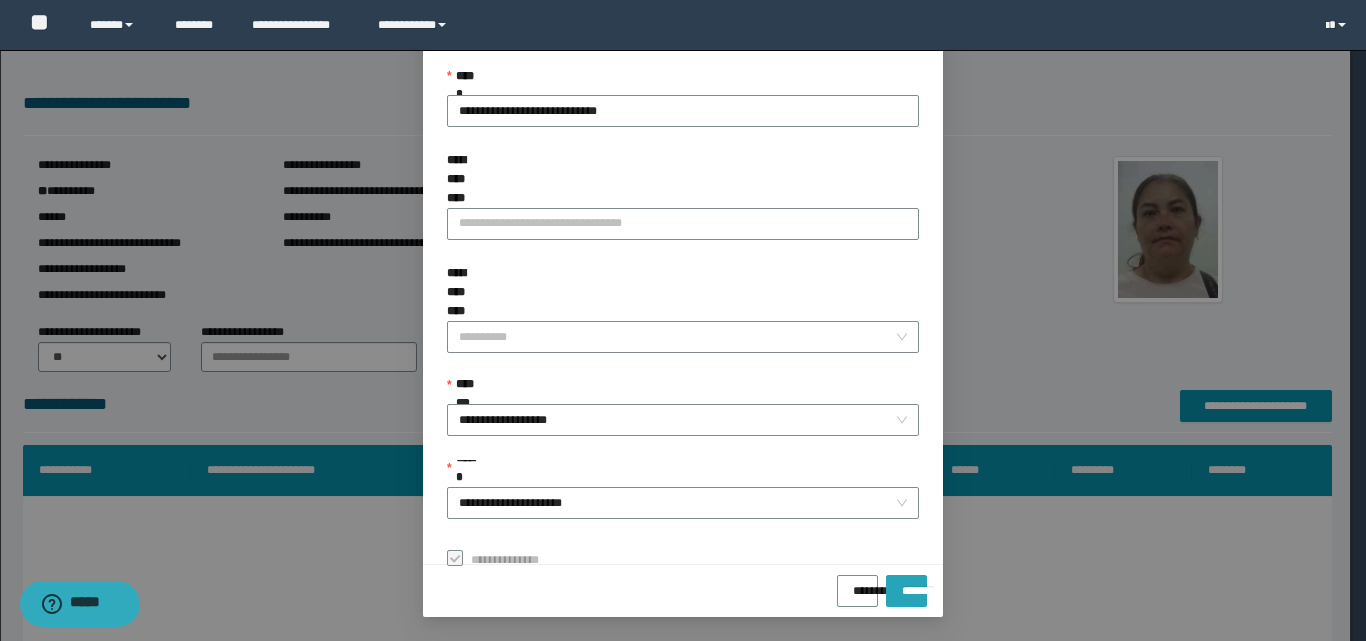 click on "*******" at bounding box center [906, 584] 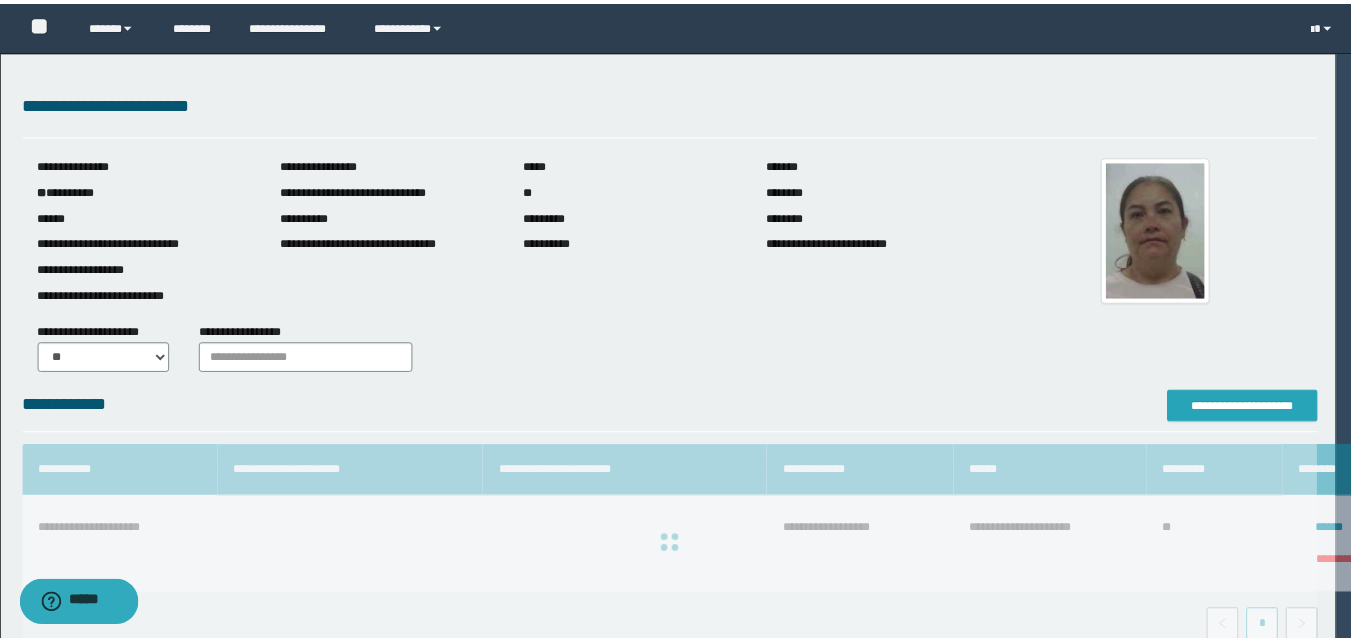 scroll, scrollTop: 0, scrollLeft: 0, axis: both 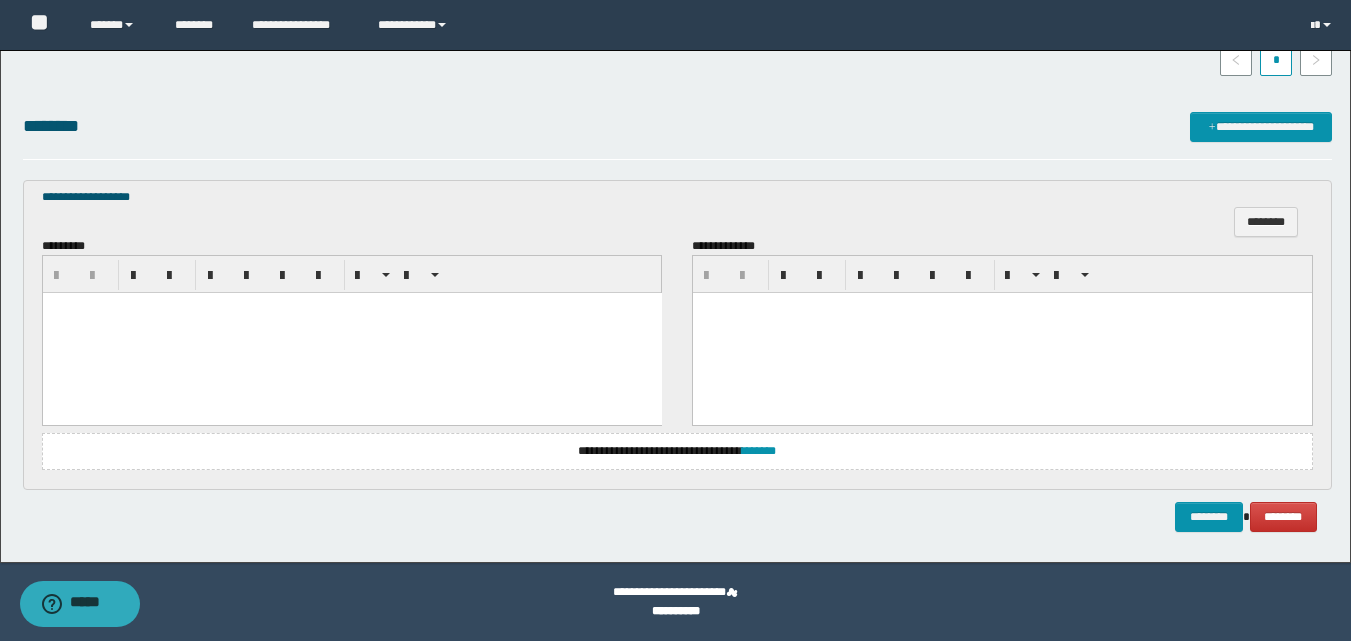 click at bounding box center [351, 333] 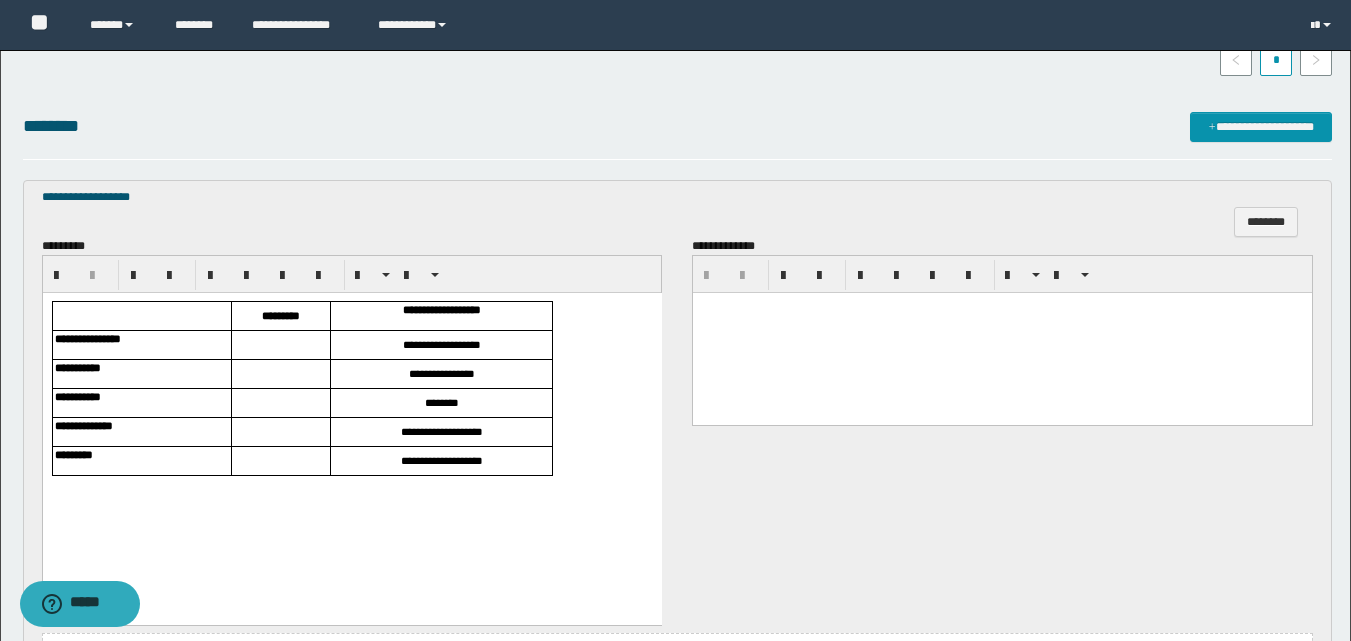 click at bounding box center [280, 345] 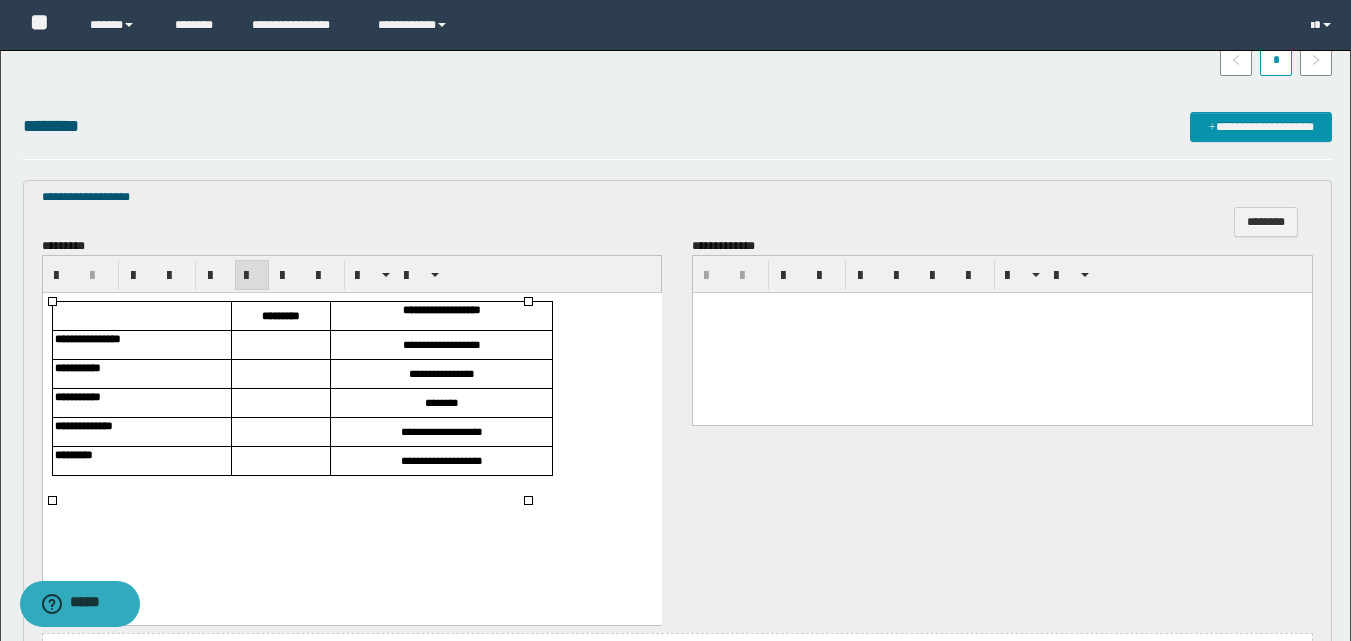 type 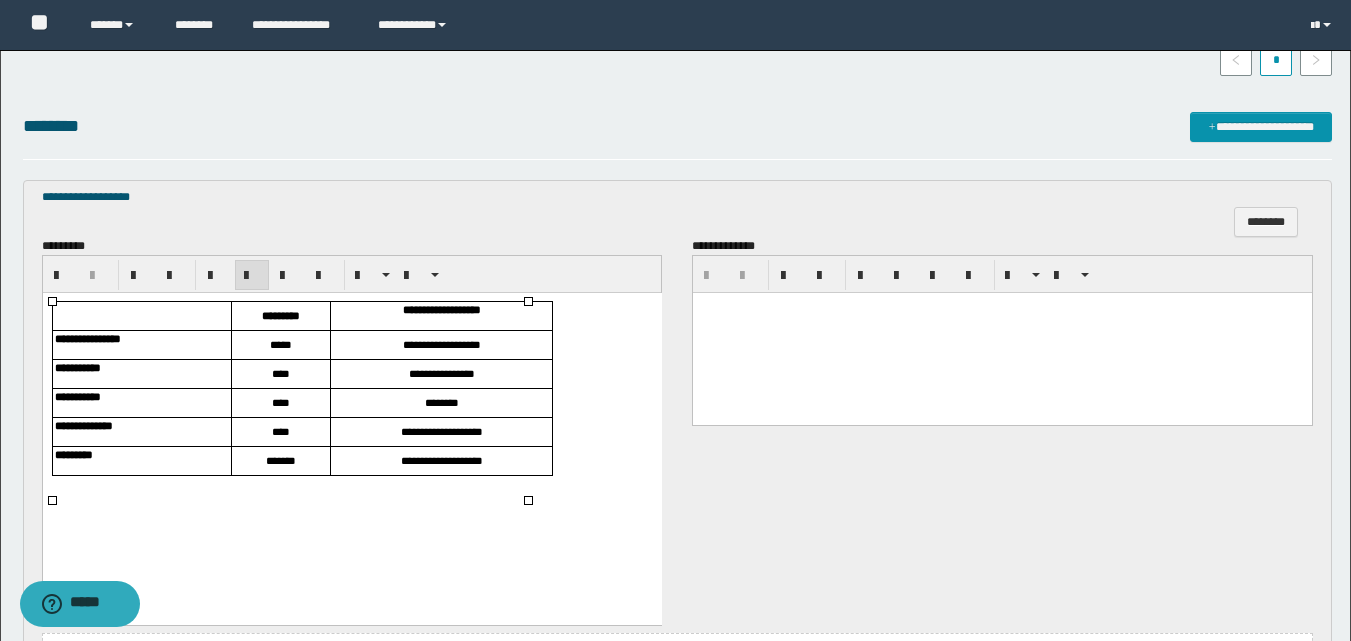 scroll, scrollTop: 734, scrollLeft: 0, axis: vertical 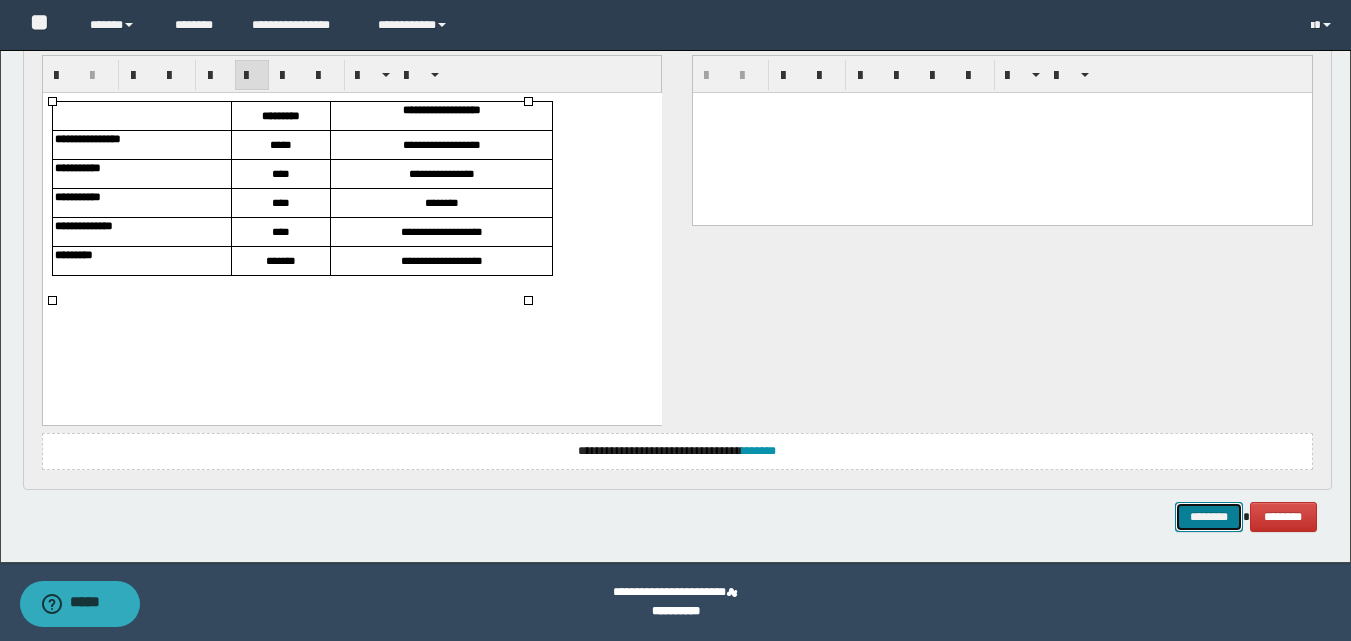 click on "********" at bounding box center (1209, 517) 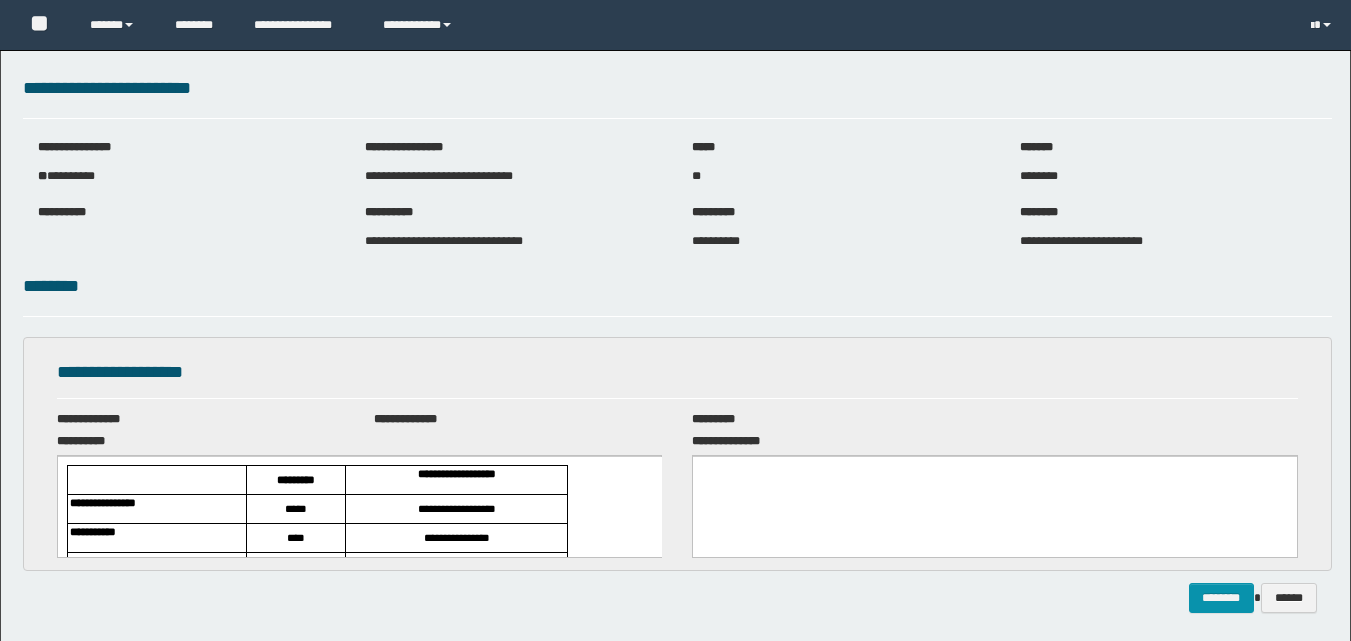 scroll, scrollTop: 0, scrollLeft: 0, axis: both 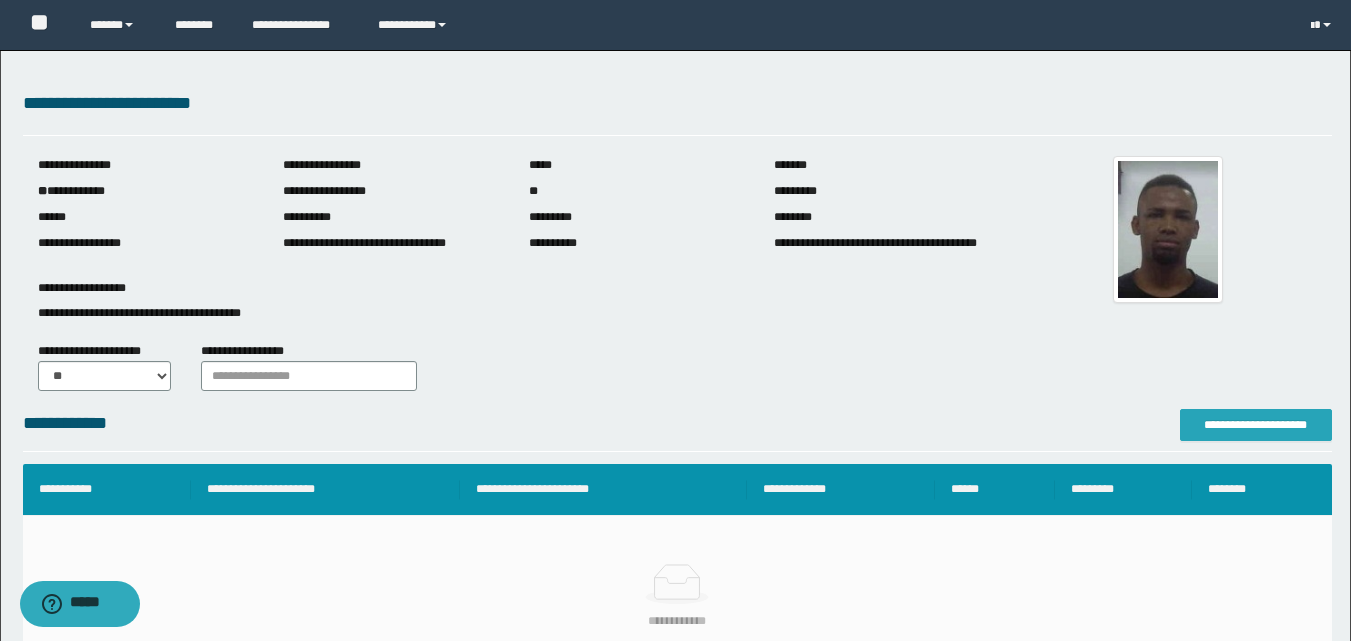 click on "**********" at bounding box center (1256, 425) 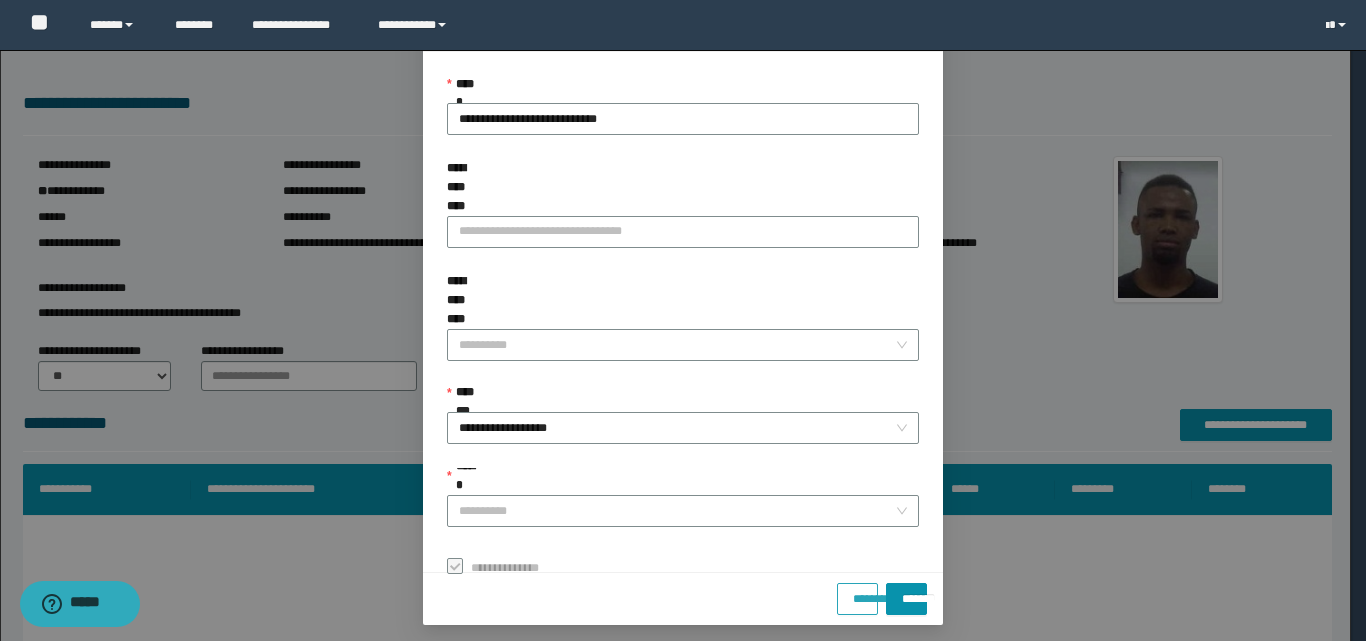 scroll, scrollTop: 111, scrollLeft: 0, axis: vertical 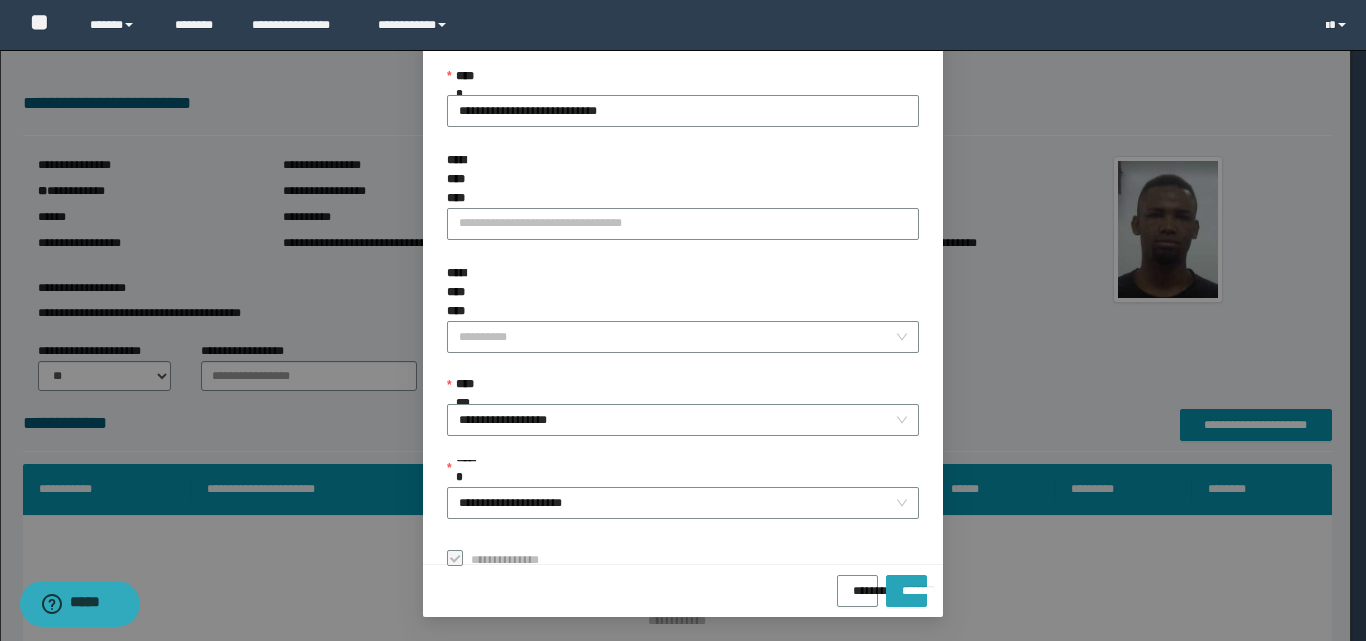 click on "*******" at bounding box center [906, 591] 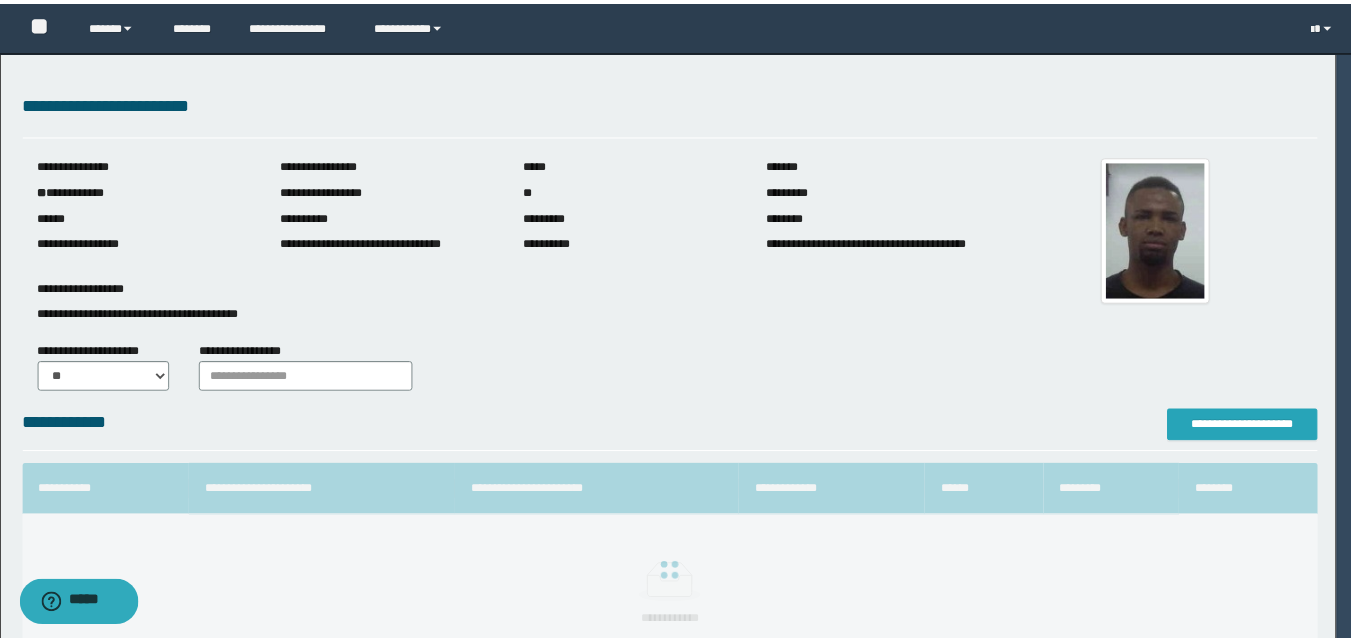 scroll, scrollTop: 0, scrollLeft: 0, axis: both 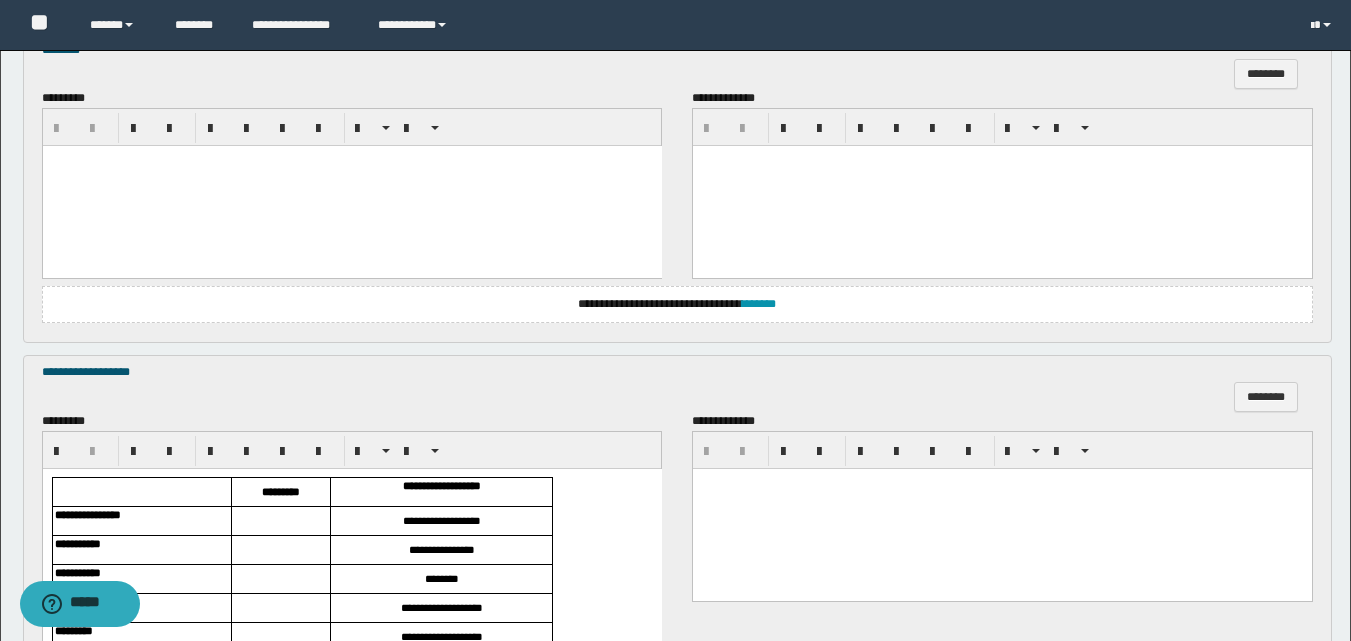 click at bounding box center [351, 186] 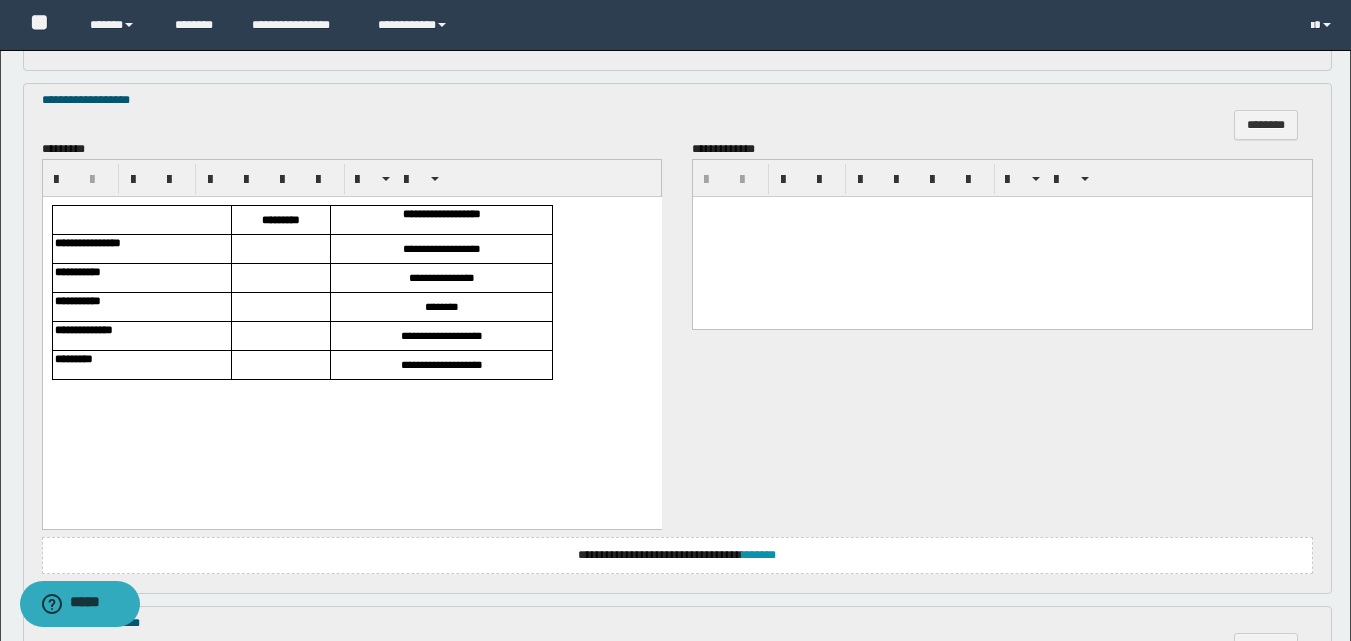 scroll, scrollTop: 1000, scrollLeft: 0, axis: vertical 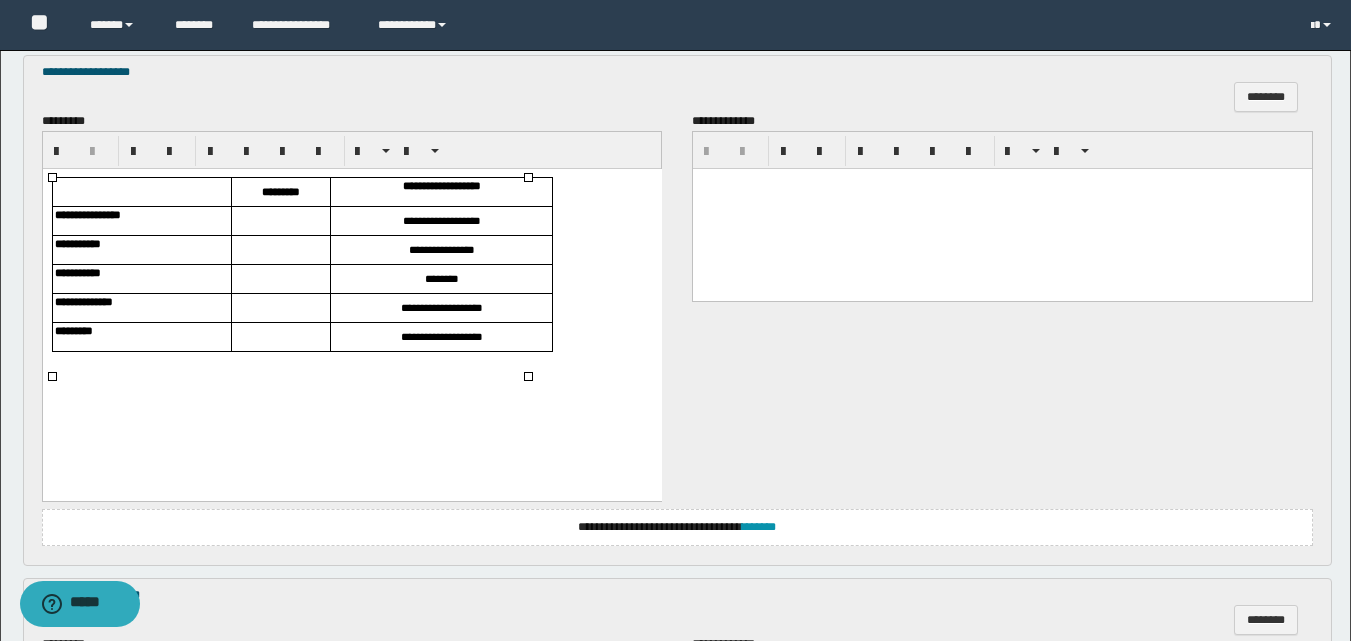 click at bounding box center [280, 221] 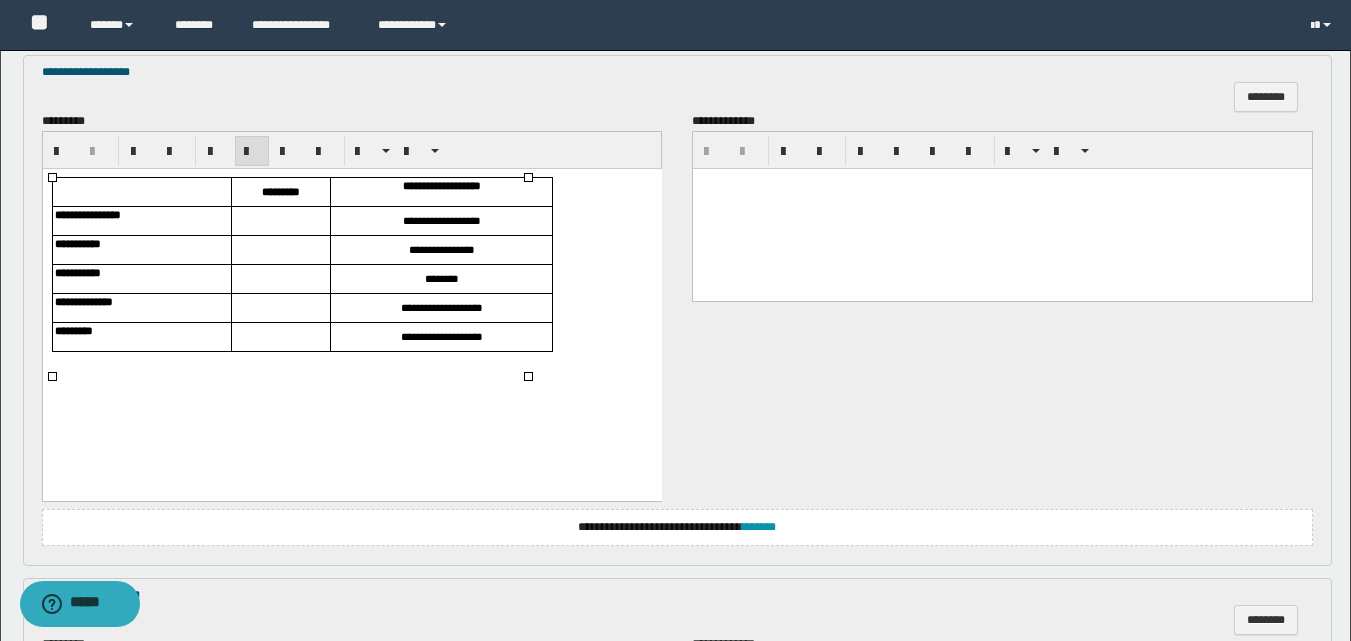 type 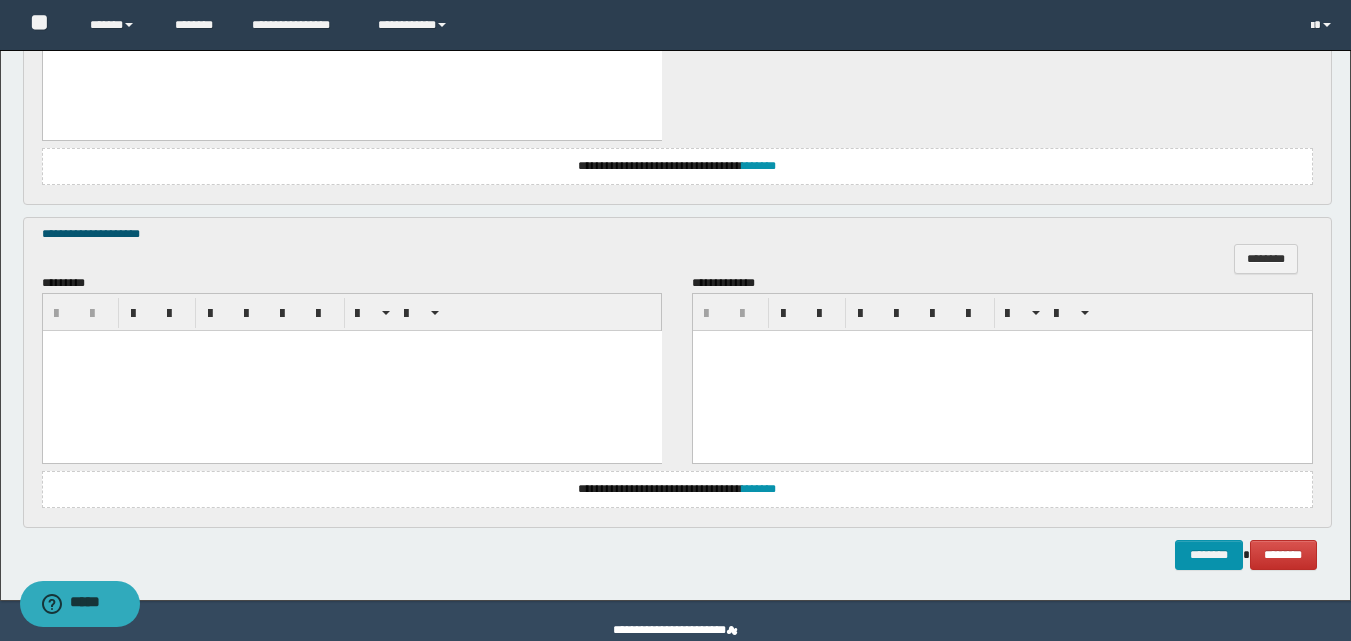 scroll, scrollTop: 1398, scrollLeft: 0, axis: vertical 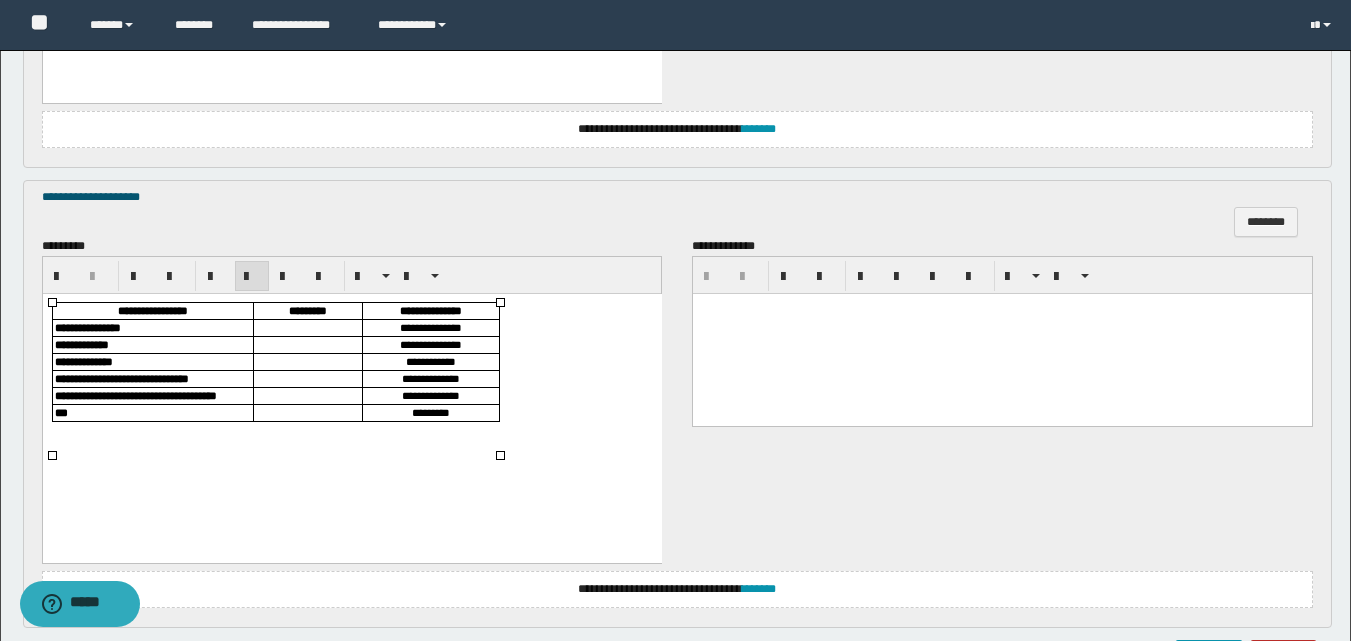 click at bounding box center (307, 327) 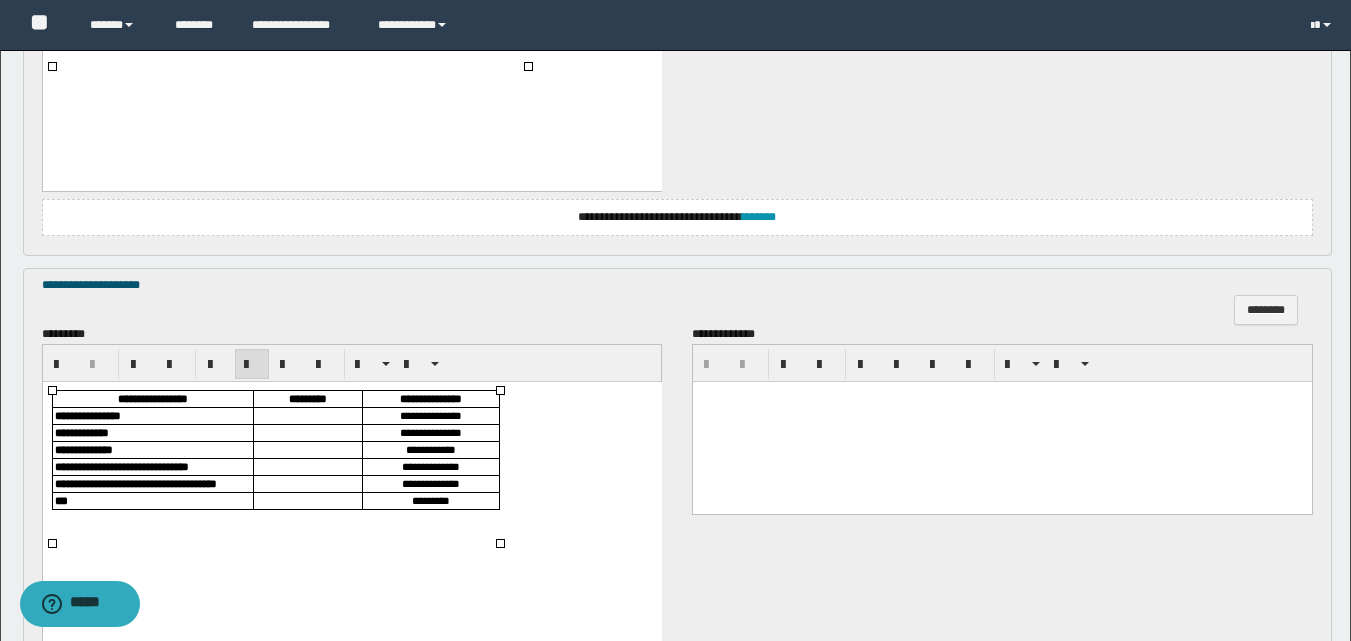 scroll, scrollTop: 1400, scrollLeft: 0, axis: vertical 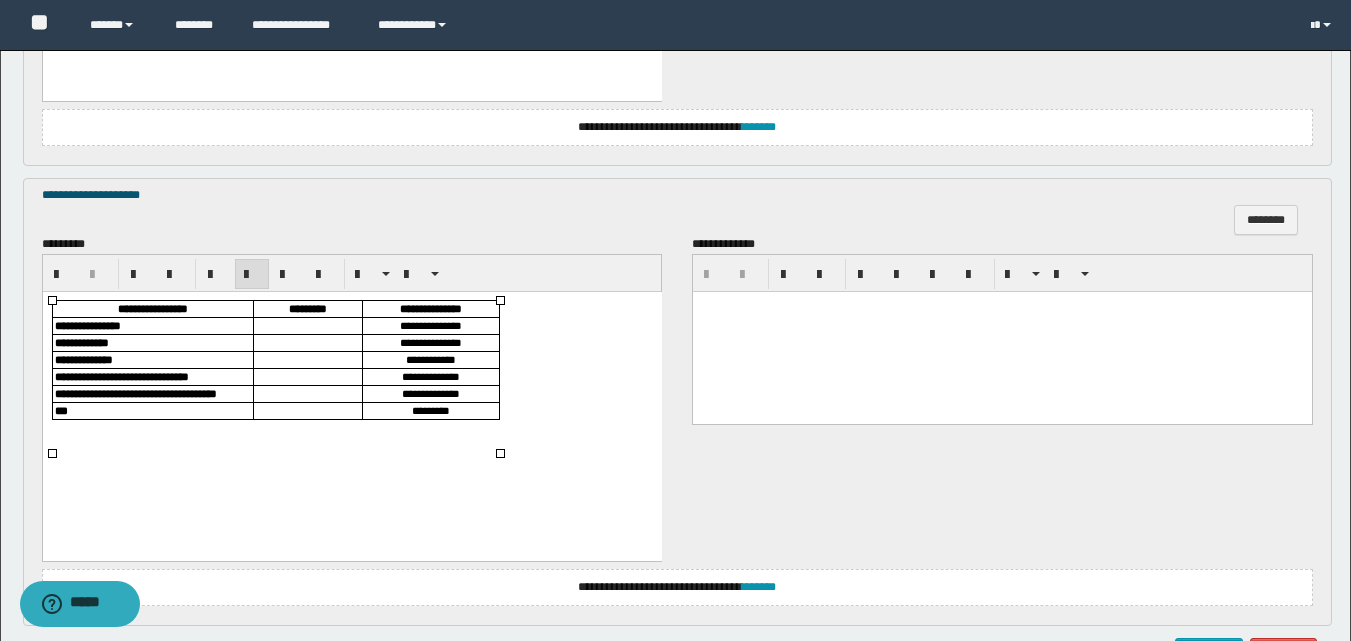 type 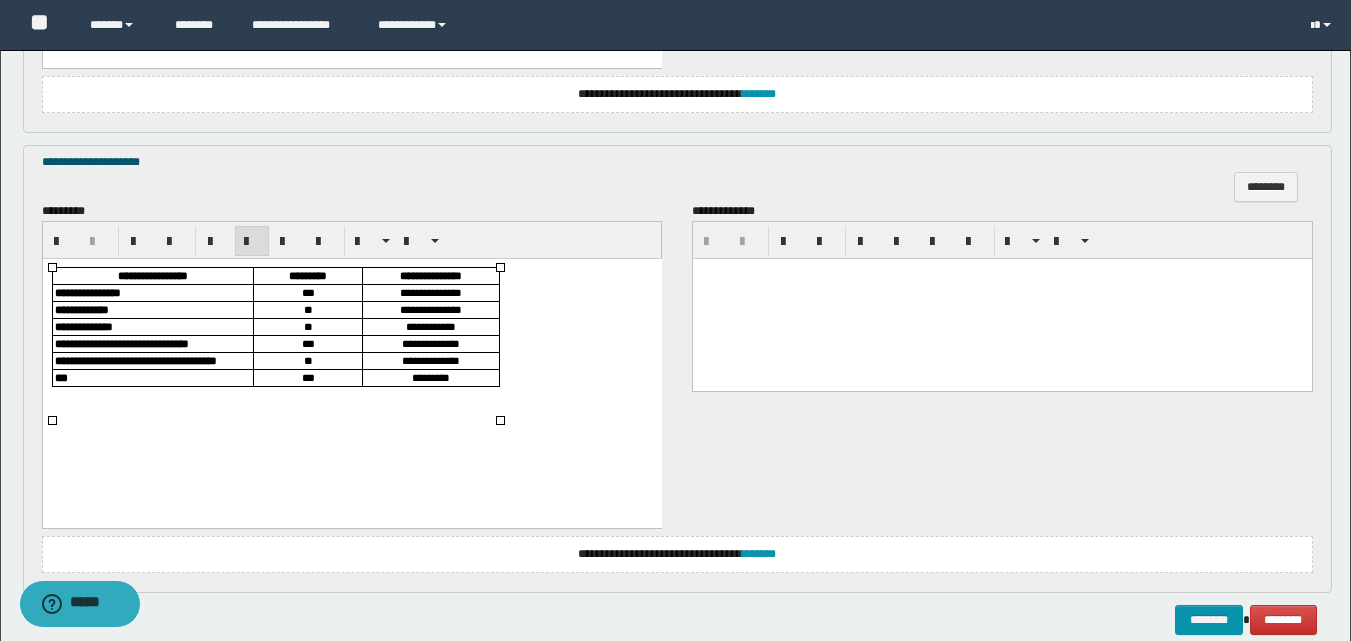 scroll, scrollTop: 1435, scrollLeft: 0, axis: vertical 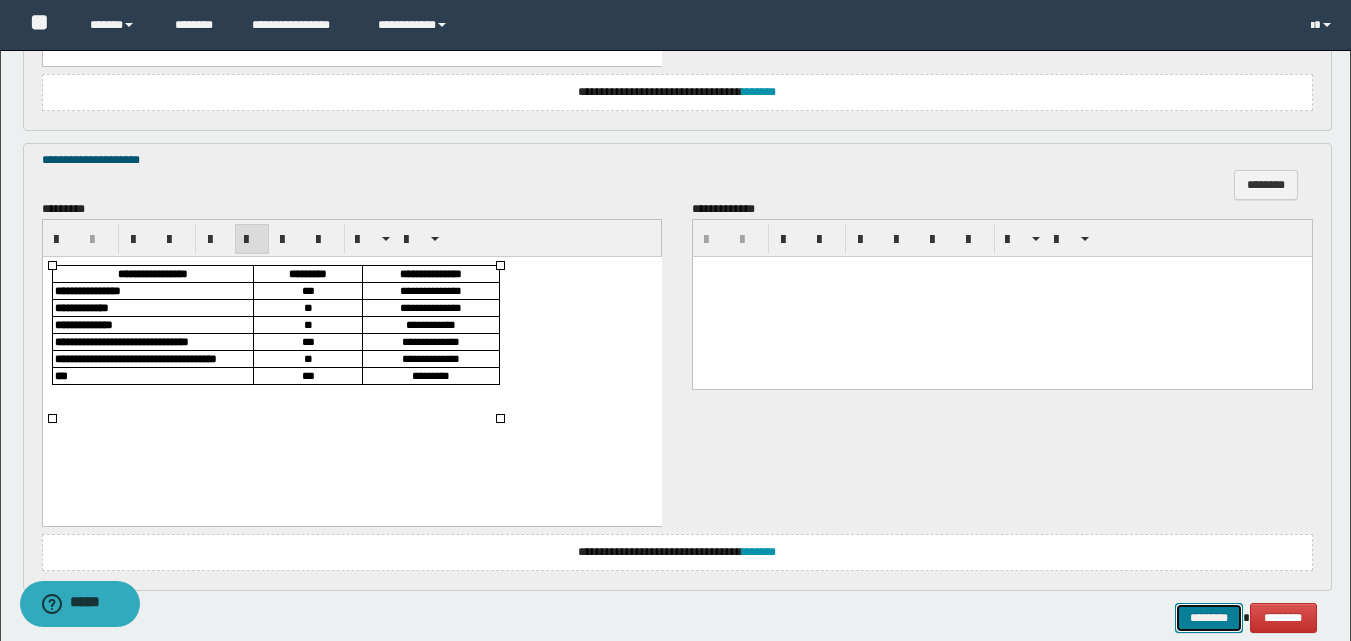 click on "********" at bounding box center (1209, 618) 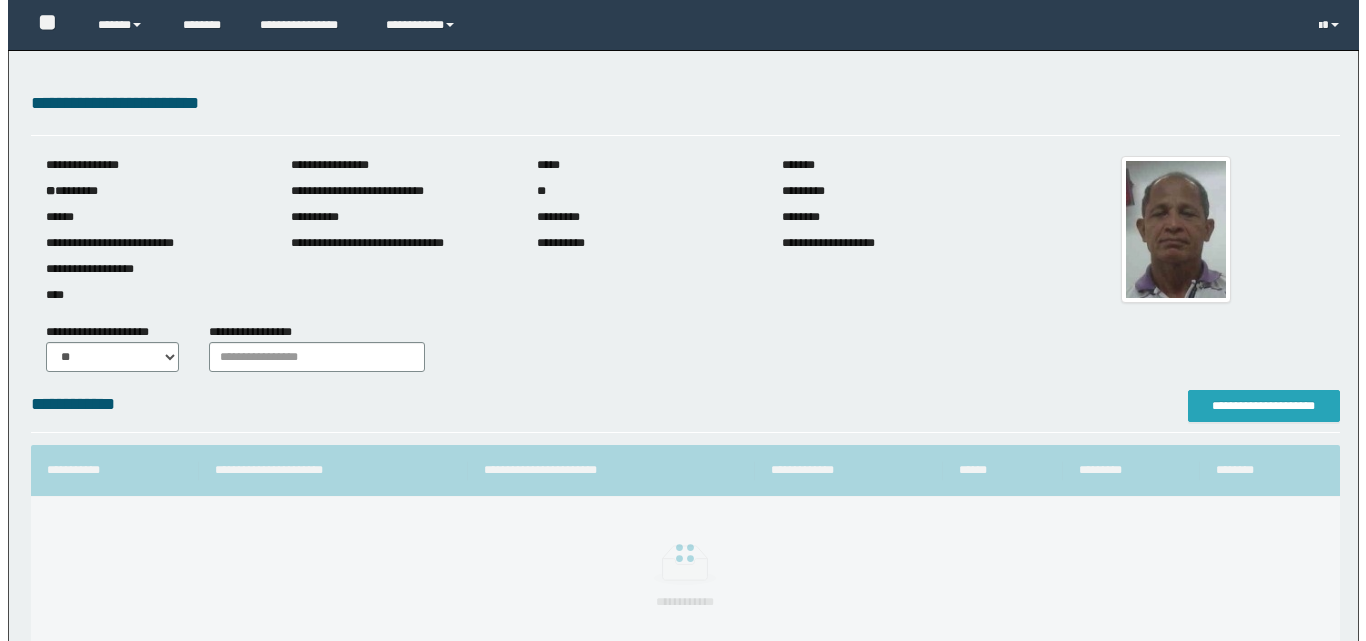 scroll, scrollTop: 0, scrollLeft: 0, axis: both 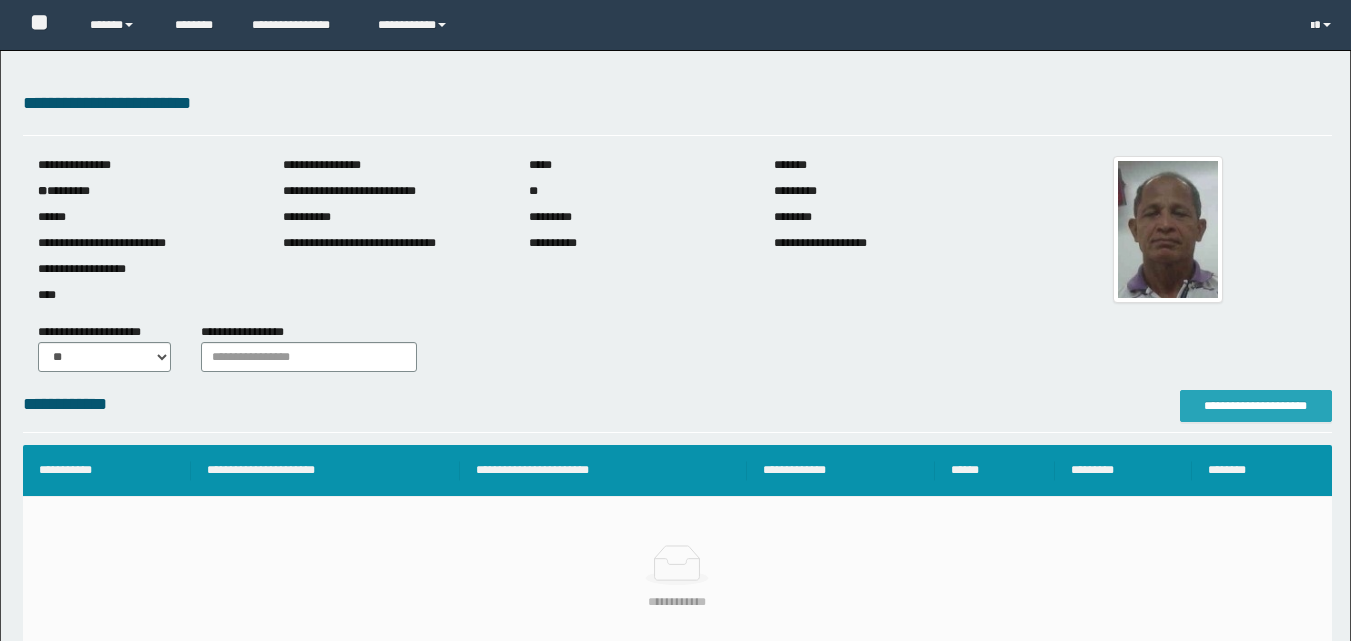 click on "**********" at bounding box center [1256, 406] 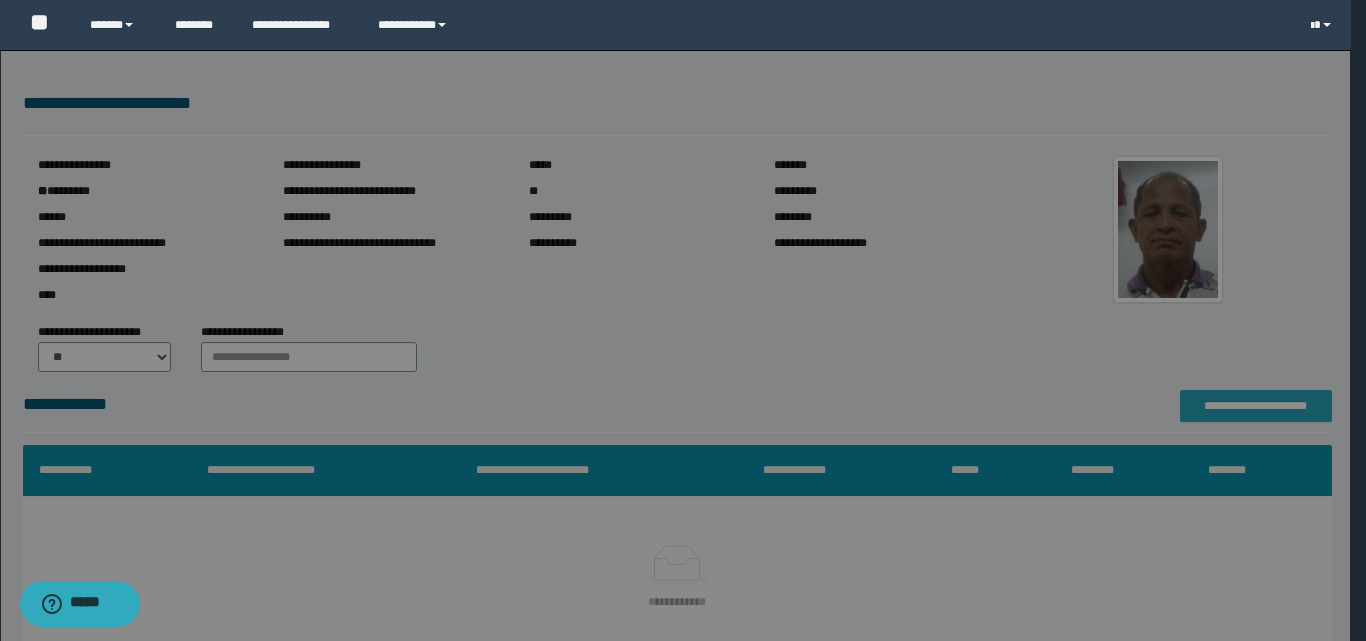 scroll, scrollTop: 0, scrollLeft: 0, axis: both 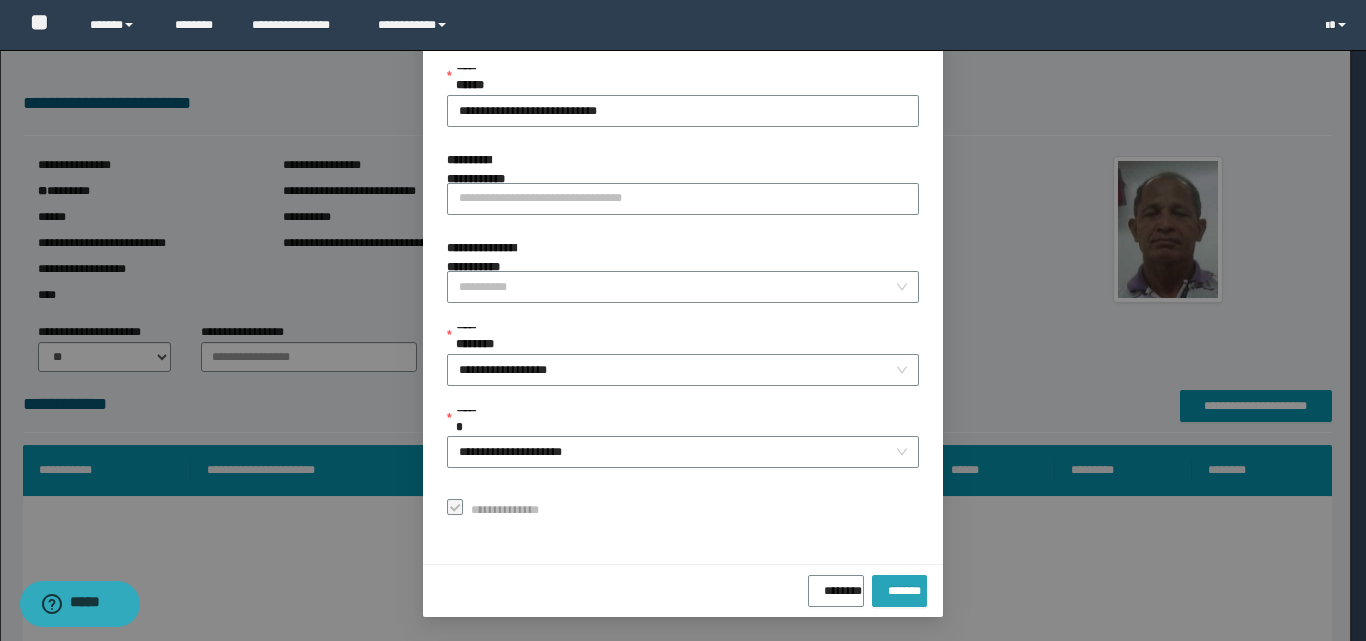 click on "*******" at bounding box center (899, 587) 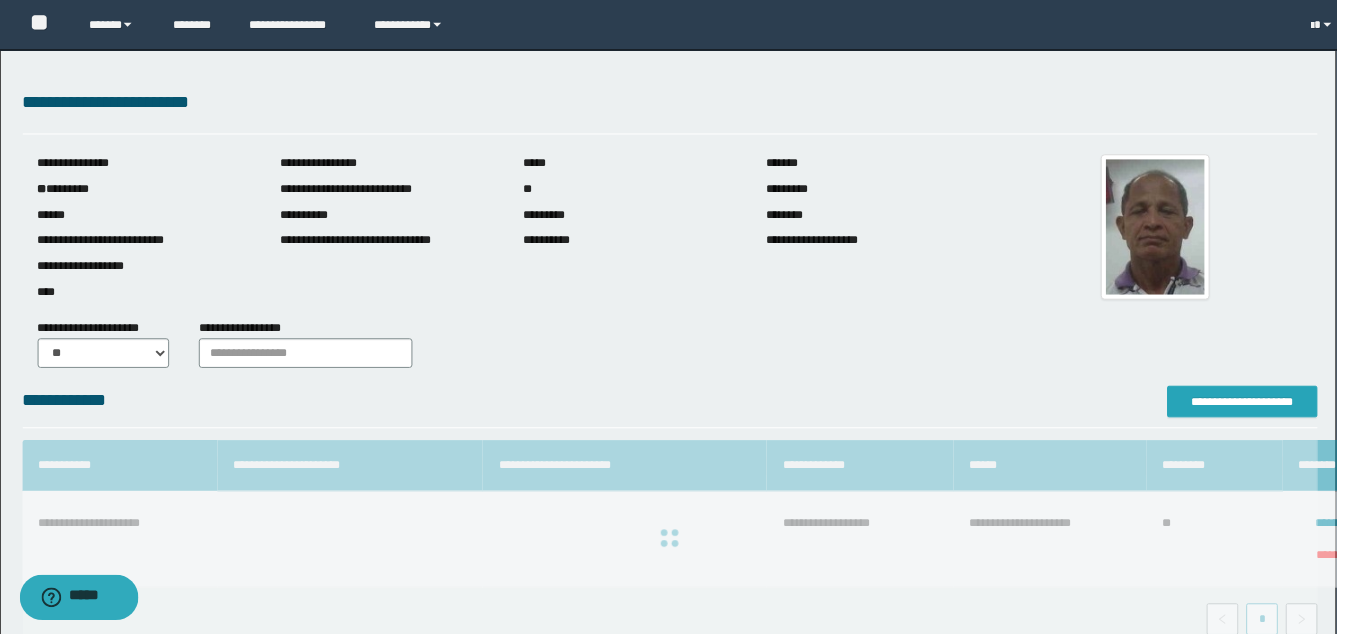 scroll, scrollTop: 0, scrollLeft: 0, axis: both 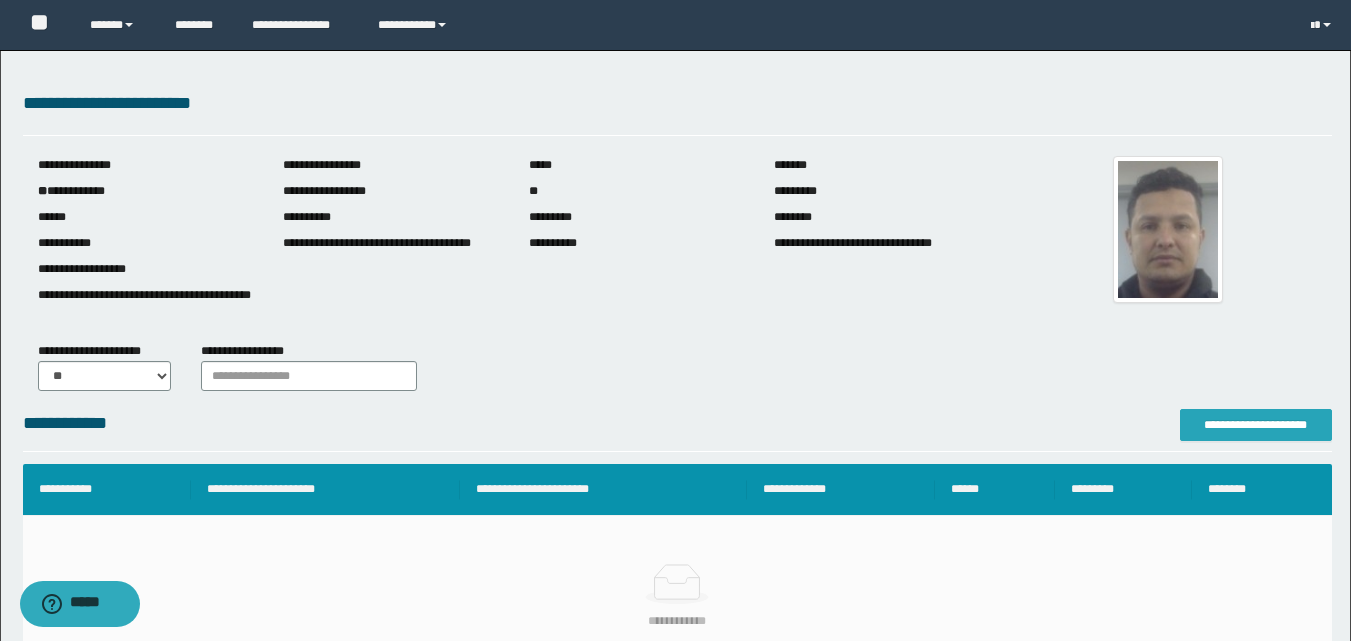click on "**********" at bounding box center (1256, 425) 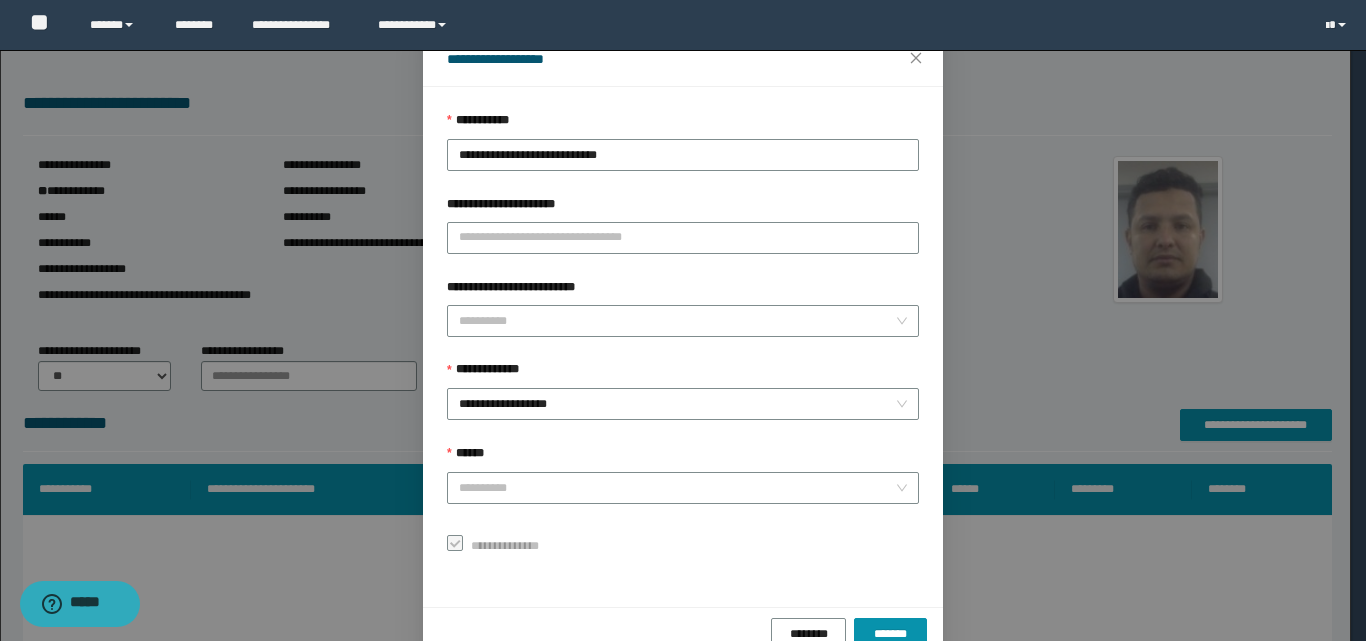 scroll, scrollTop: 111, scrollLeft: 0, axis: vertical 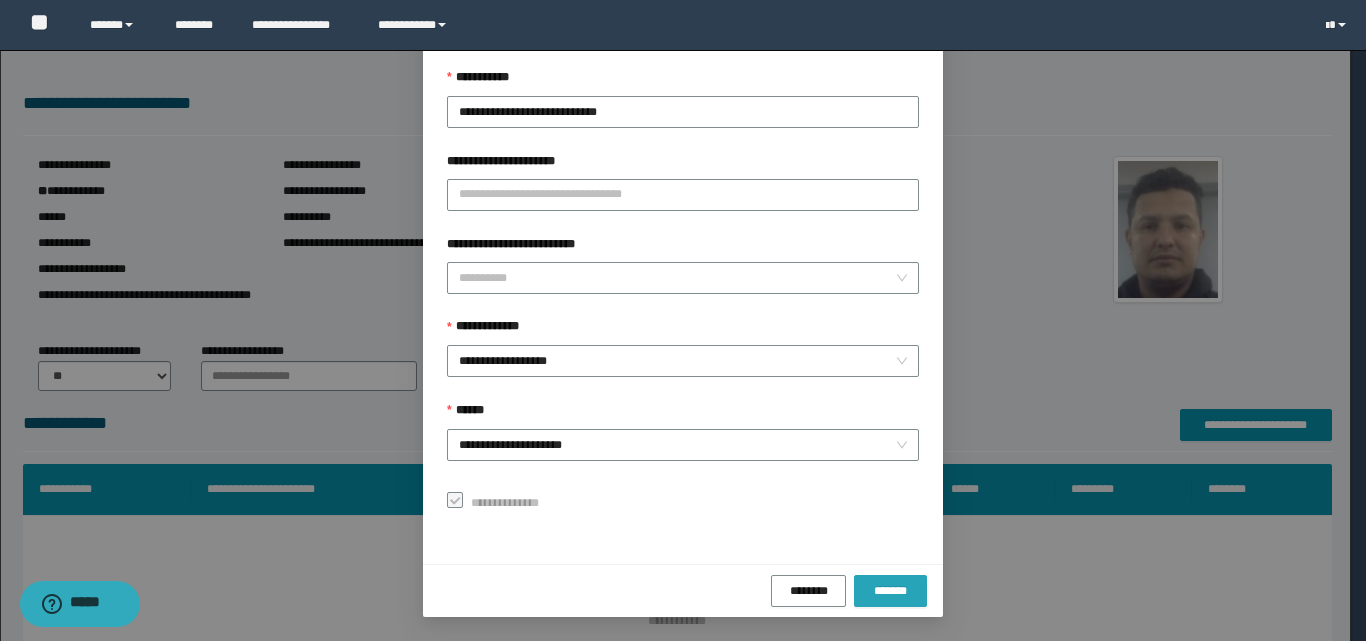 click on "*******" at bounding box center (890, 591) 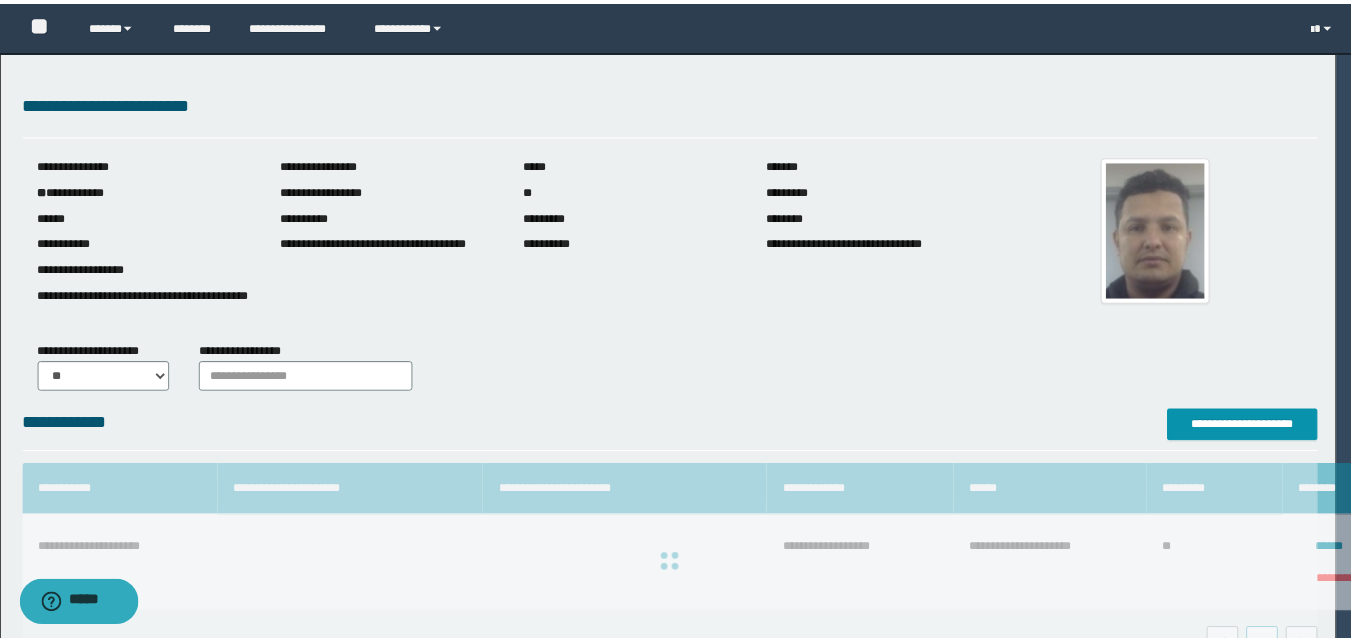 scroll, scrollTop: 64, scrollLeft: 0, axis: vertical 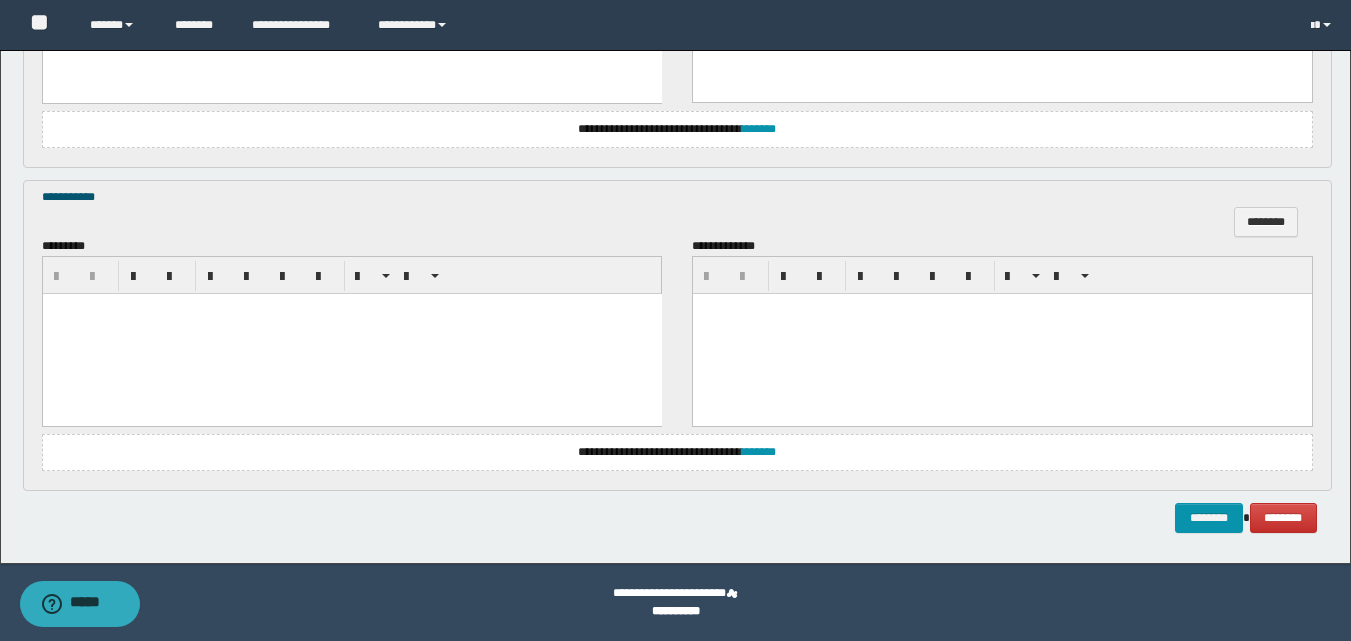 click at bounding box center (351, 333) 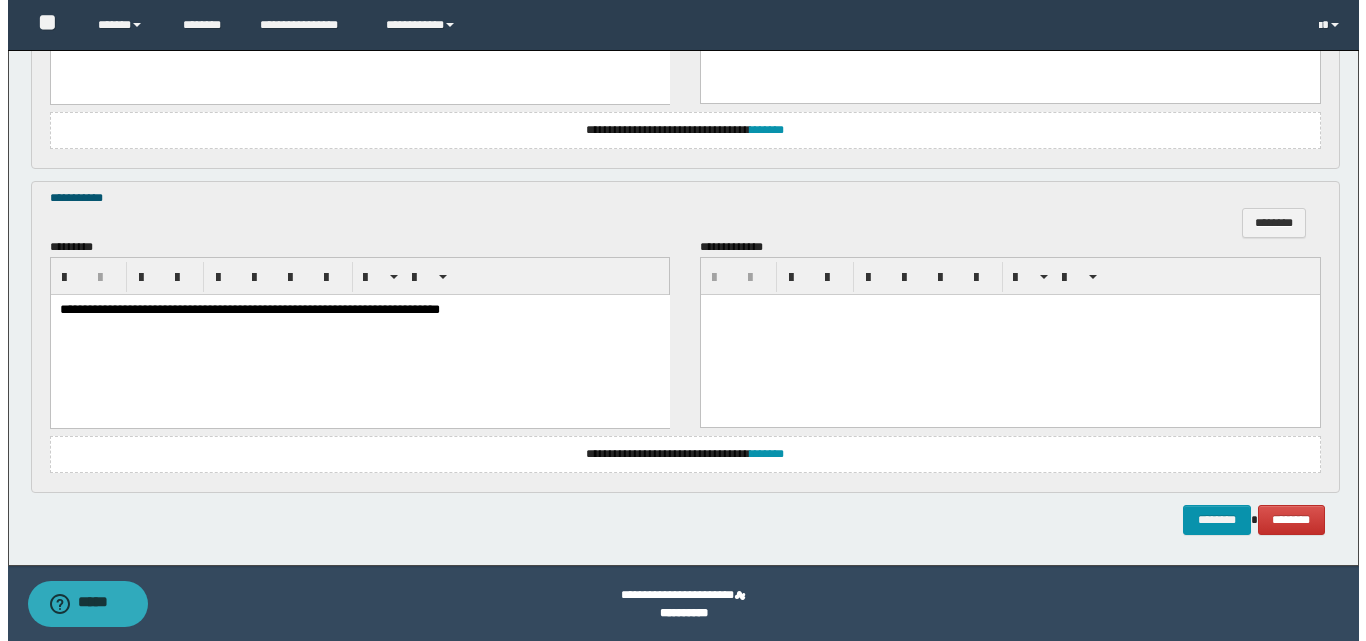 scroll, scrollTop: 1201, scrollLeft: 0, axis: vertical 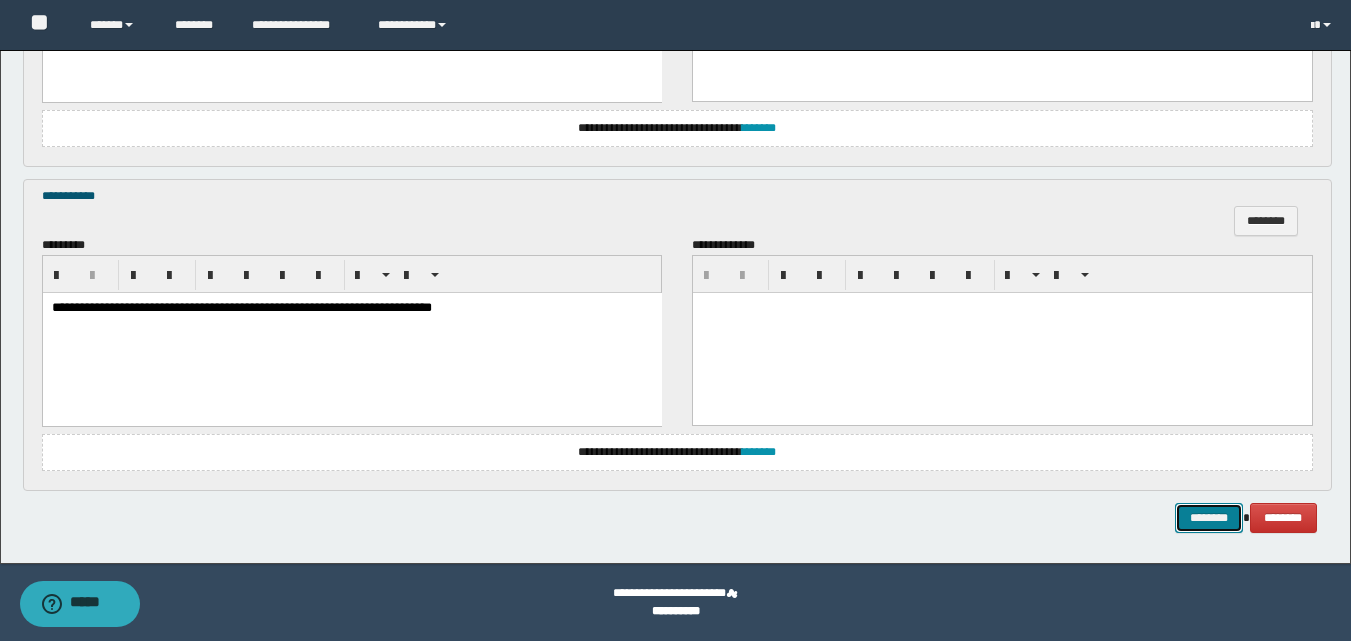 click on "********" at bounding box center (1209, 518) 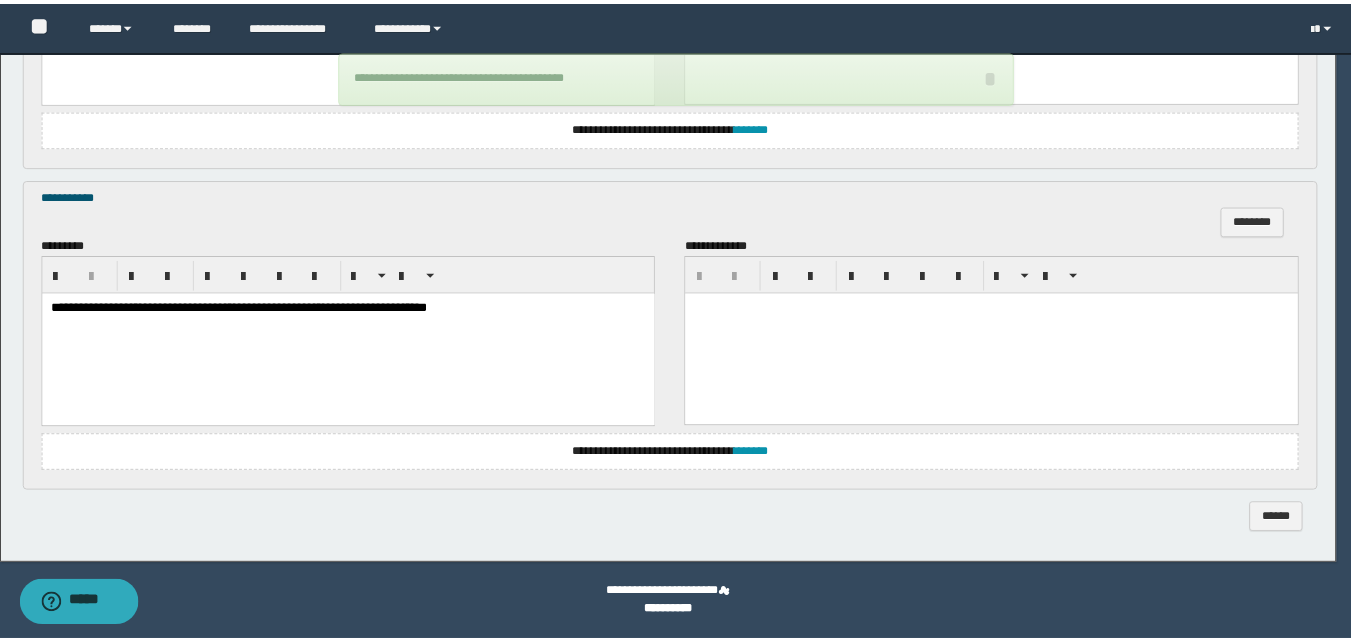 scroll, scrollTop: 1182, scrollLeft: 0, axis: vertical 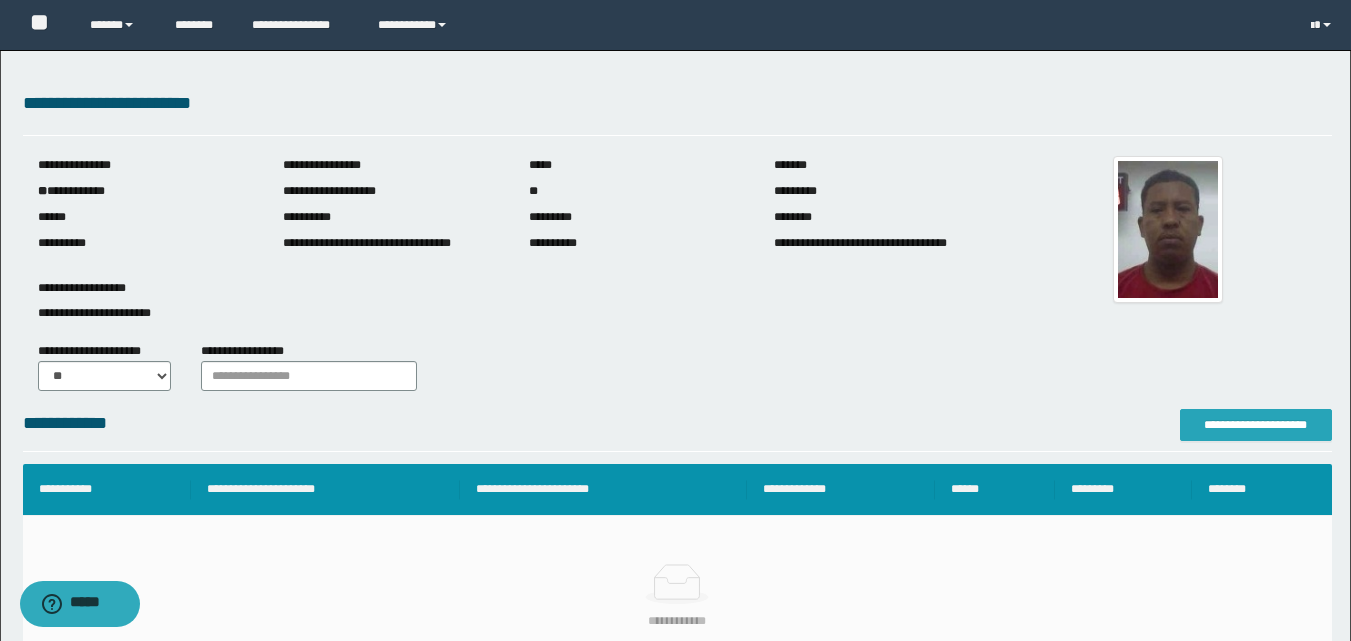 click on "**********" at bounding box center (1256, 425) 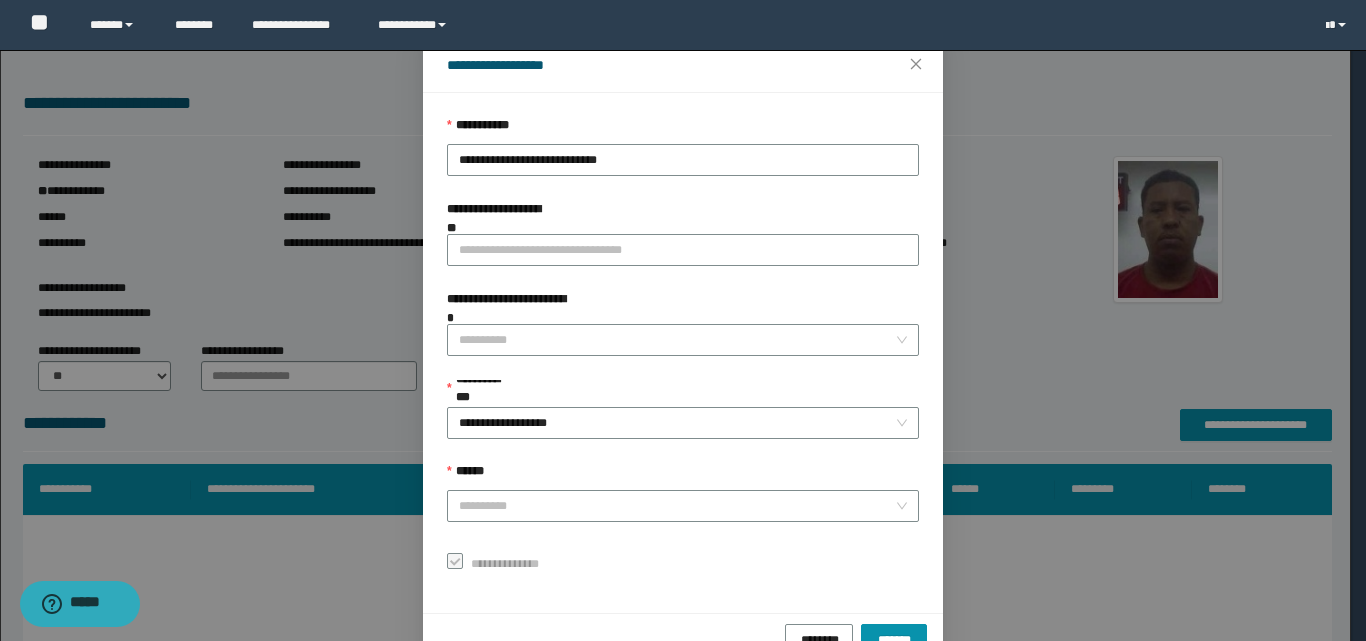 scroll, scrollTop: 111, scrollLeft: 0, axis: vertical 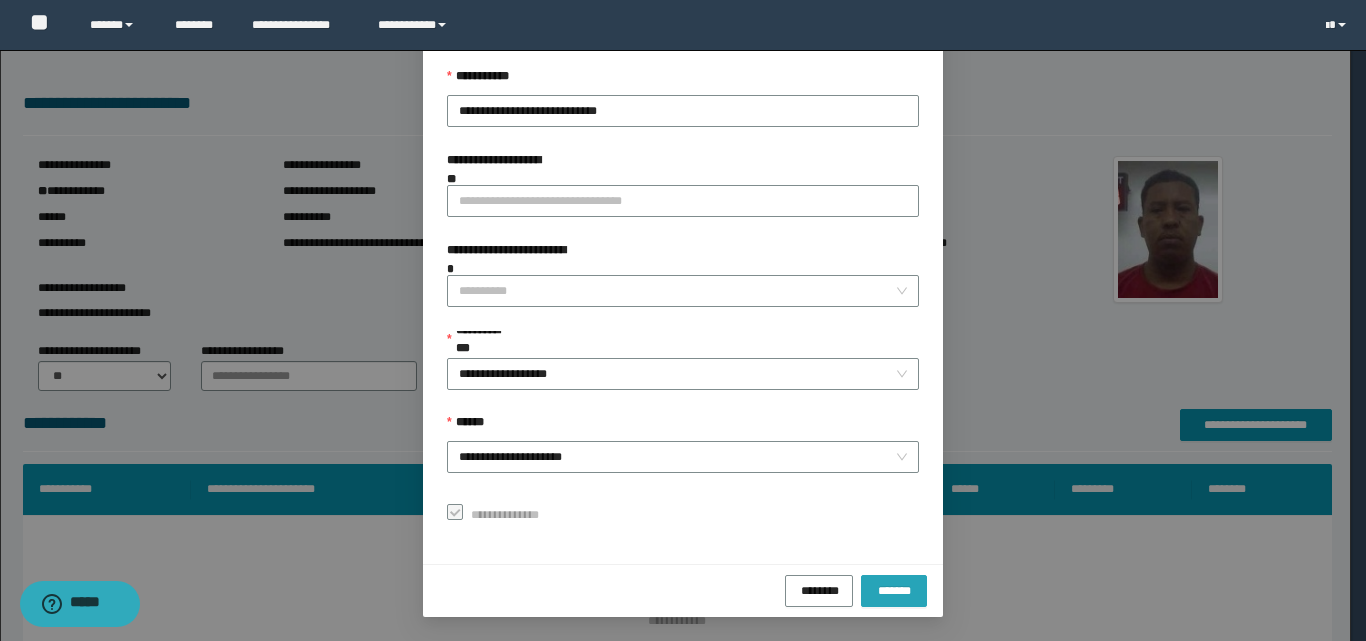 click on "*******" at bounding box center (894, 591) 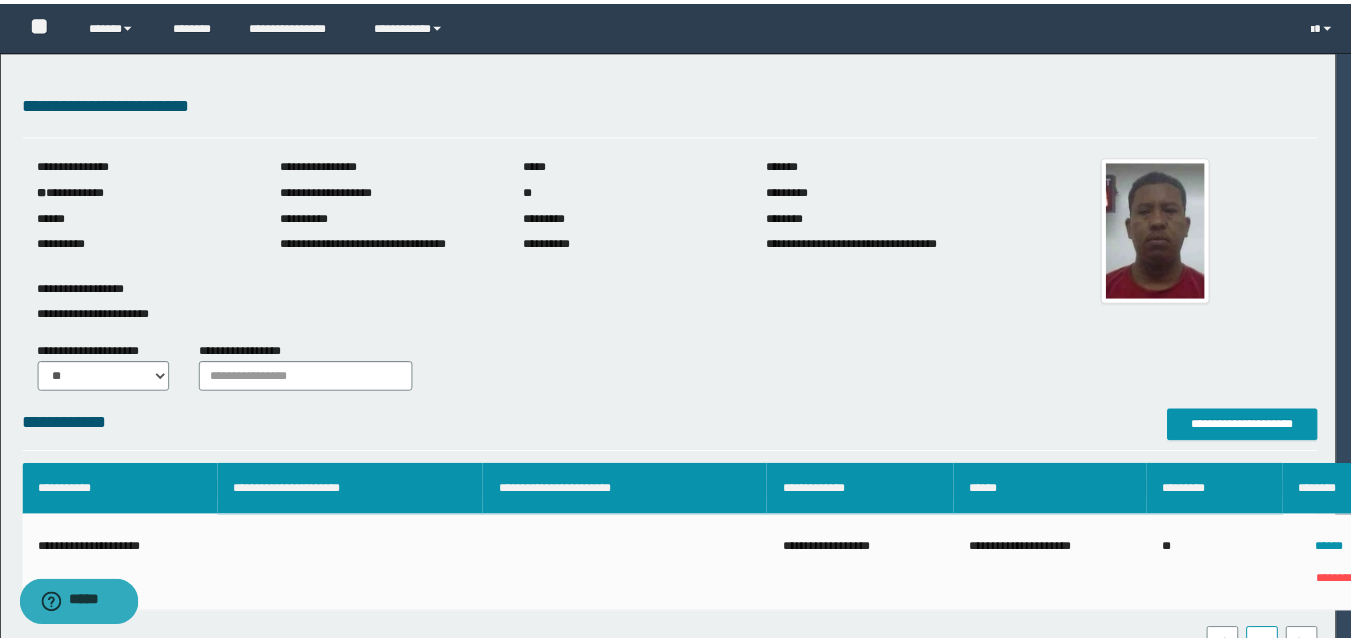 scroll, scrollTop: 64, scrollLeft: 0, axis: vertical 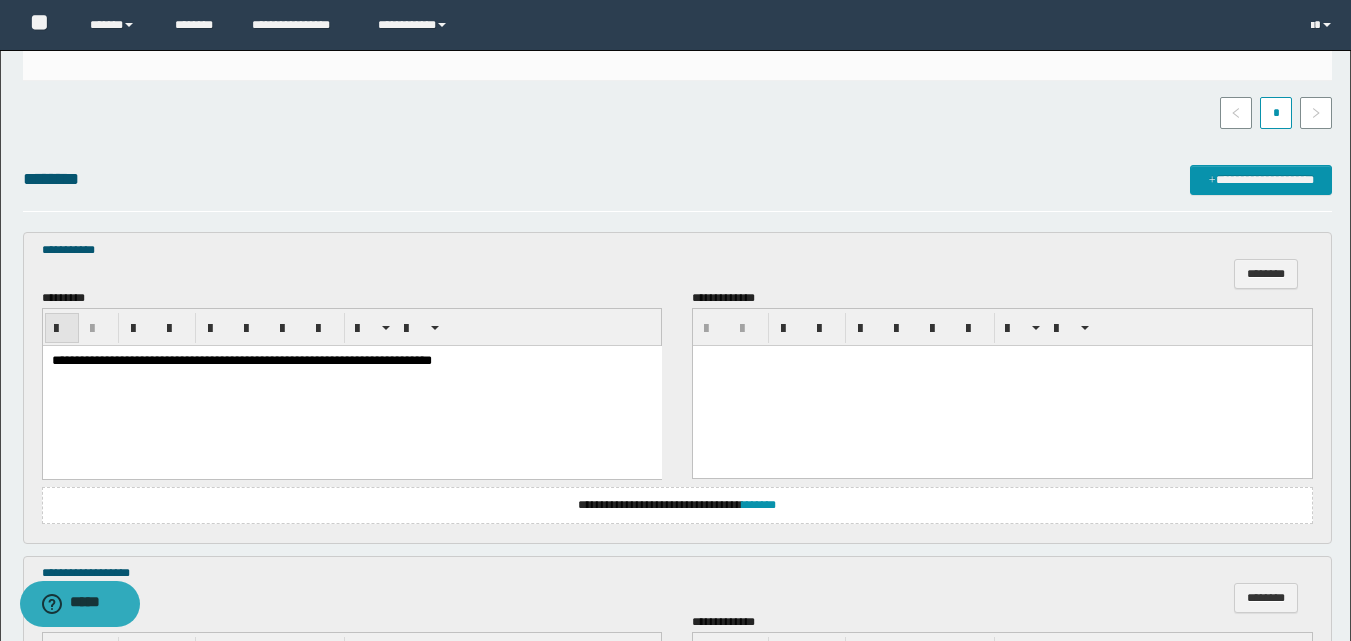 click at bounding box center [62, 328] 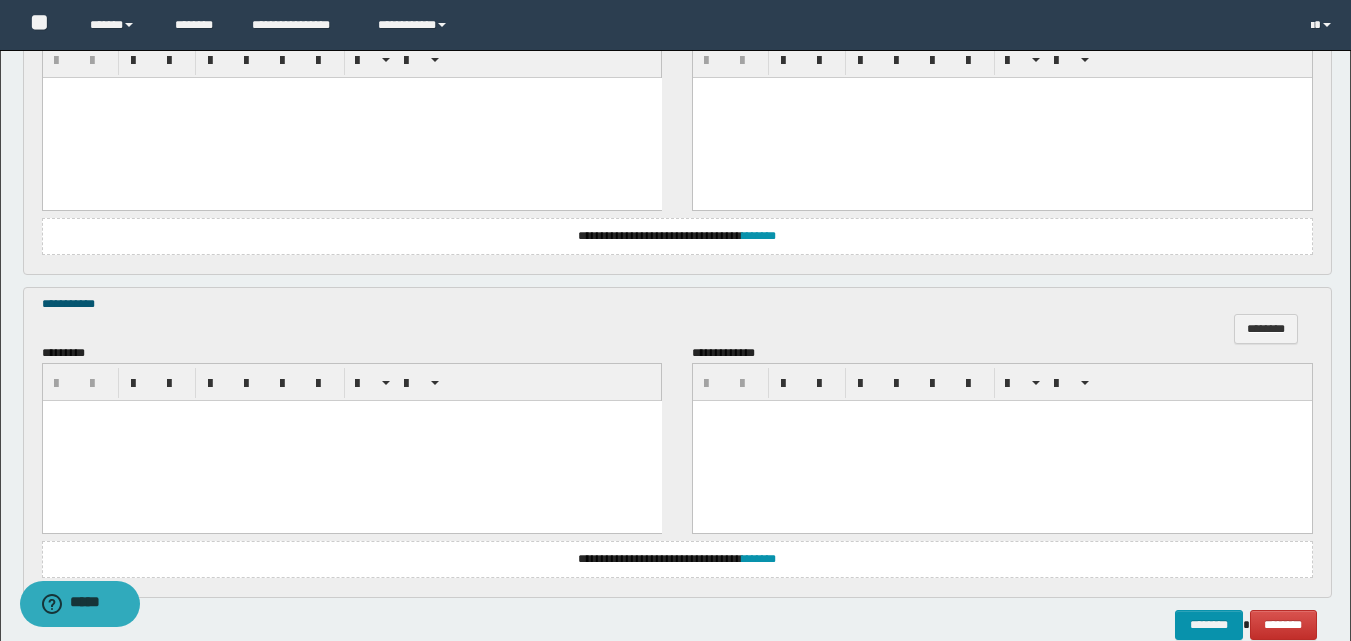 scroll, scrollTop: 1100, scrollLeft: 0, axis: vertical 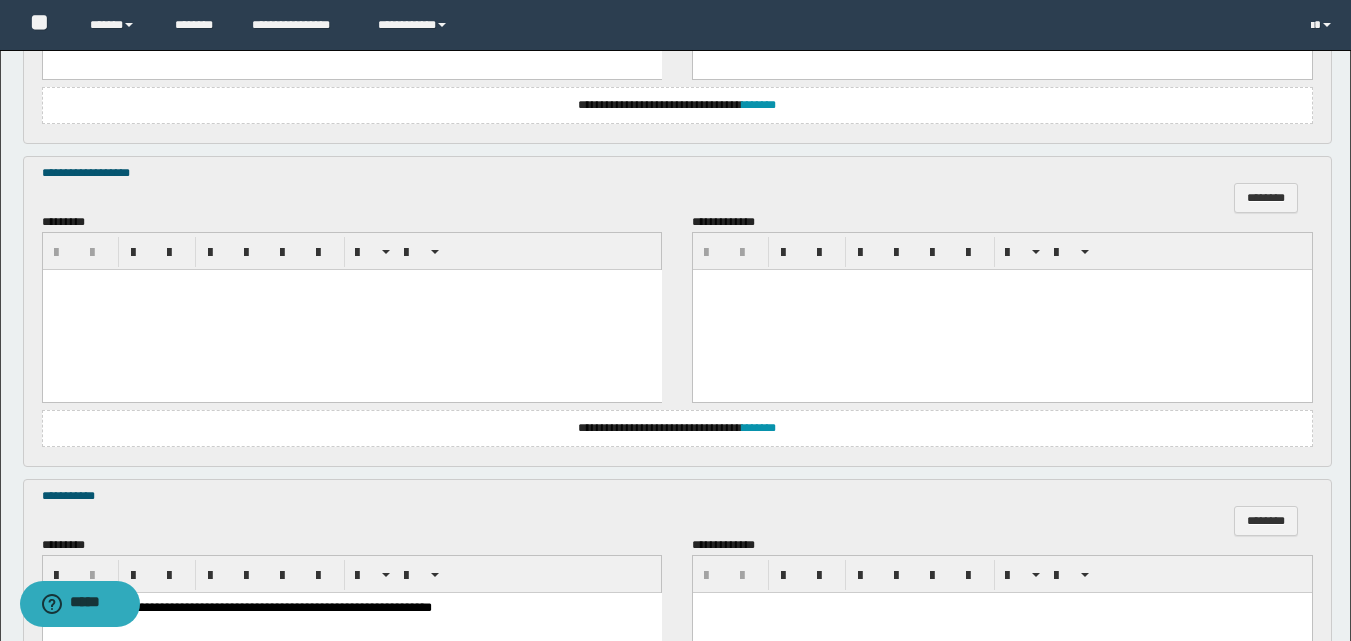 click at bounding box center (351, 310) 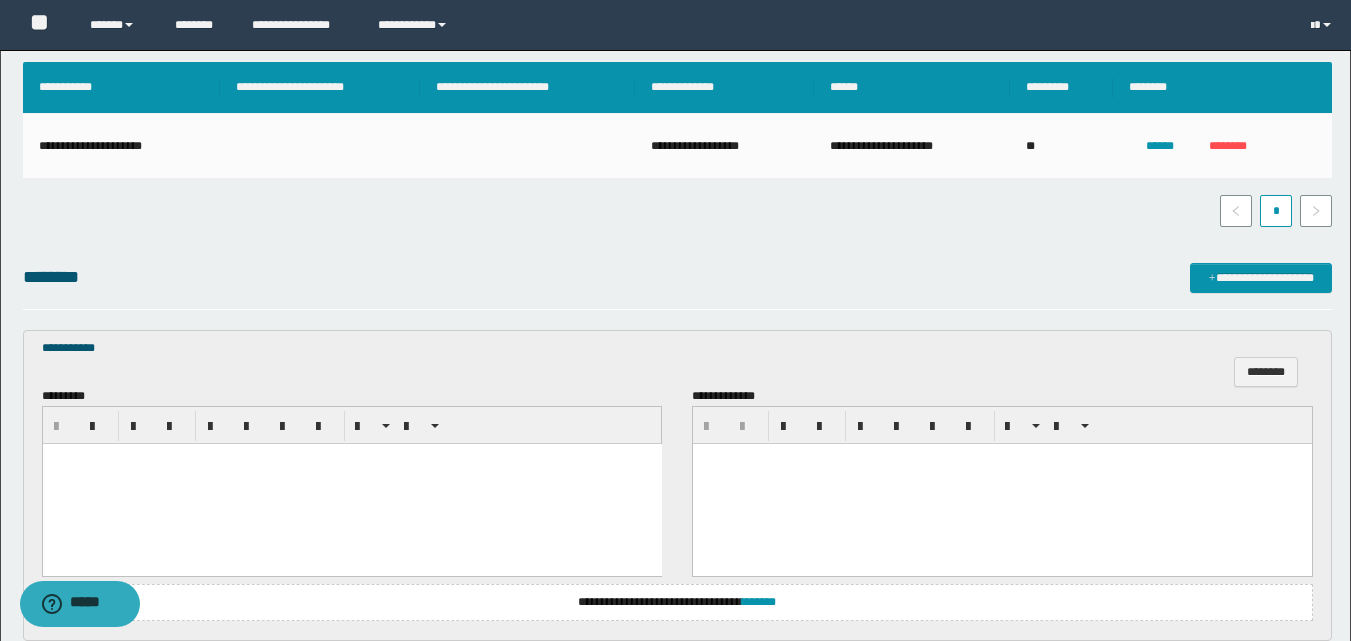 scroll, scrollTop: 399, scrollLeft: 0, axis: vertical 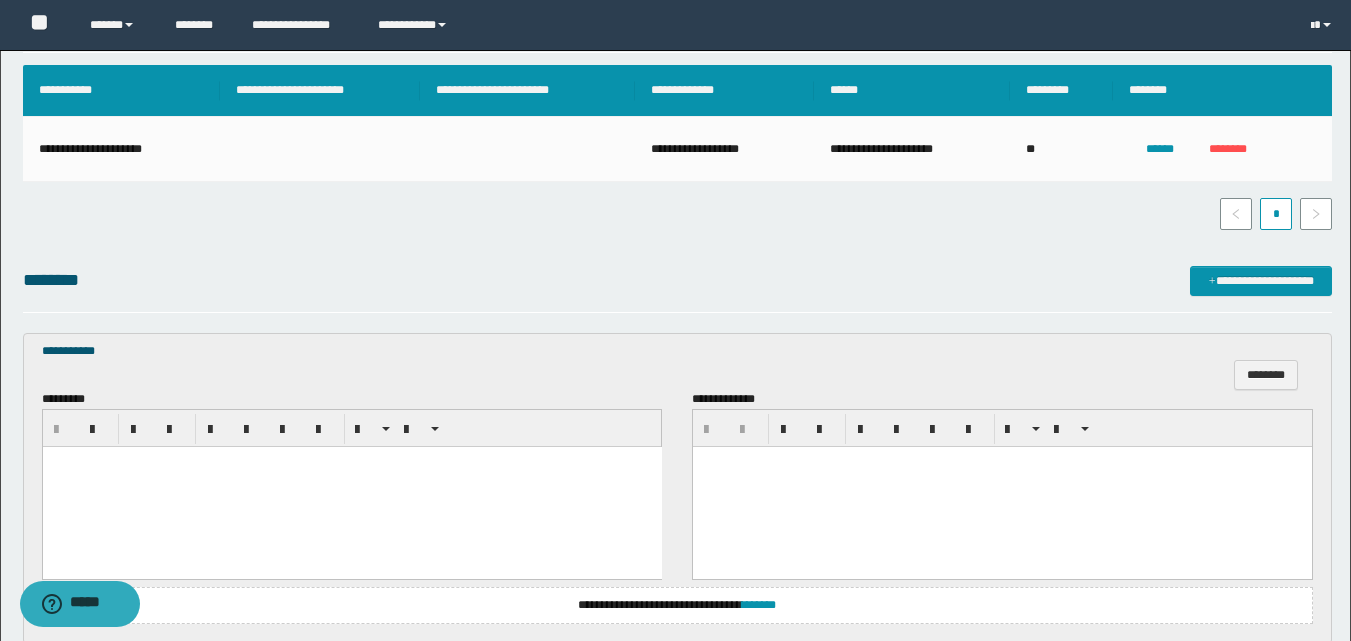 click at bounding box center (351, 462) 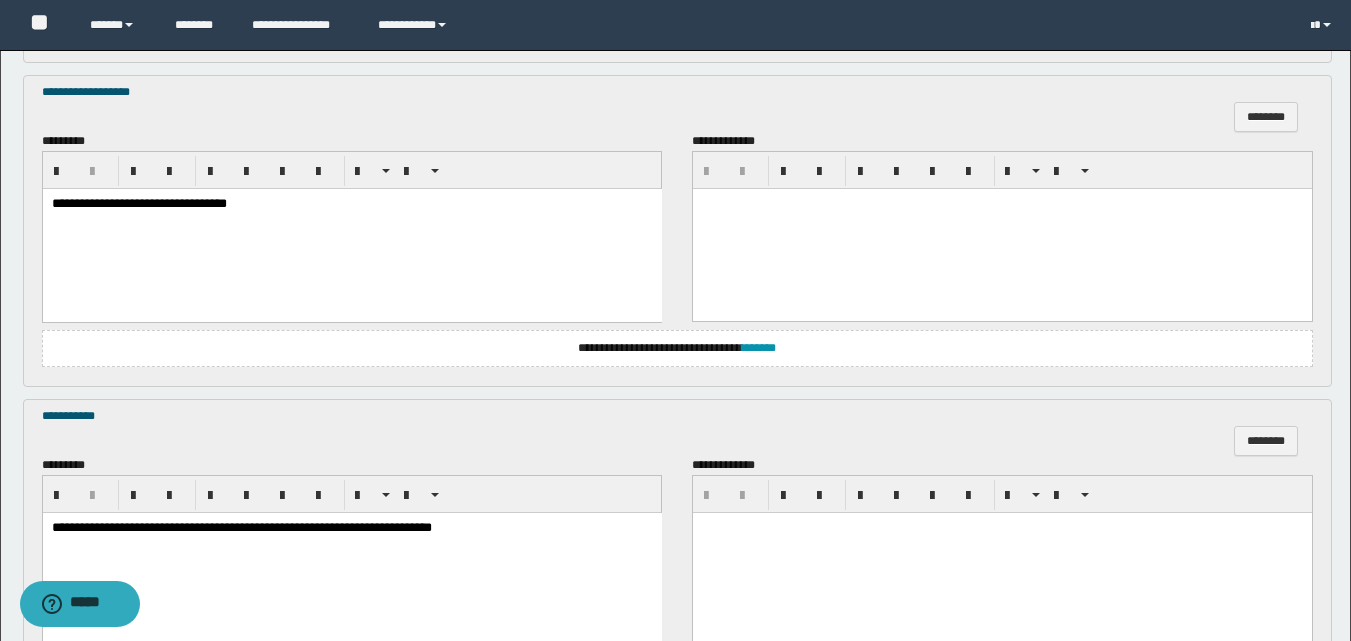 scroll, scrollTop: 1199, scrollLeft: 0, axis: vertical 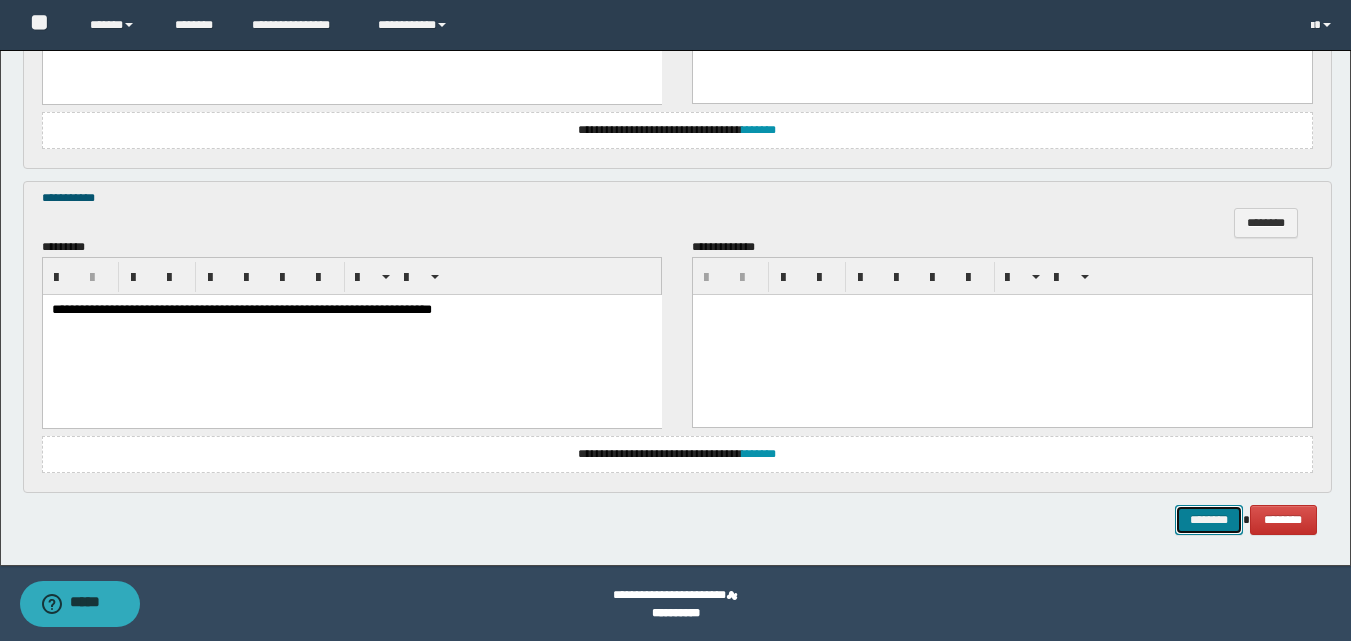 click on "********" at bounding box center [1209, 520] 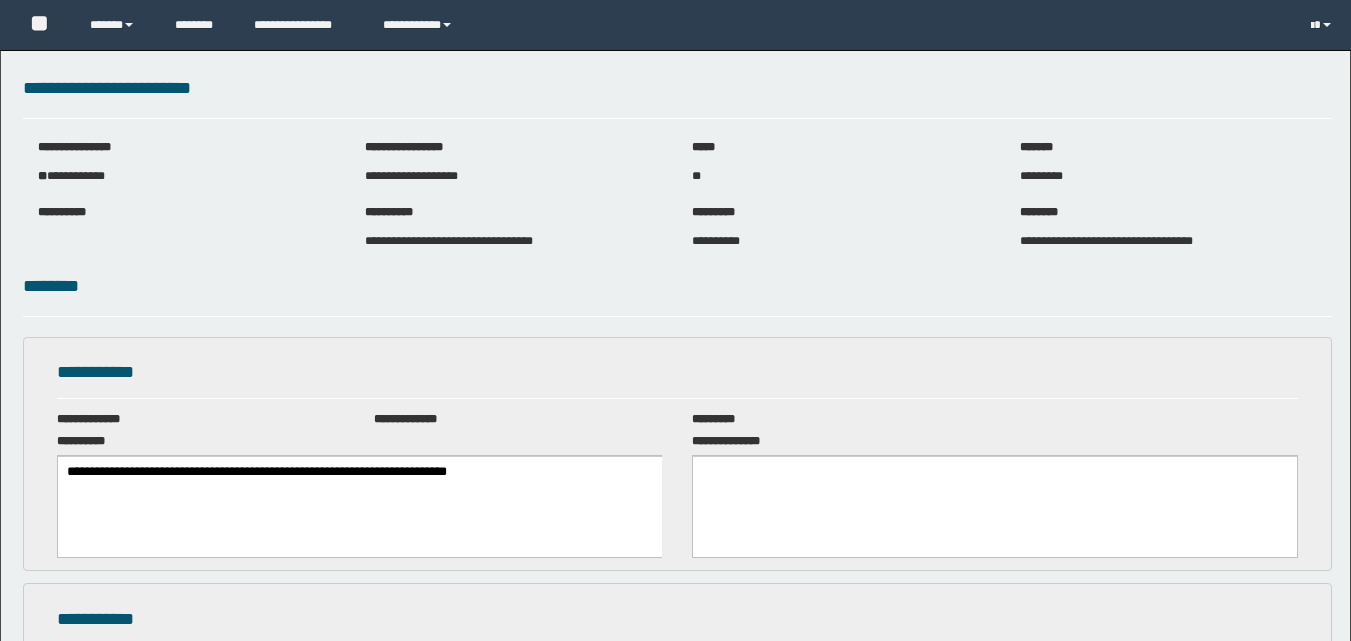 scroll, scrollTop: 0, scrollLeft: 0, axis: both 